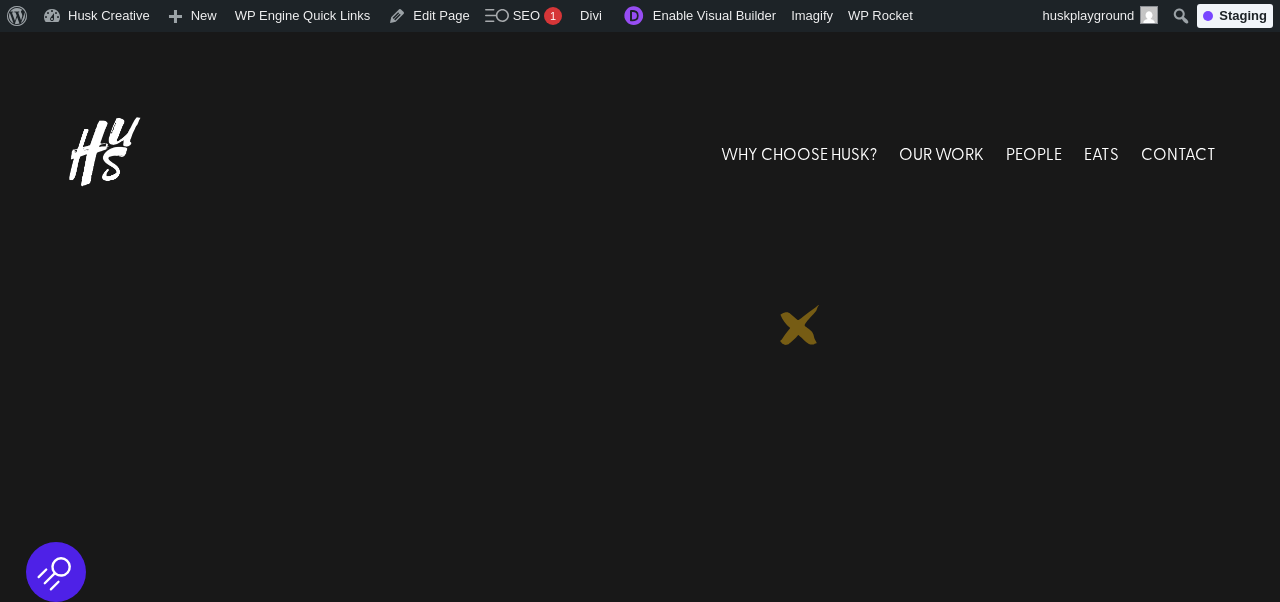 scroll, scrollTop: 0, scrollLeft: 0, axis: both 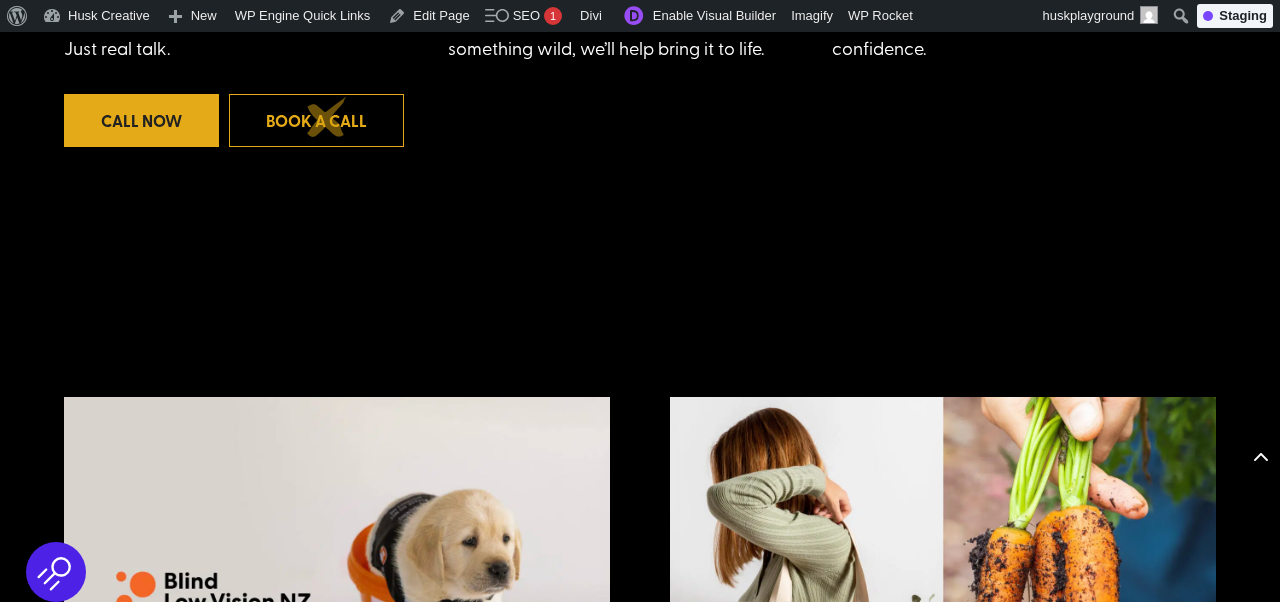 click on "Book a call" at bounding box center [316, 120] 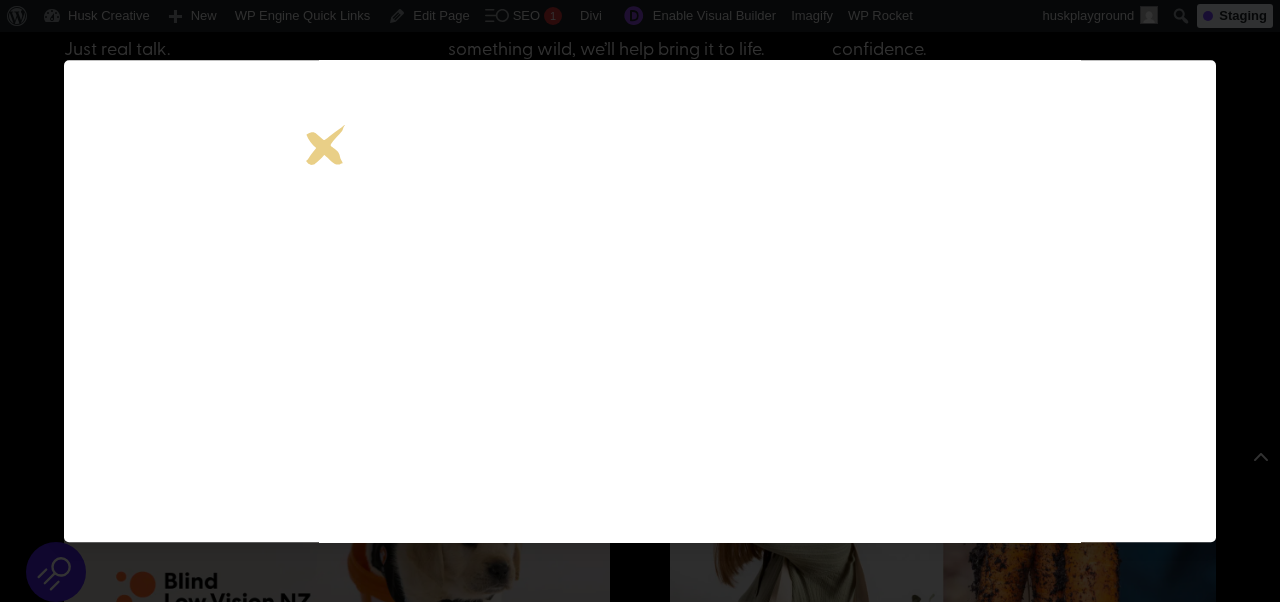 scroll, scrollTop: 0, scrollLeft: 0, axis: both 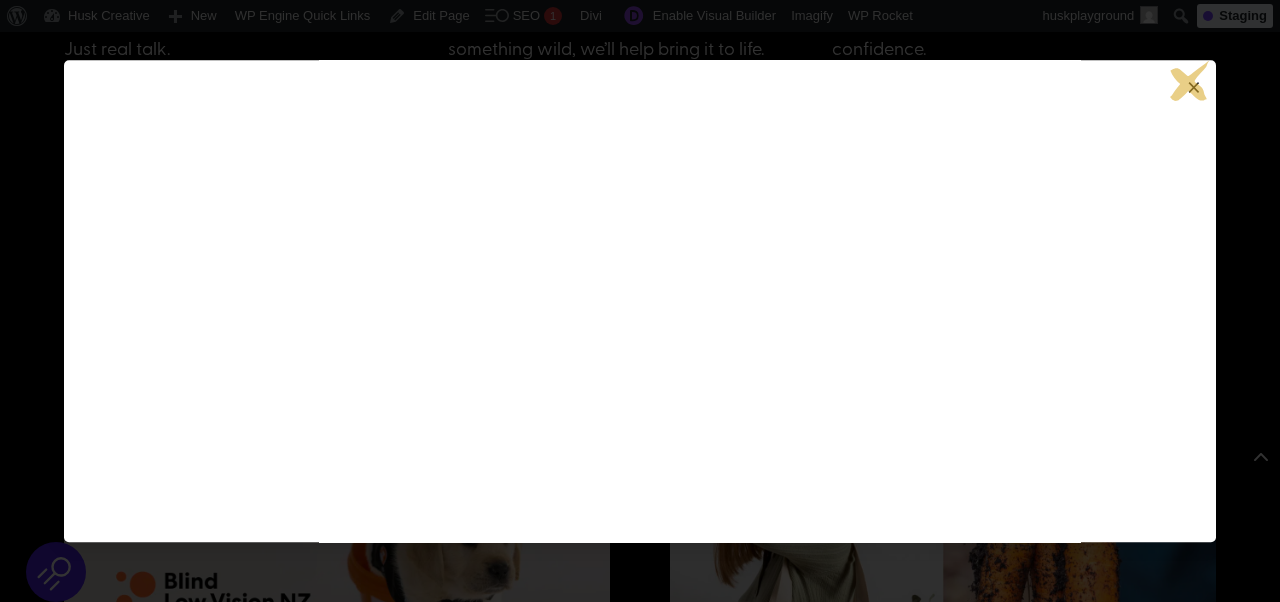 click on "×" at bounding box center [1194, 87] 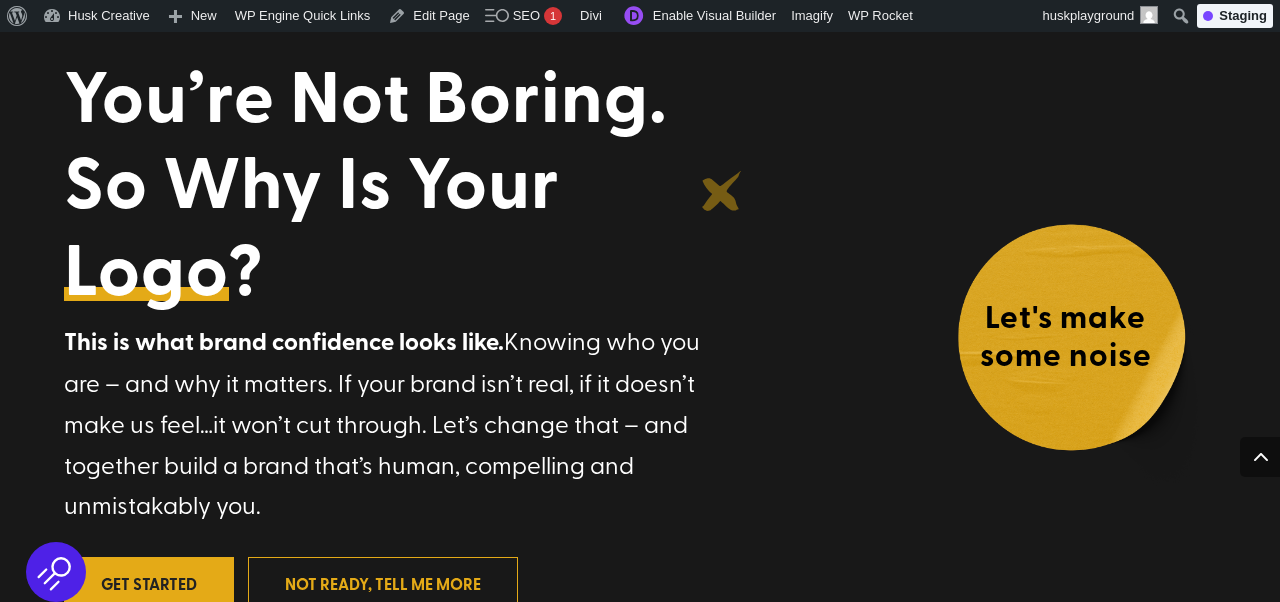 scroll, scrollTop: 0, scrollLeft: 0, axis: both 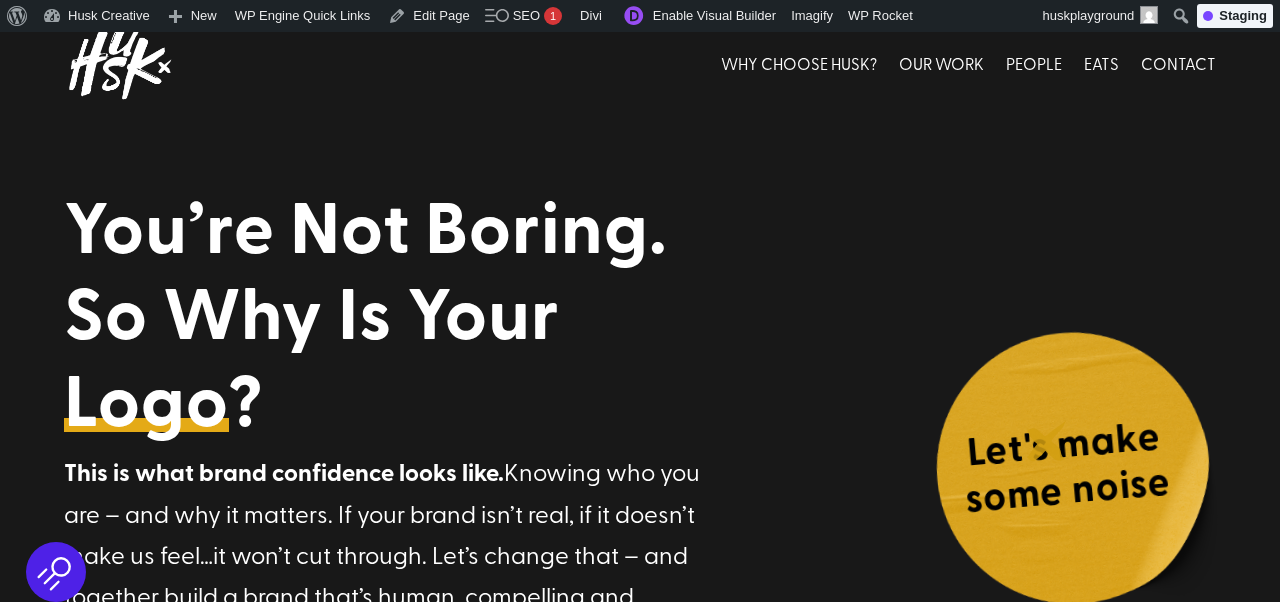 click on "Let's make some noise" at bounding box center (1066, 470) 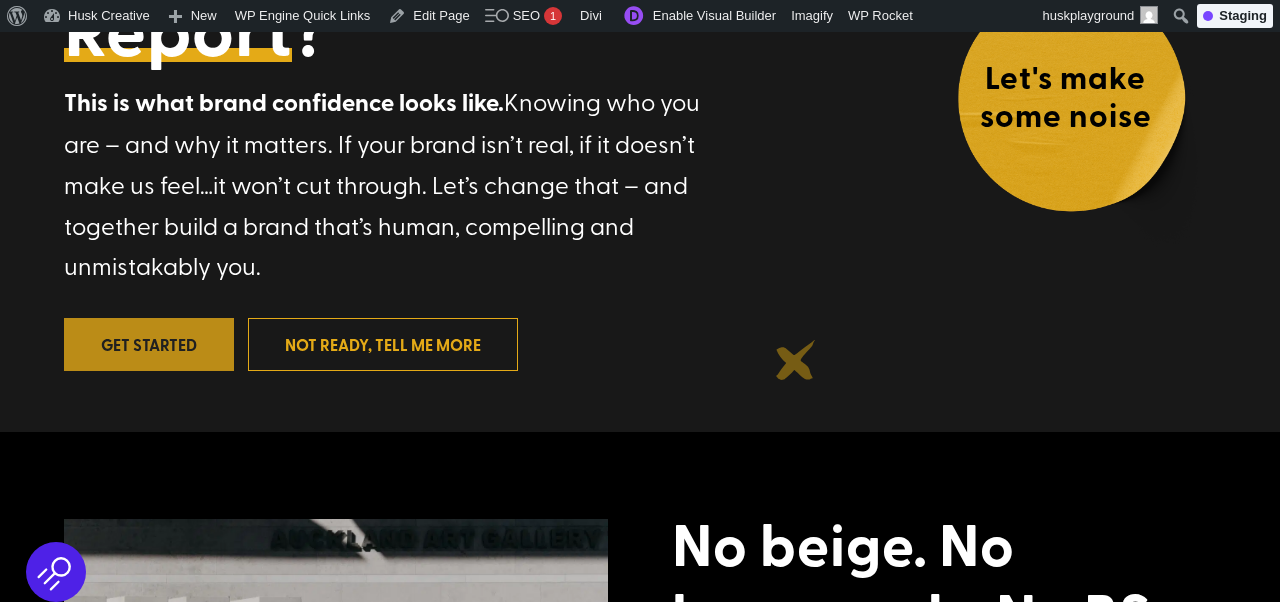 scroll, scrollTop: 428, scrollLeft: 0, axis: vertical 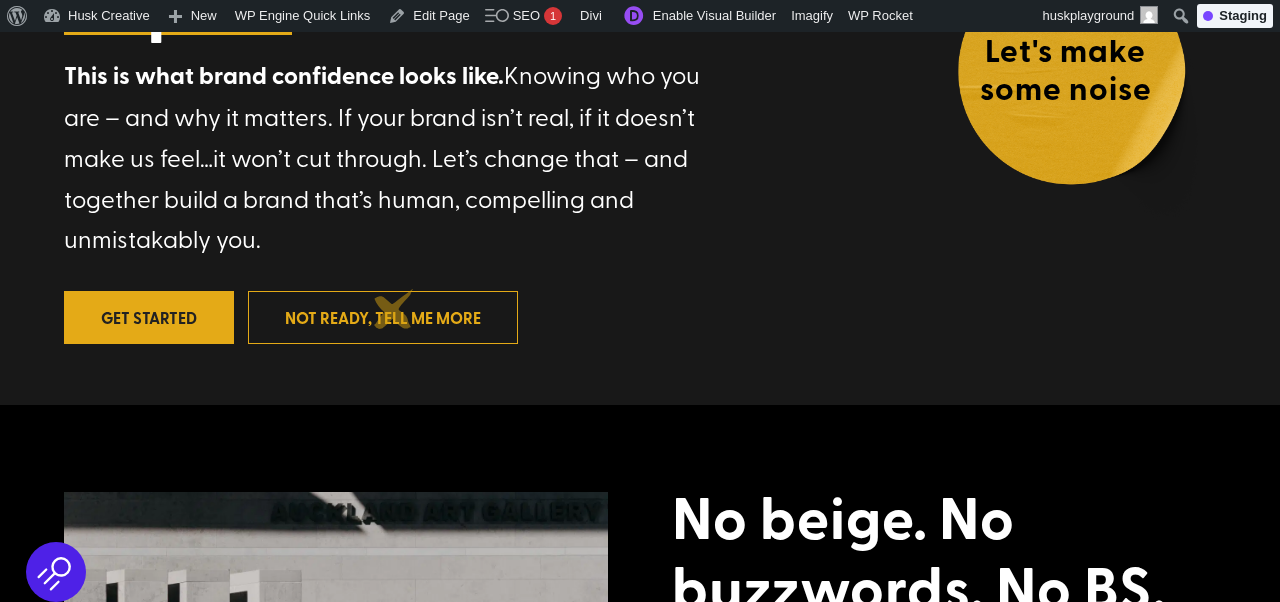 click on "not ready, tell me more" at bounding box center [383, 317] 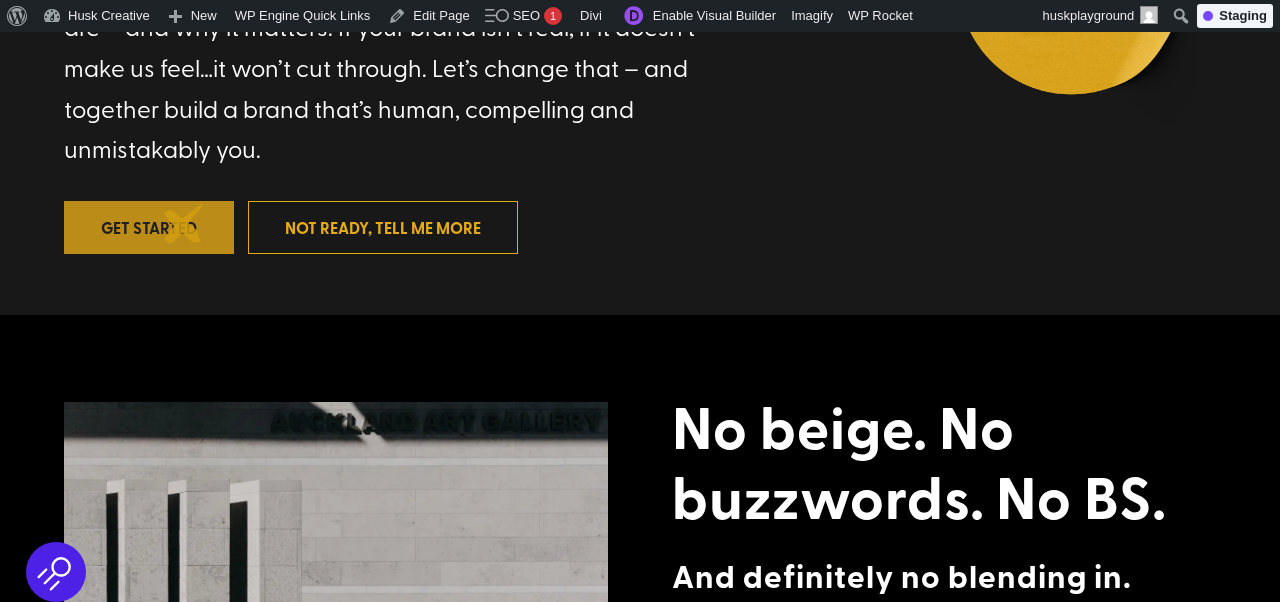 click on "Get Started" at bounding box center (149, 227) 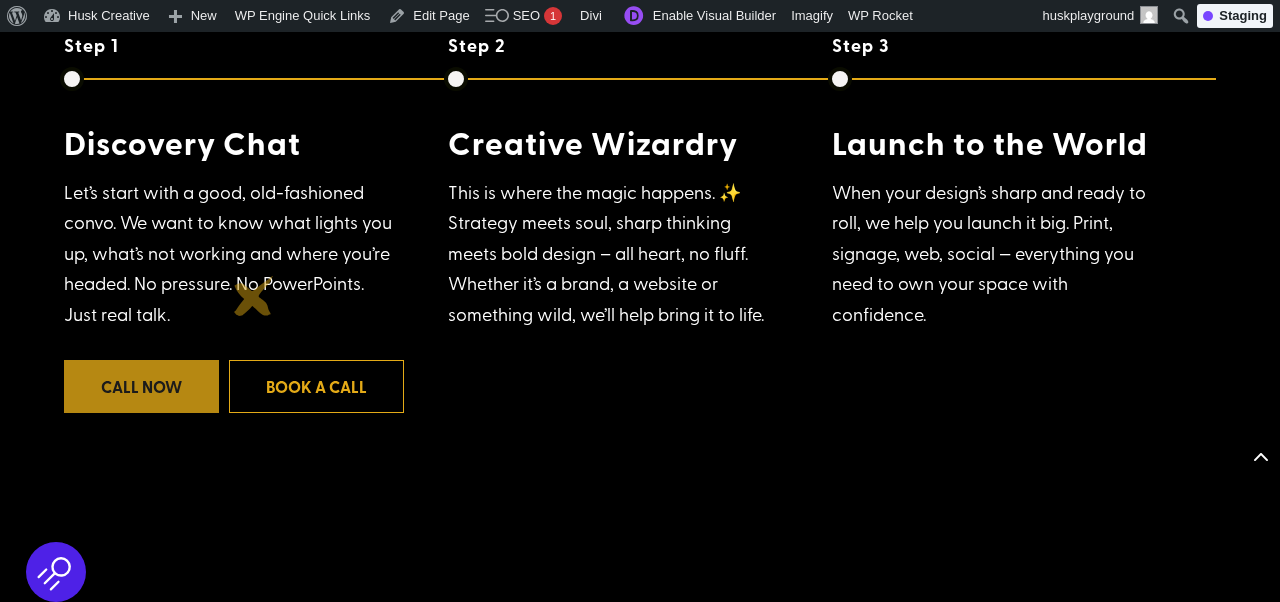 scroll, scrollTop: 1723, scrollLeft: 0, axis: vertical 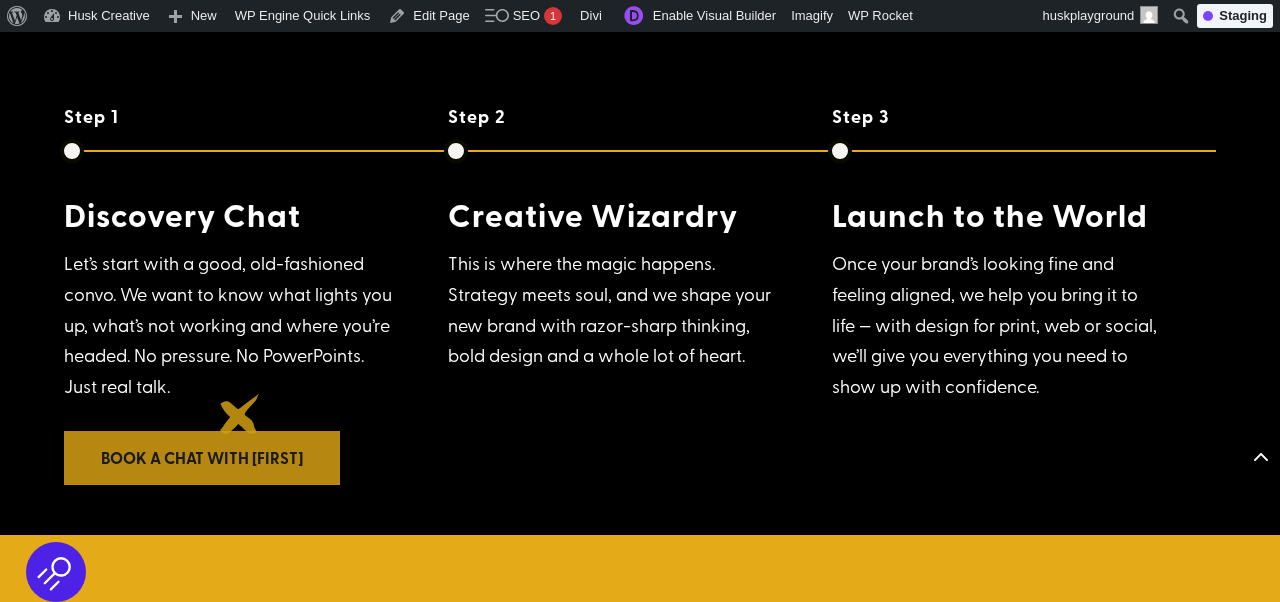 click on "Book a chat with Lou" at bounding box center [202, 457] 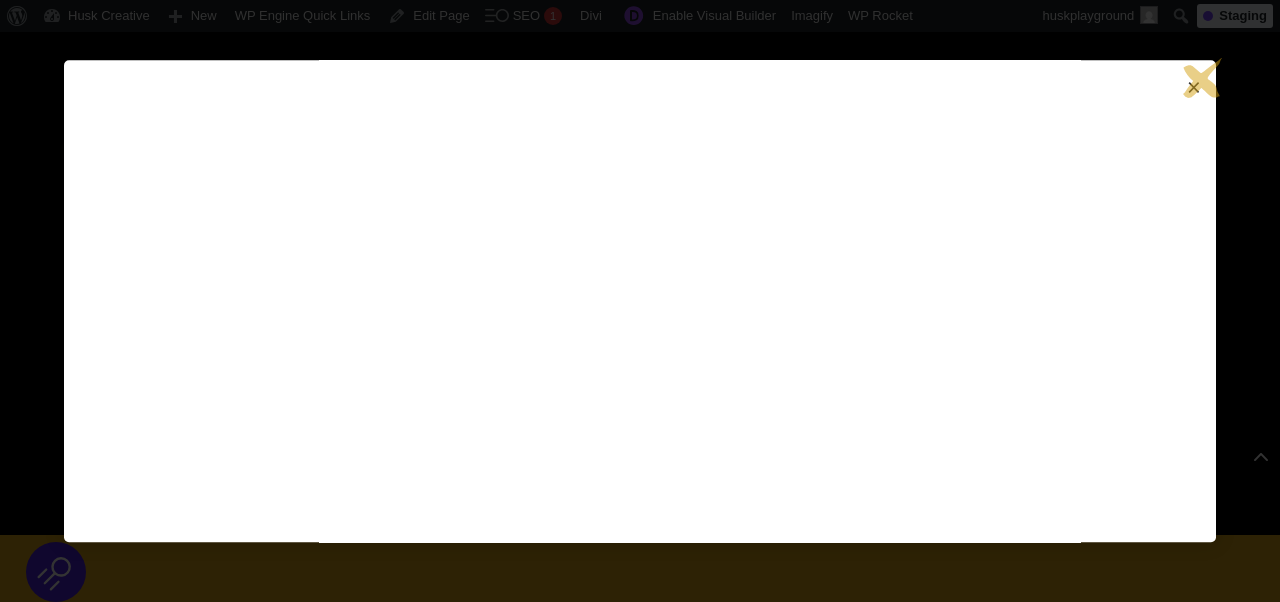 click on "×" at bounding box center (1194, 87) 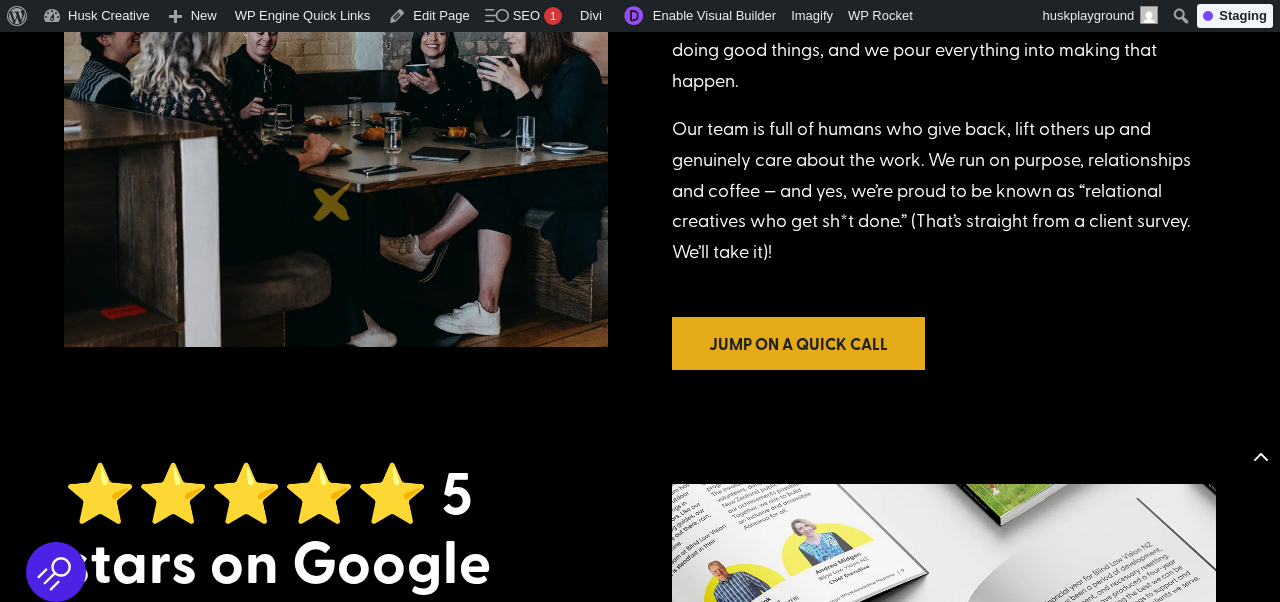 scroll, scrollTop: 2063, scrollLeft: 0, axis: vertical 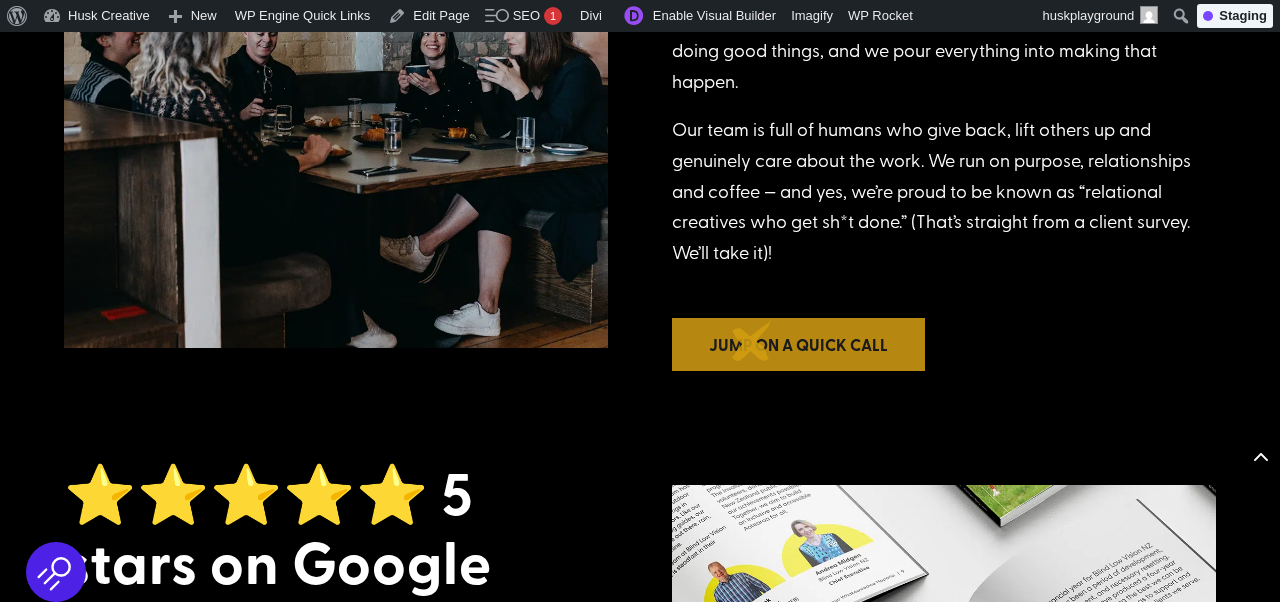 click on "Jump on a quick call" at bounding box center (798, 344) 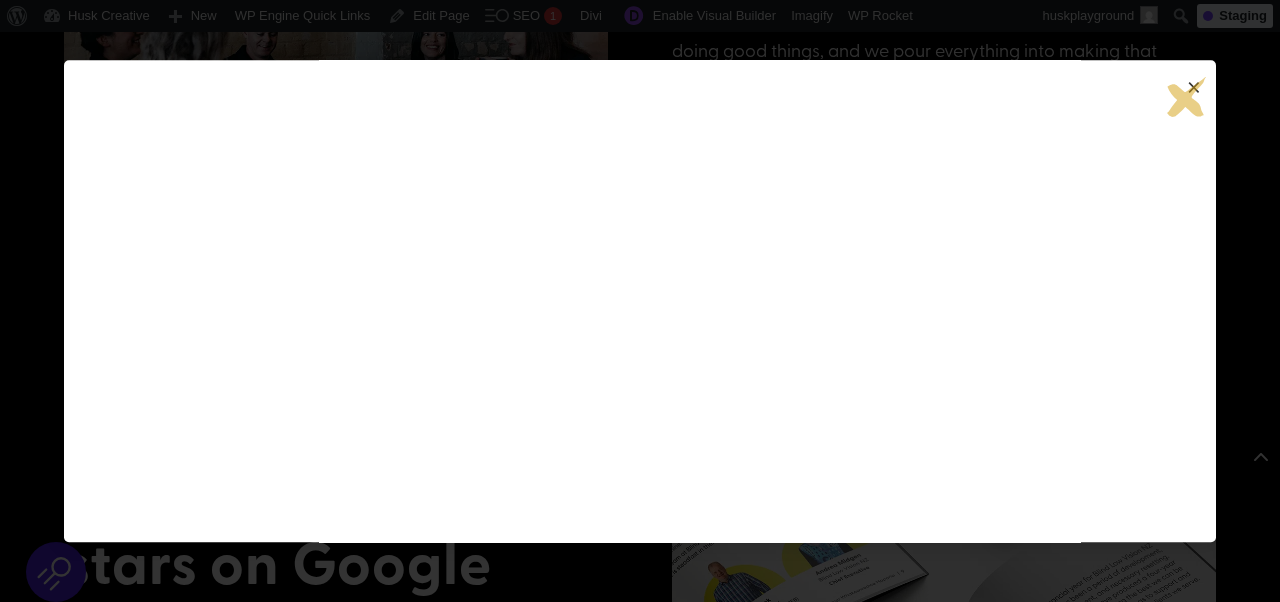 click on "×" at bounding box center (1194, 87) 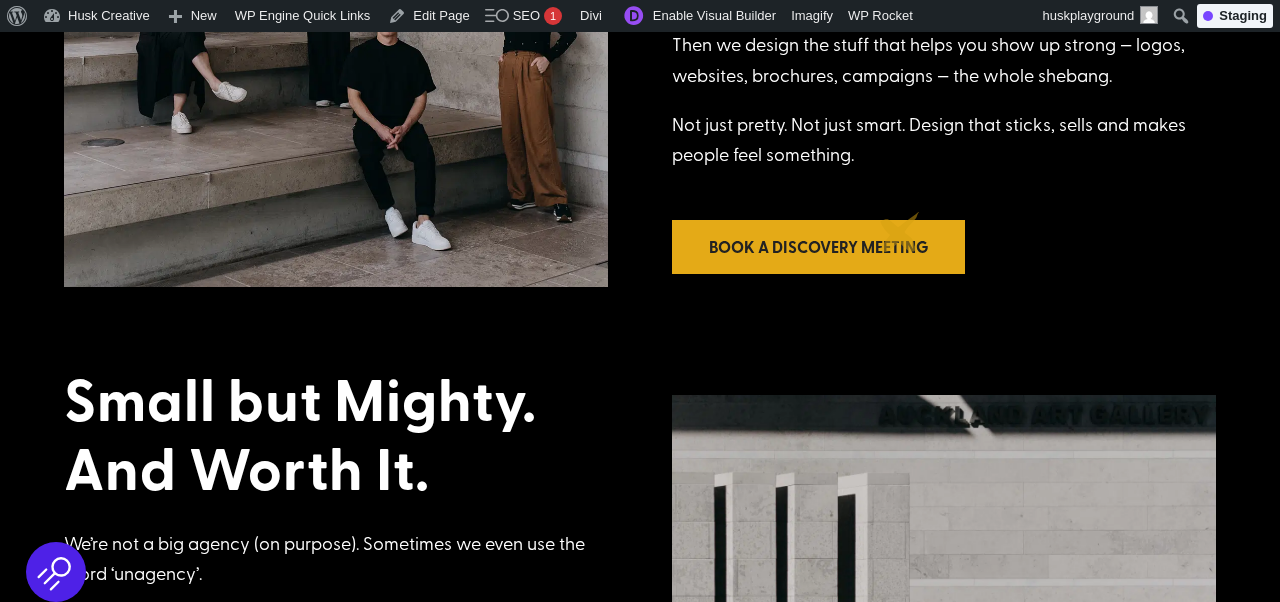scroll, scrollTop: 860, scrollLeft: 0, axis: vertical 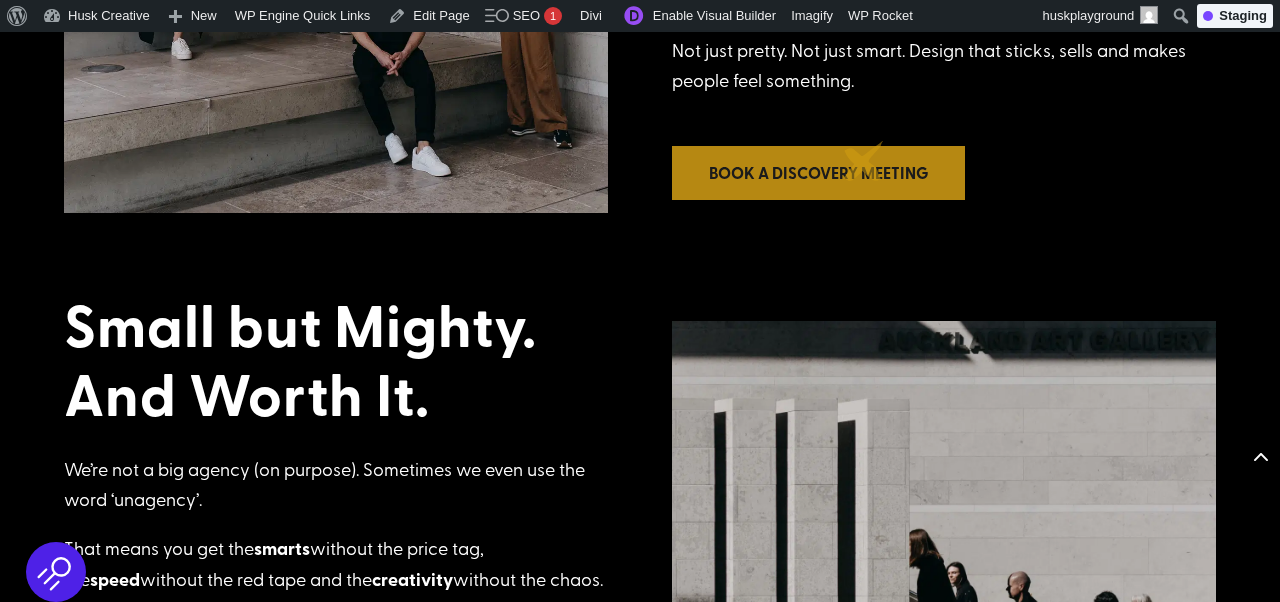click on "Book a Discovery Meeting" at bounding box center [818, 172] 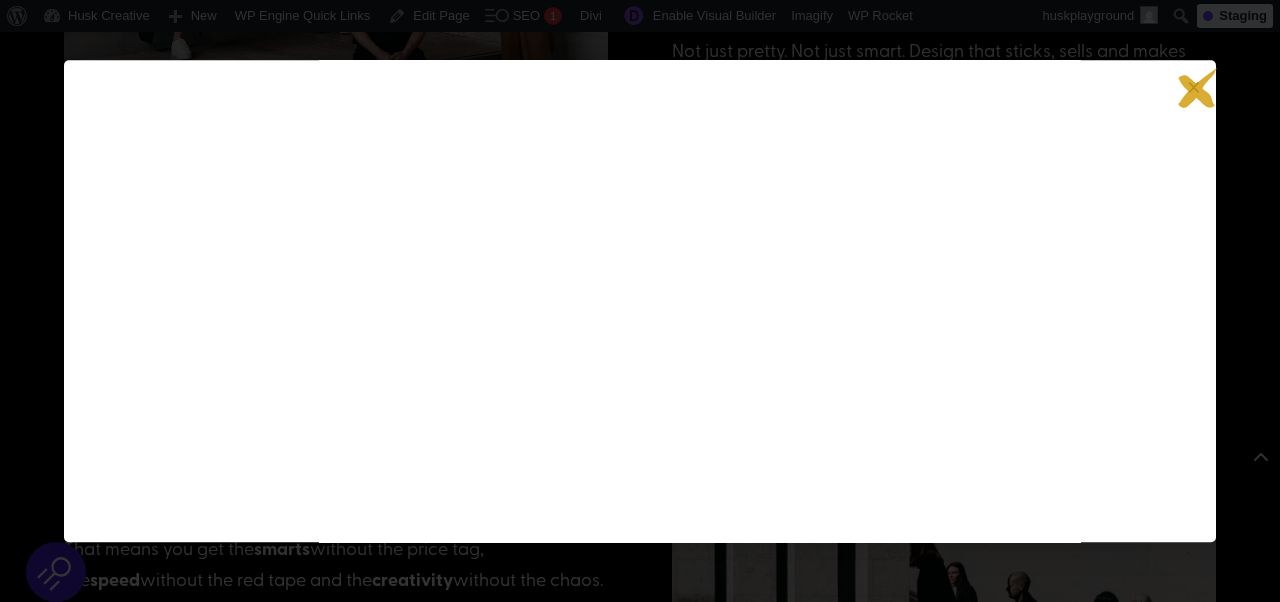 click on "×" at bounding box center (1194, 87) 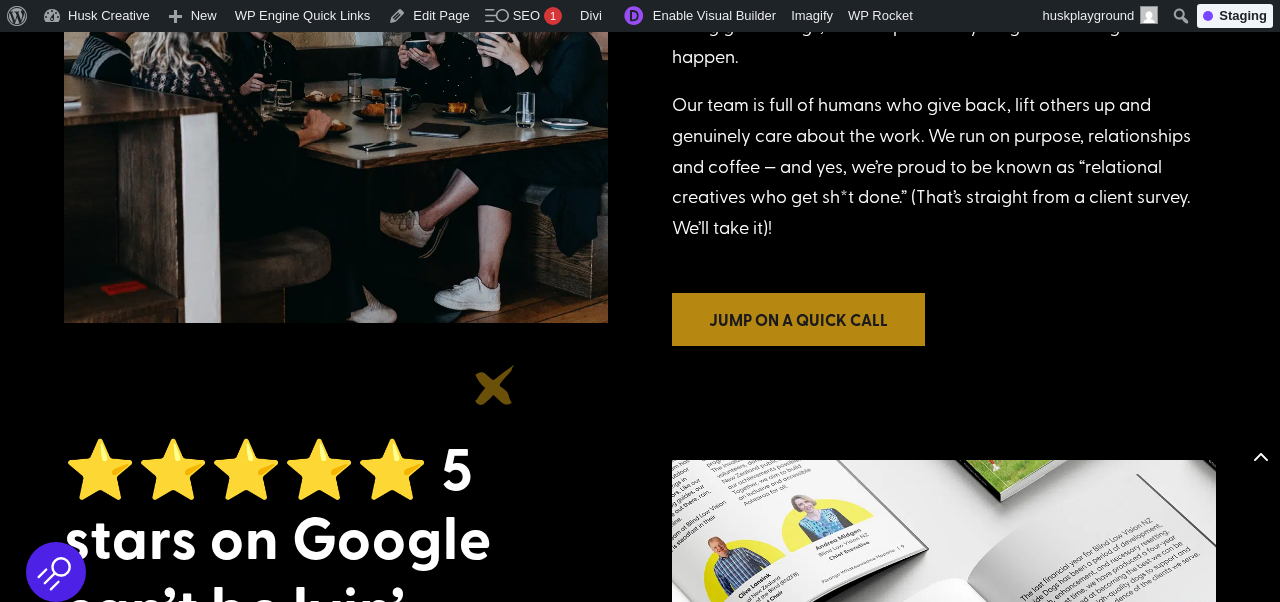 scroll, scrollTop: 2097, scrollLeft: 0, axis: vertical 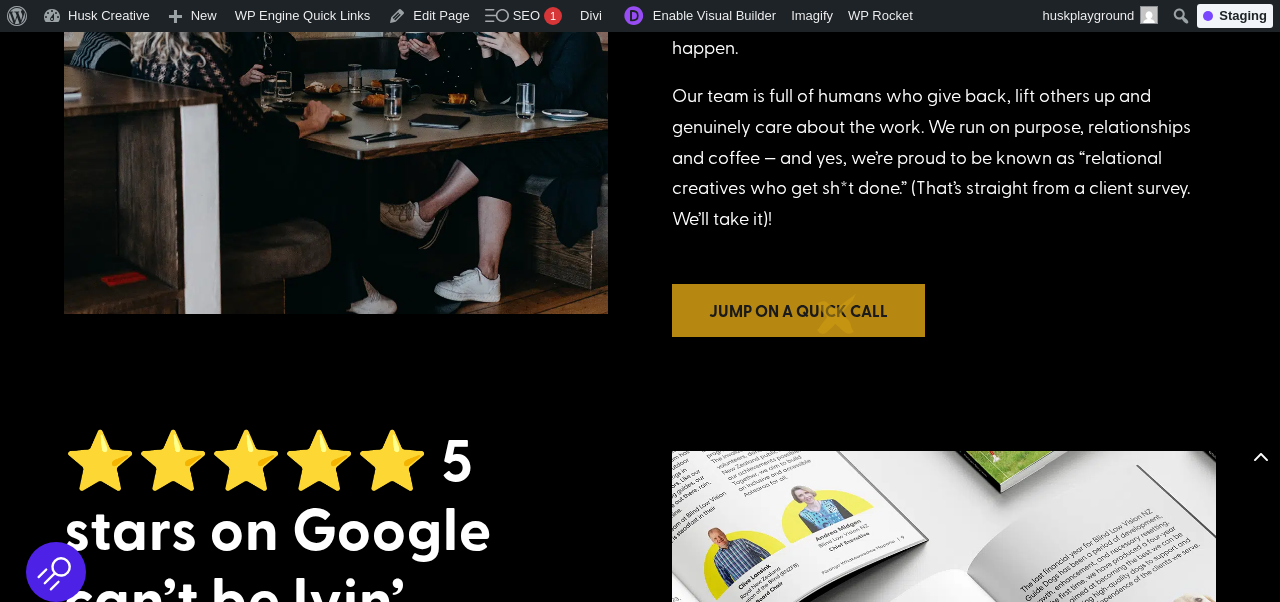 click on "Jump on a quick call" at bounding box center (798, 310) 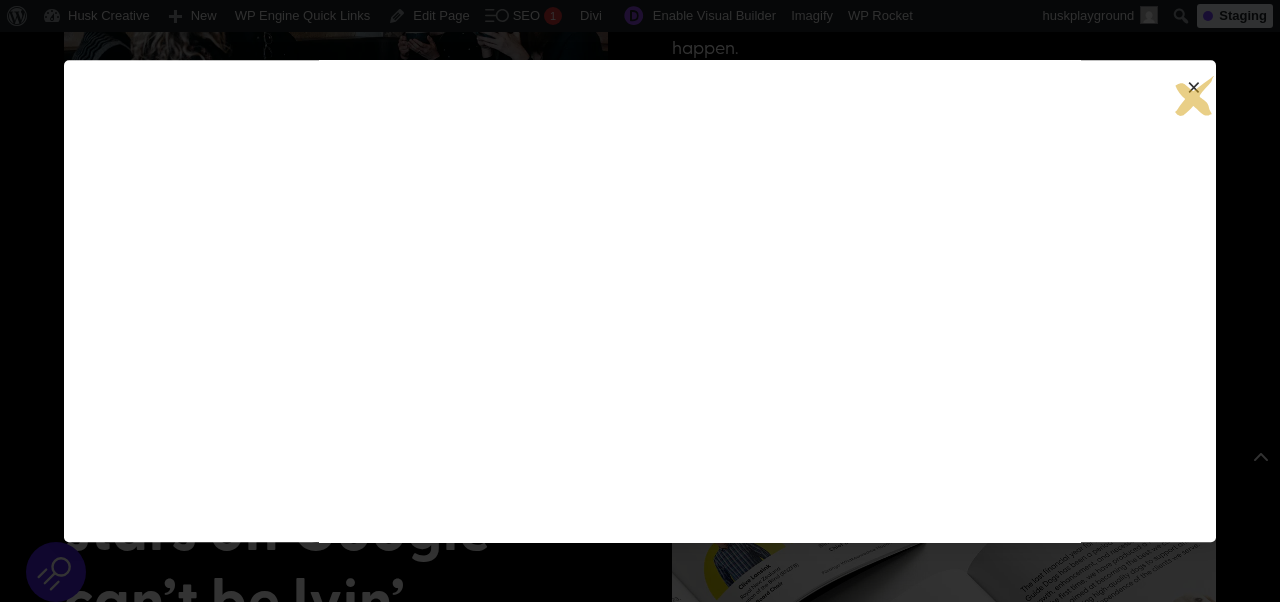 click on "×" at bounding box center (1194, 87) 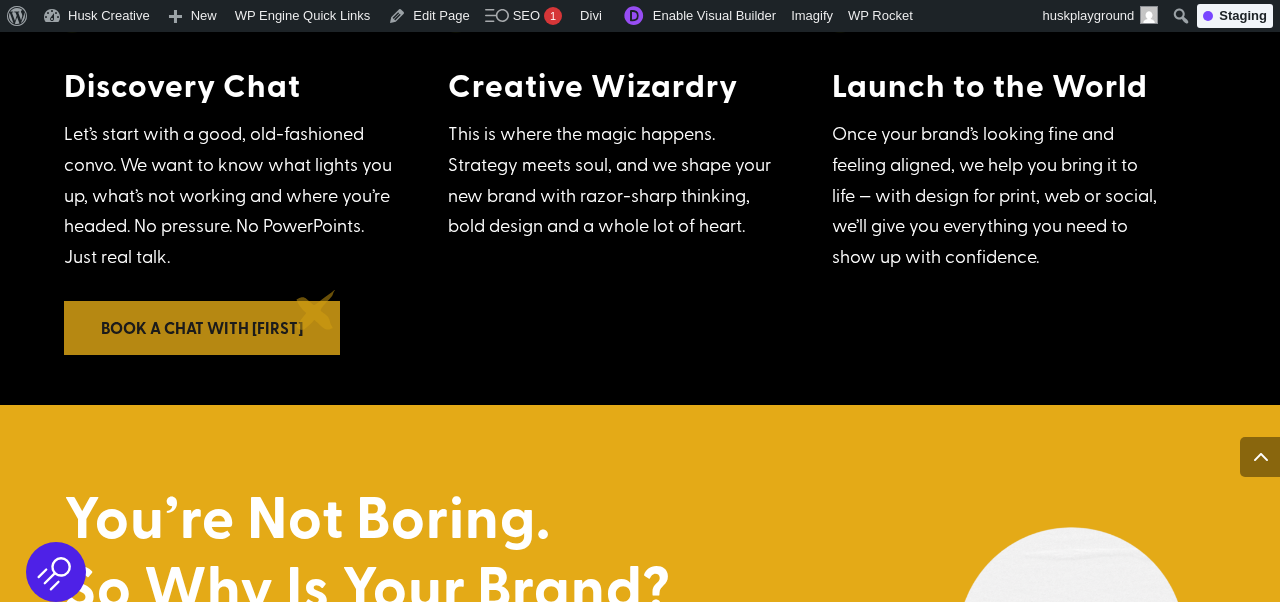 scroll, scrollTop: 5267, scrollLeft: 0, axis: vertical 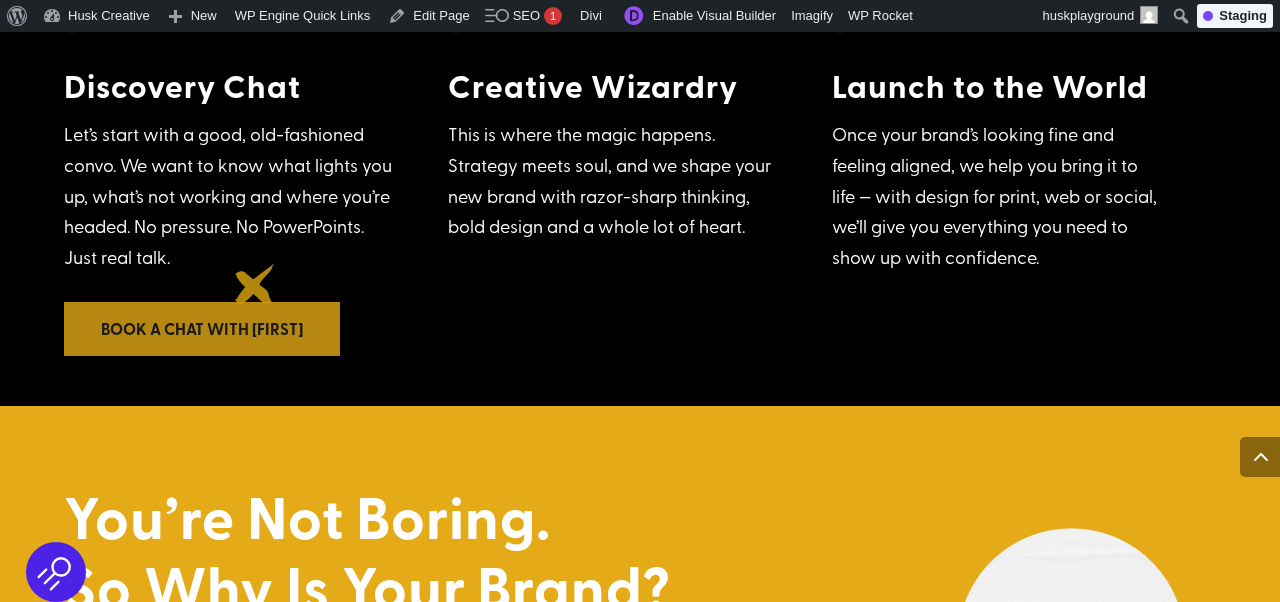click on "Book a chat with Lou" at bounding box center [202, 328] 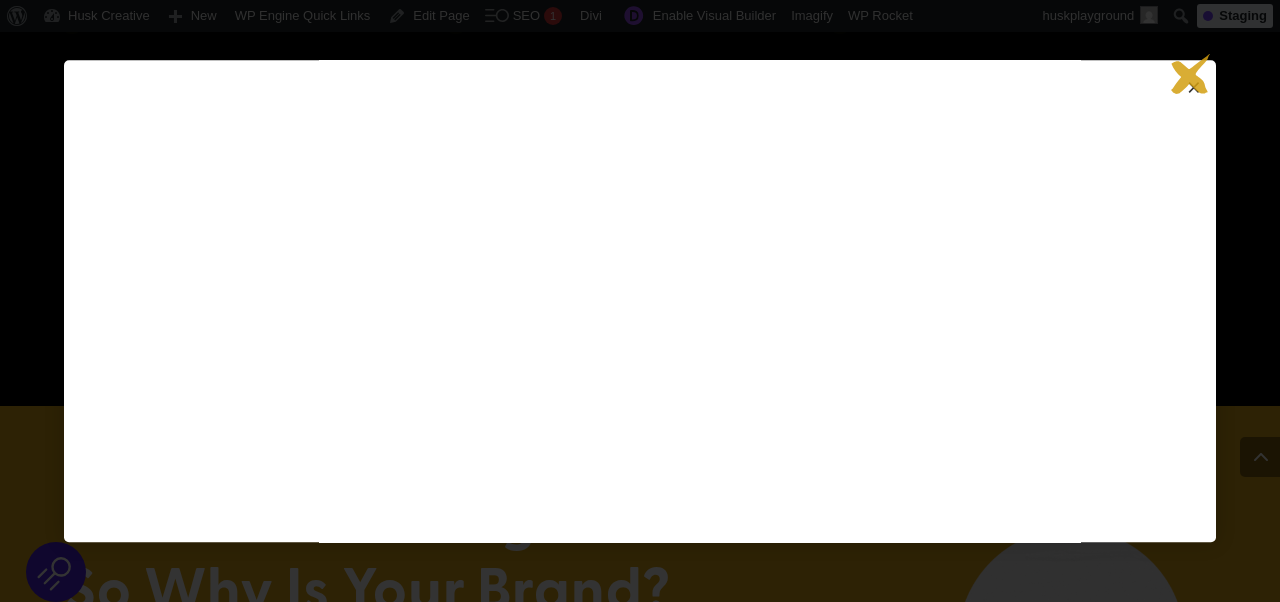 click on "×" at bounding box center (1194, 87) 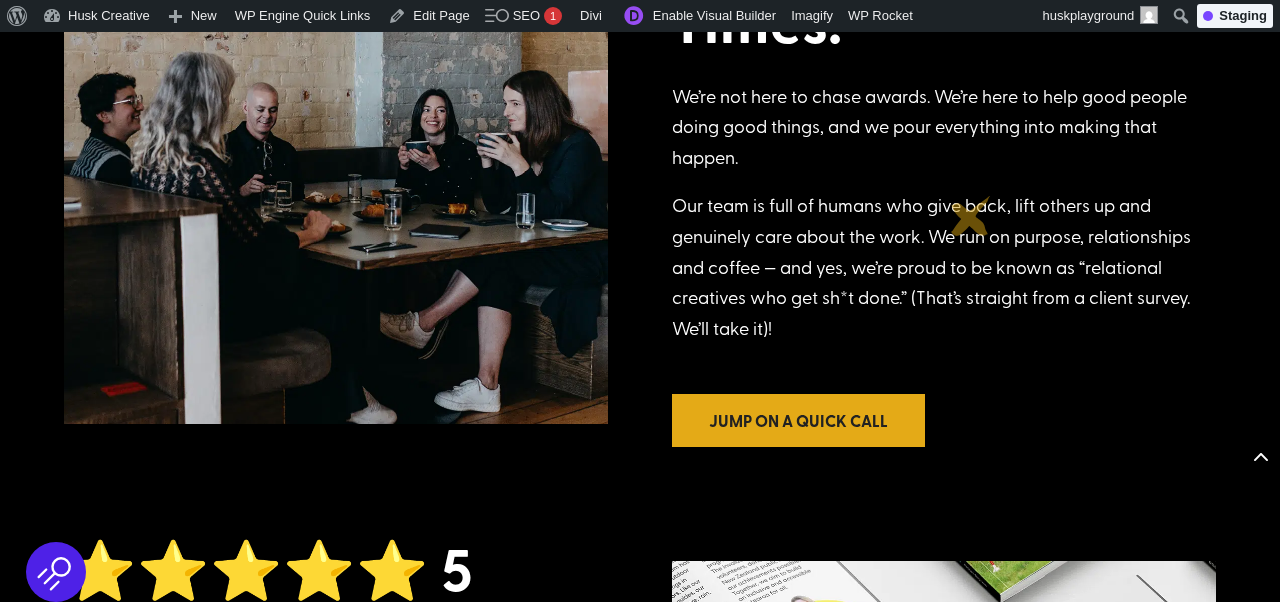 scroll, scrollTop: 2014, scrollLeft: 0, axis: vertical 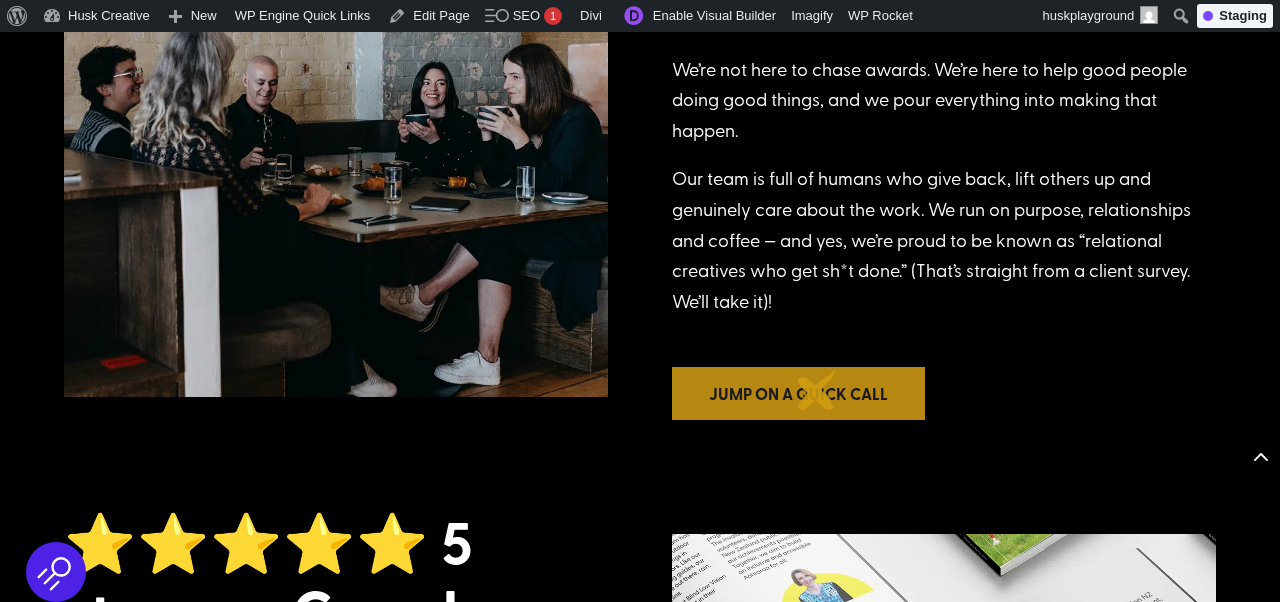click on "Jump on a quick call" at bounding box center (798, 393) 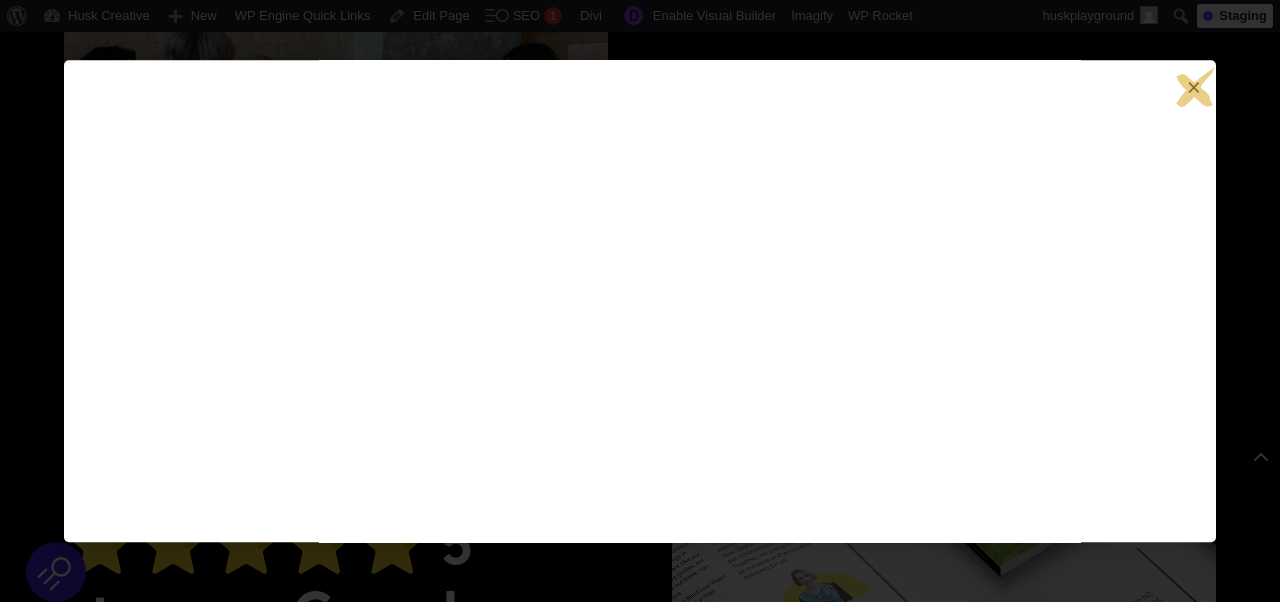 click on "×" at bounding box center (1194, 87) 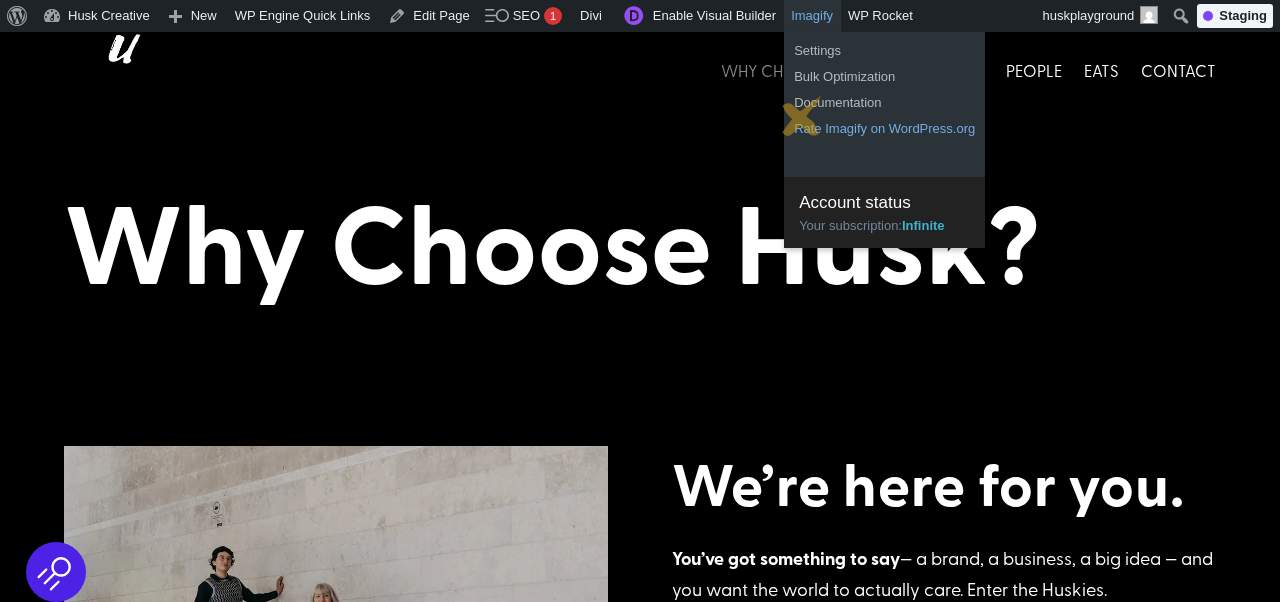 scroll, scrollTop: 0, scrollLeft: 0, axis: both 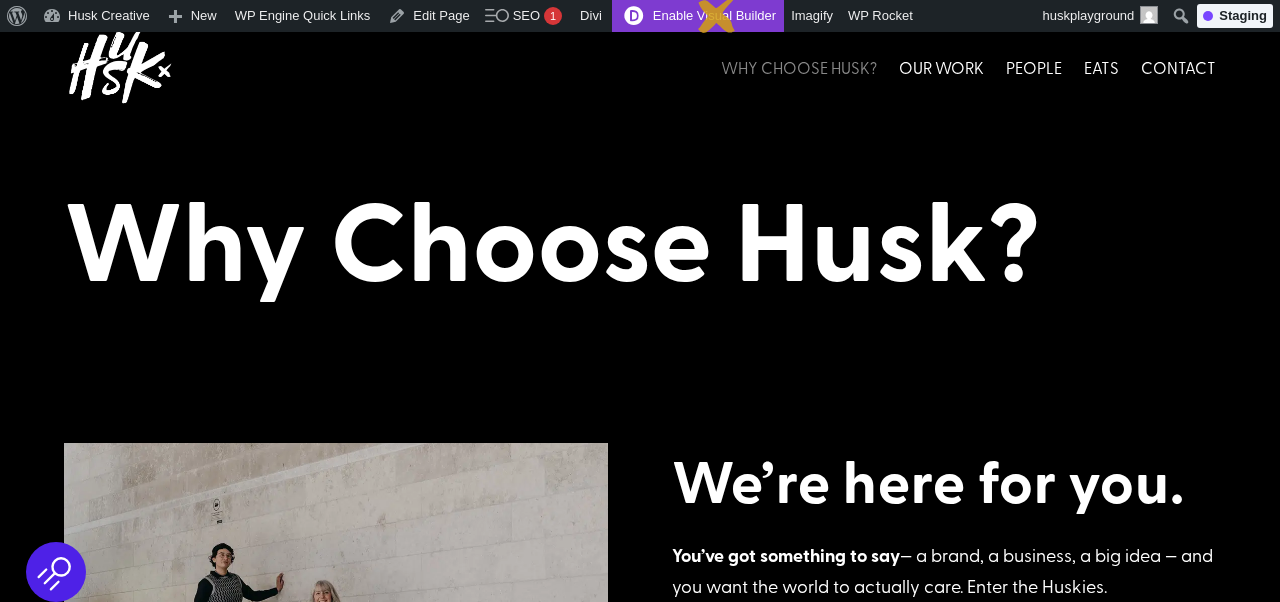 click on "Enable Visual Builder" at bounding box center [698, 16] 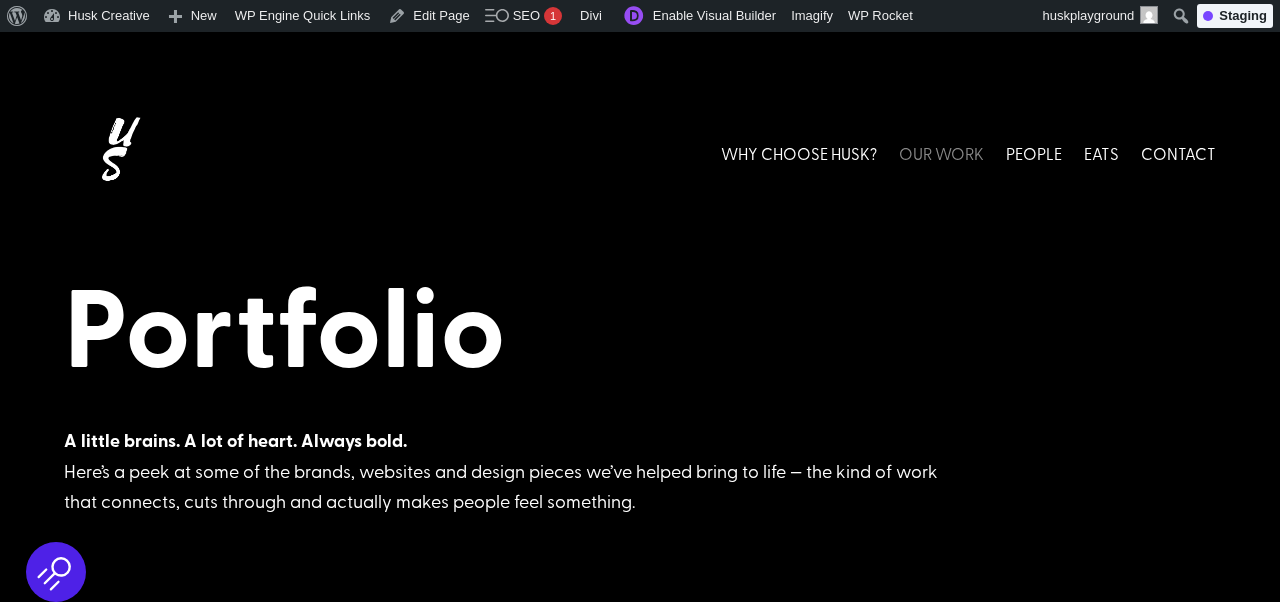 scroll, scrollTop: 237, scrollLeft: 0, axis: vertical 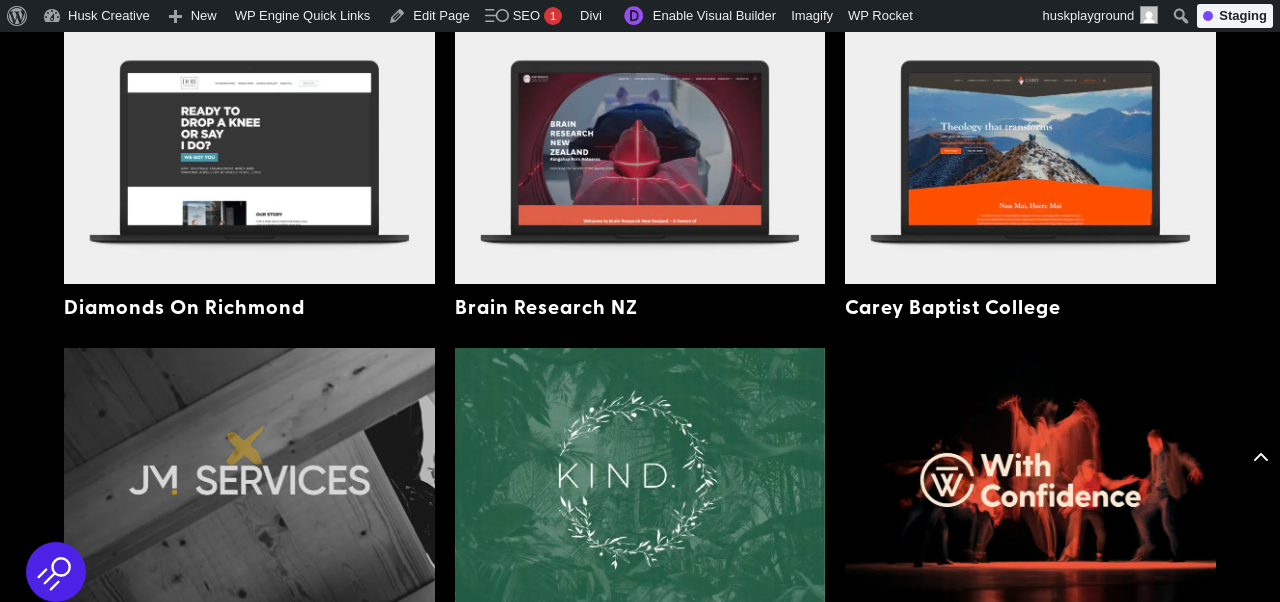 click at bounding box center (249, 480) 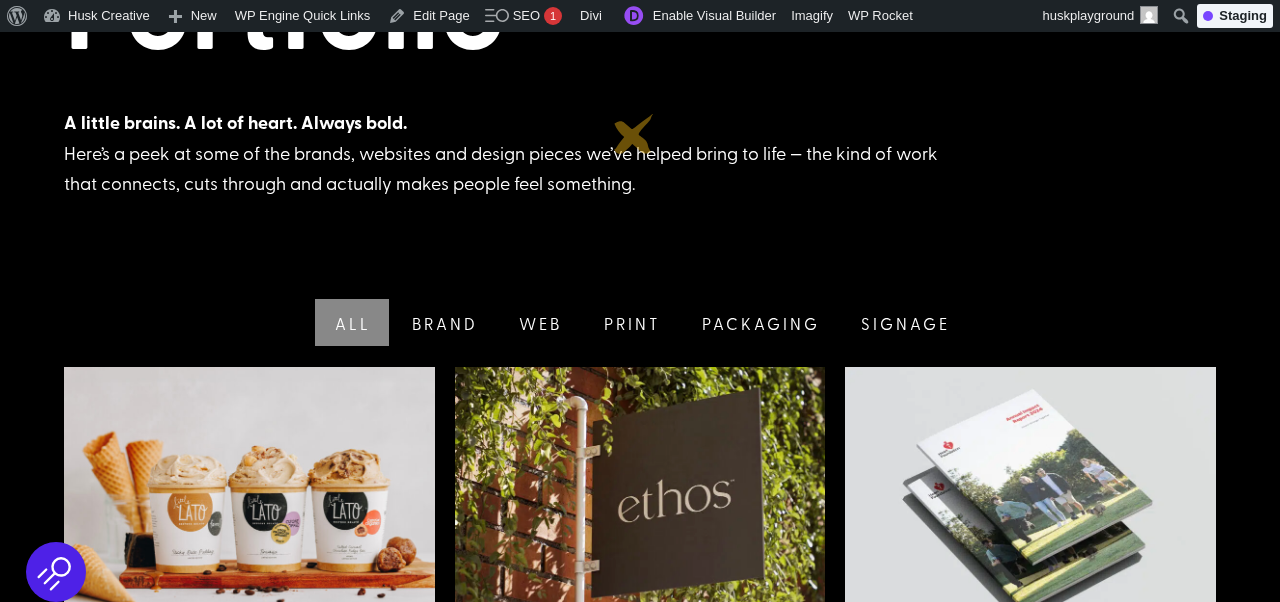 scroll, scrollTop: 332, scrollLeft: 0, axis: vertical 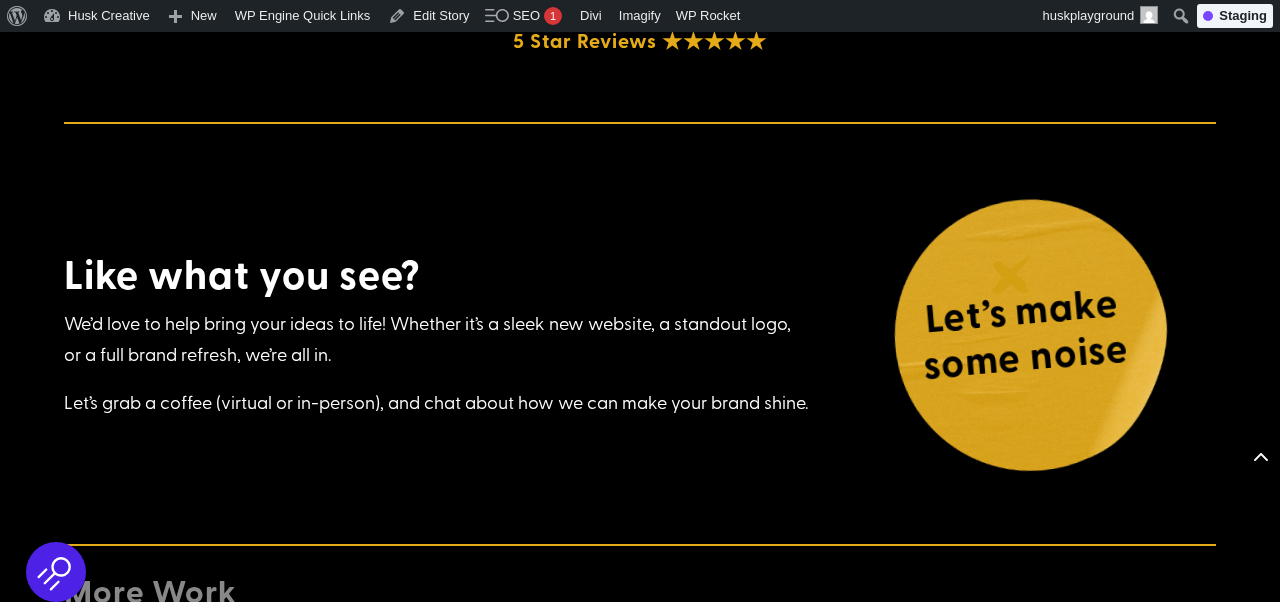 click on "Let’s make some noise" at bounding box center [1025, 337] 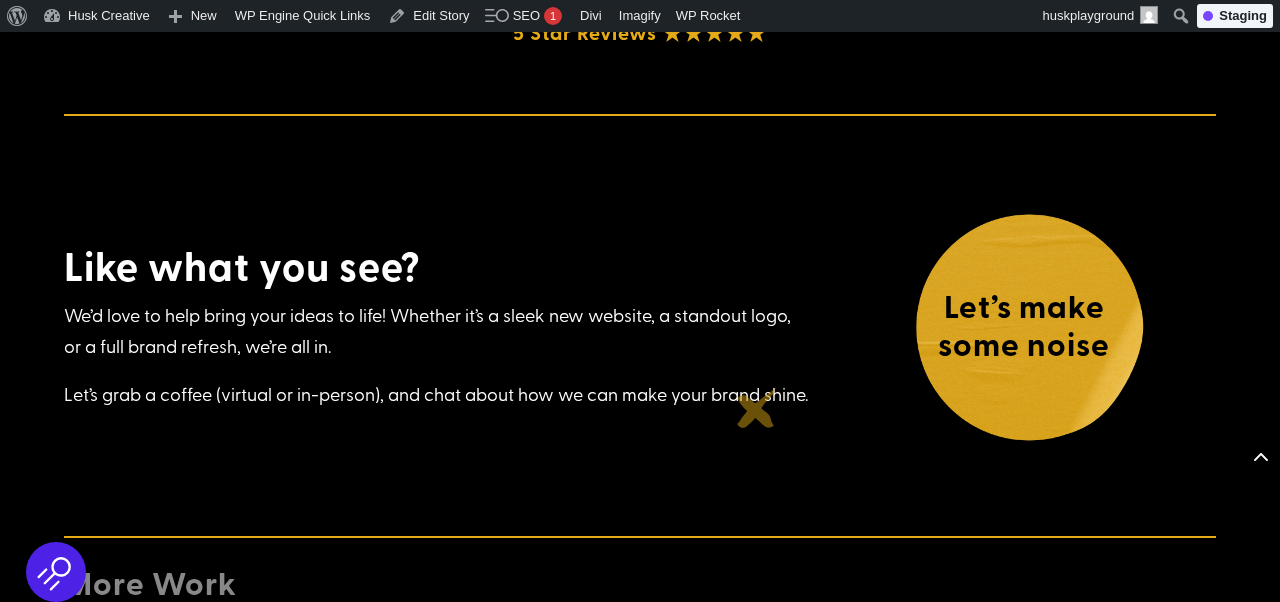 scroll, scrollTop: 7220, scrollLeft: 0, axis: vertical 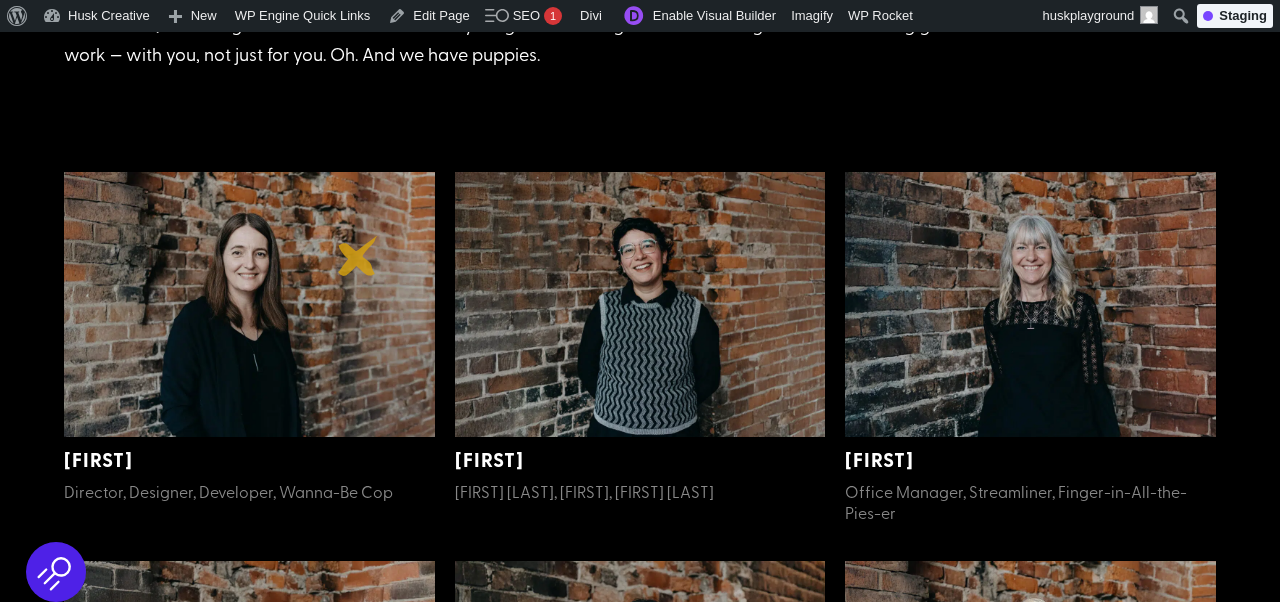 click at bounding box center (249, 304) 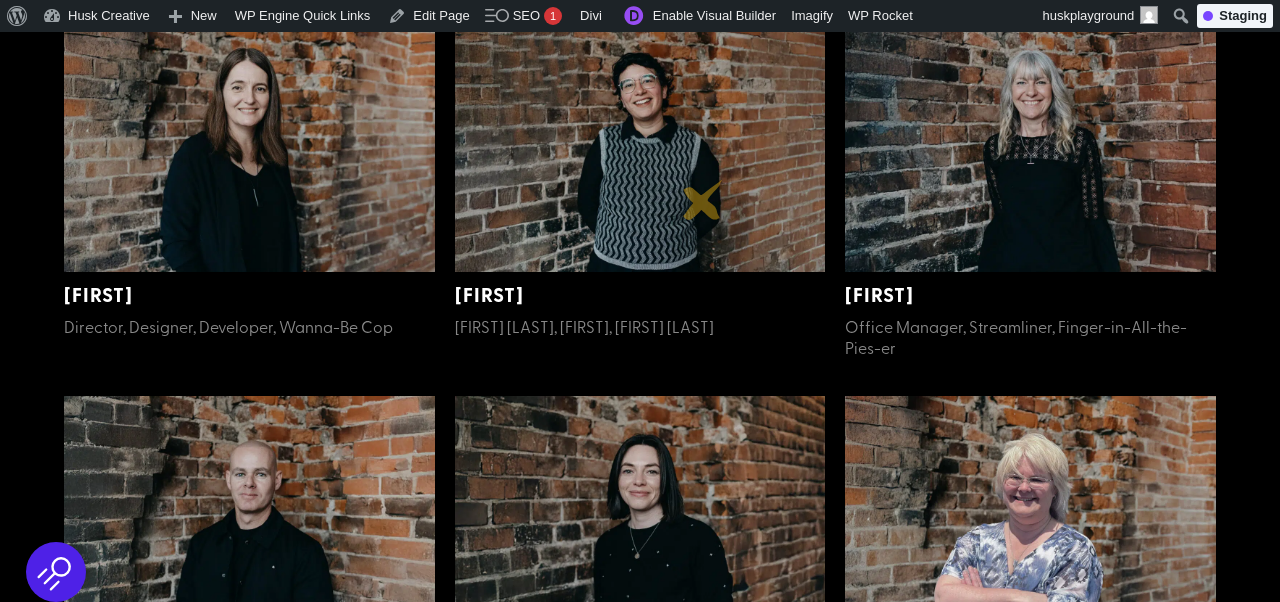 scroll, scrollTop: 656, scrollLeft: 0, axis: vertical 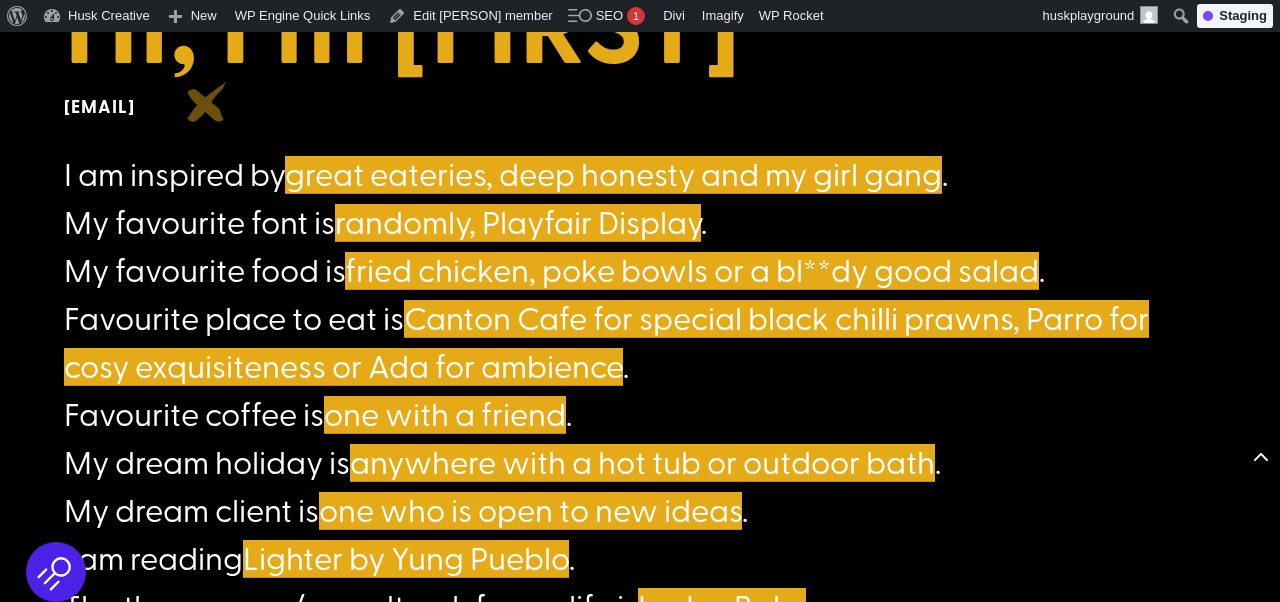 click on "louise@husk.co.nz" at bounding box center (640, 107) 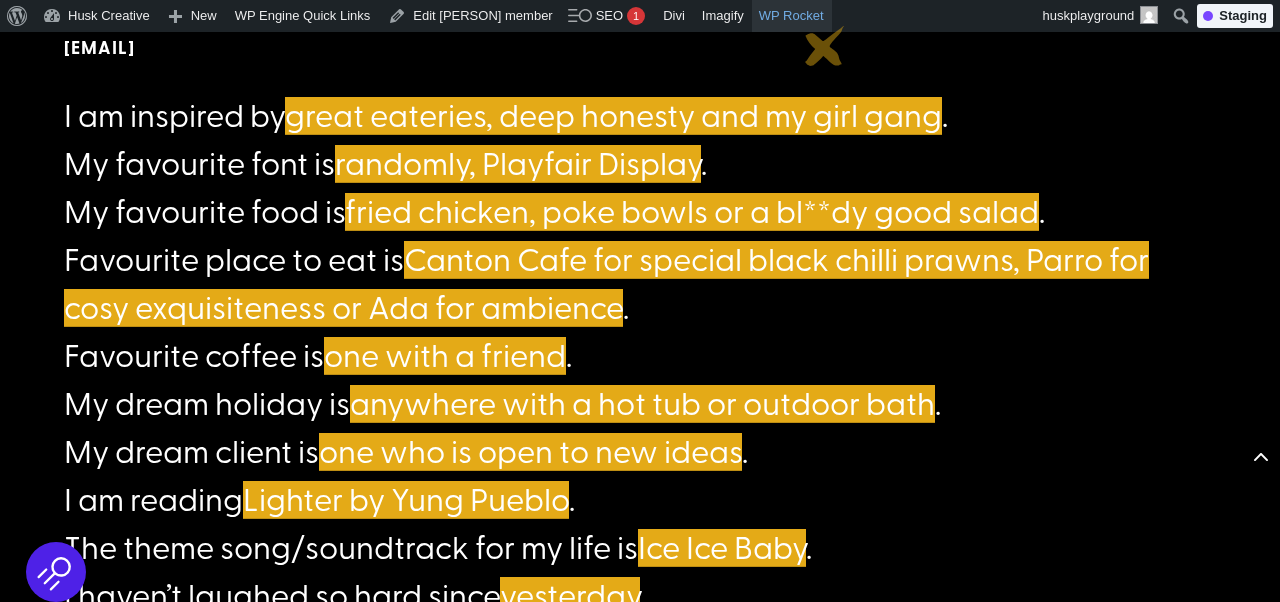 scroll, scrollTop: 1280, scrollLeft: 0, axis: vertical 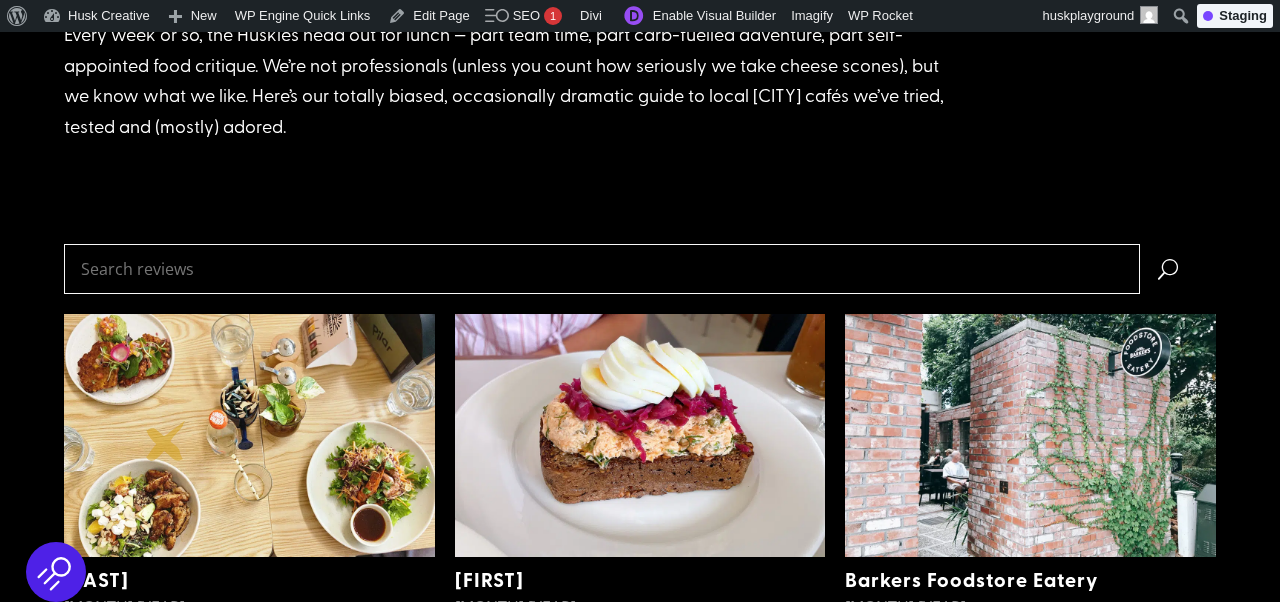 click at bounding box center [249, 435] 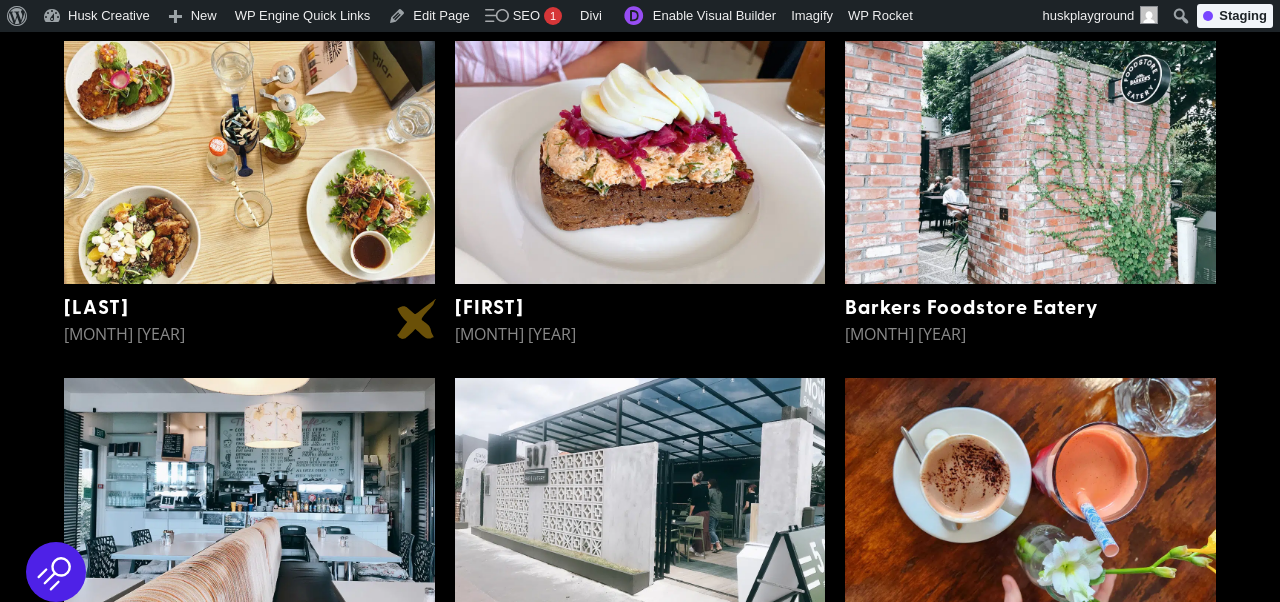 scroll, scrollTop: 681, scrollLeft: 0, axis: vertical 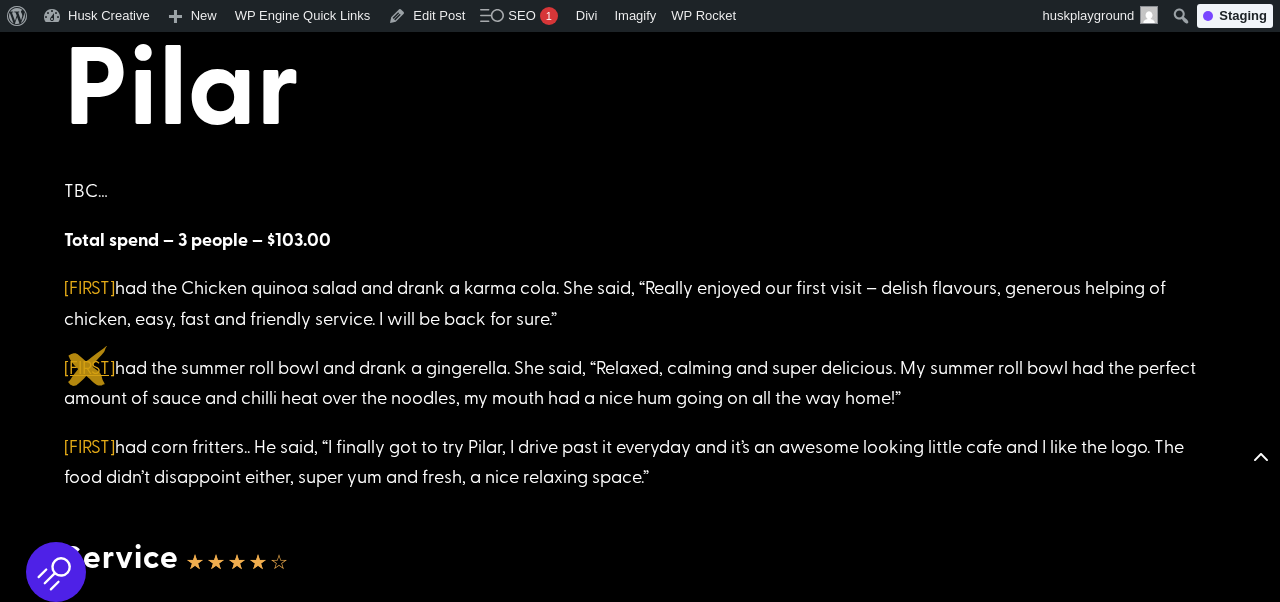 click on "[FIRST]" at bounding box center [89, 366] 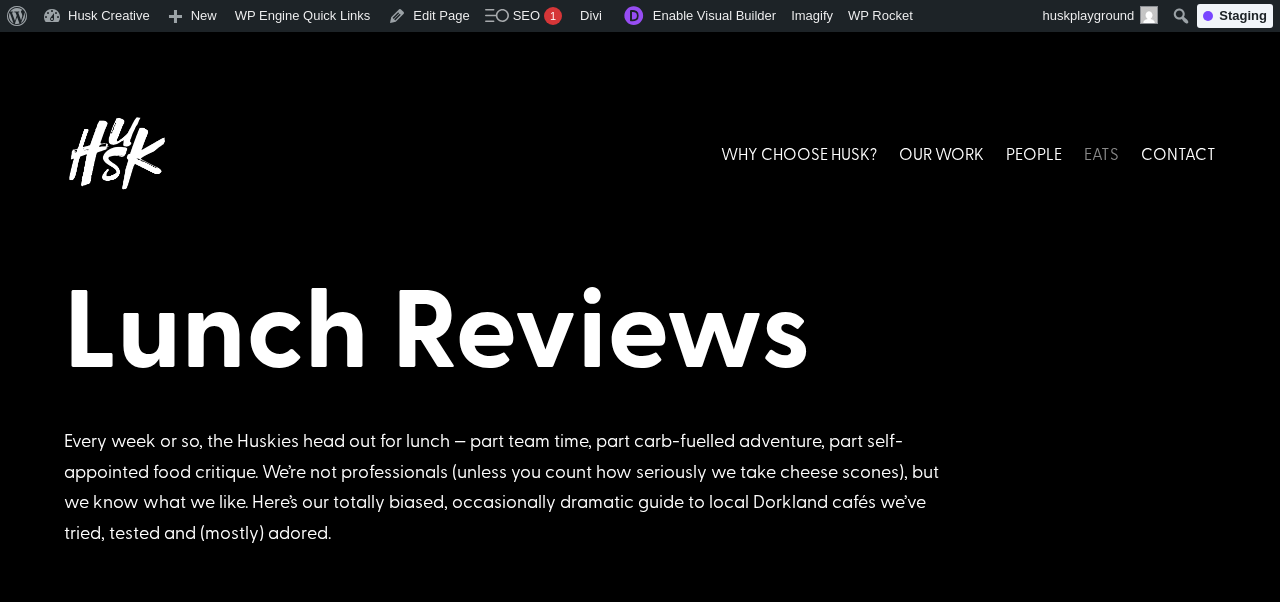 scroll, scrollTop: 681, scrollLeft: 0, axis: vertical 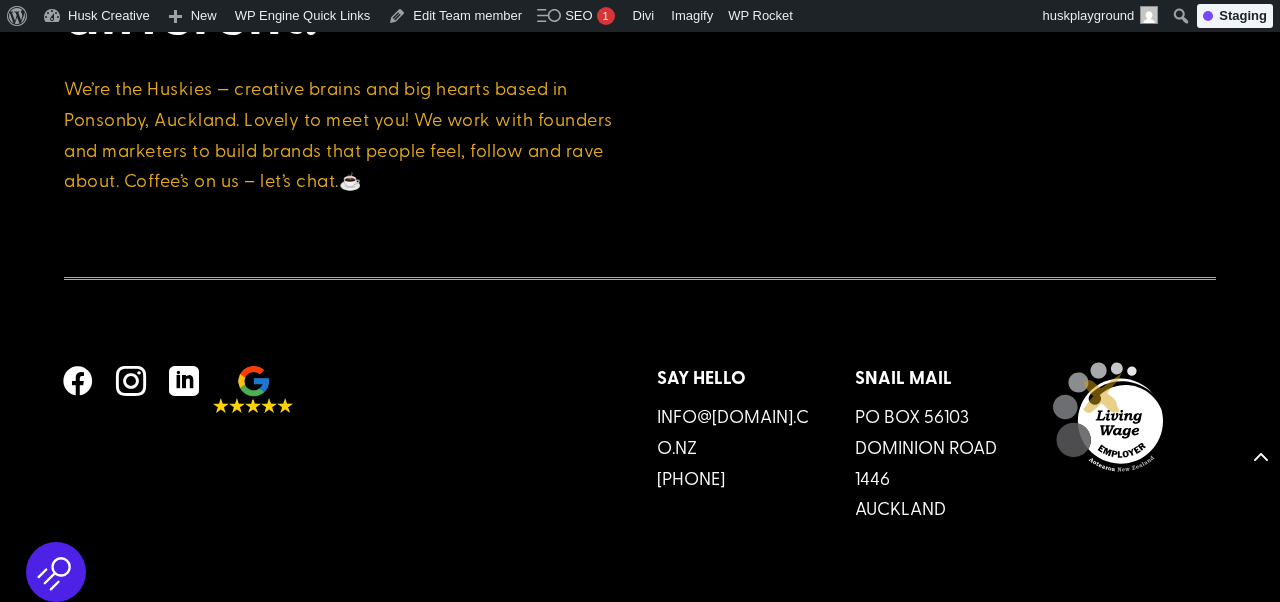 click at bounding box center (1108, 417) 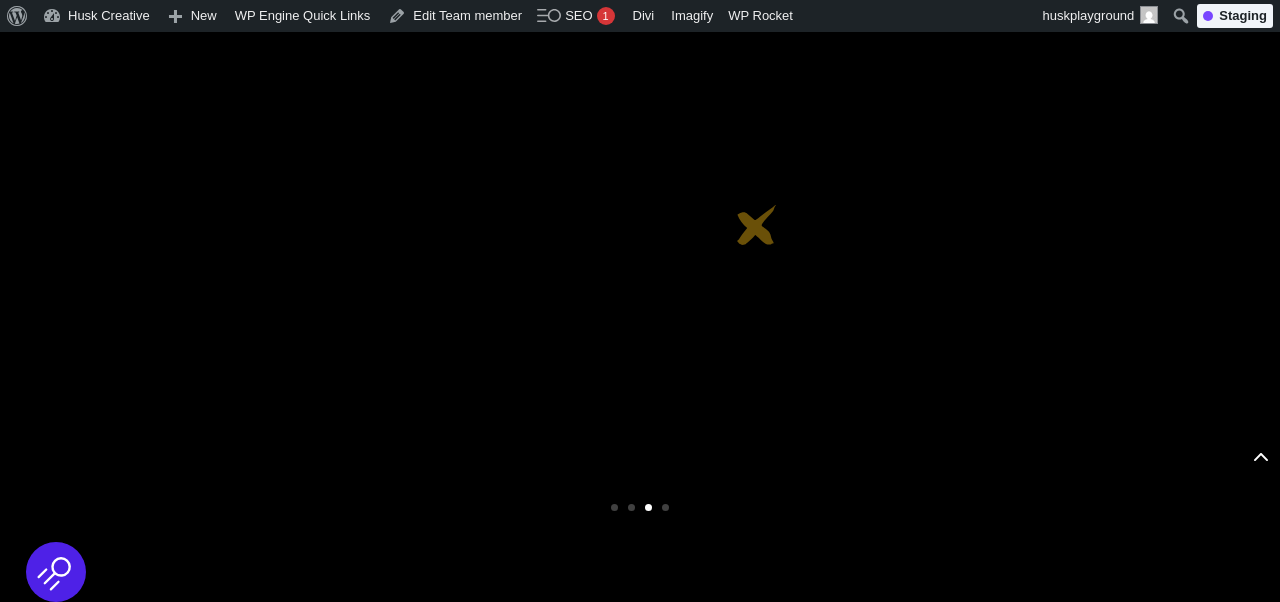 scroll, scrollTop: 0, scrollLeft: 0, axis: both 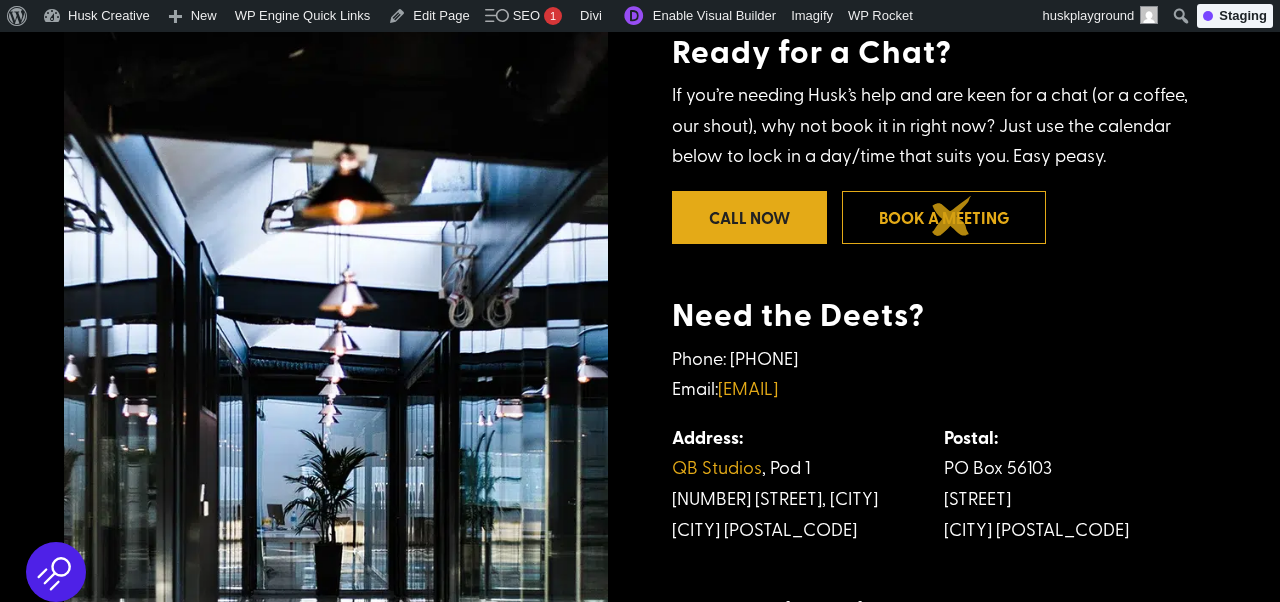 click on "Book a meeting" at bounding box center [944, 217] 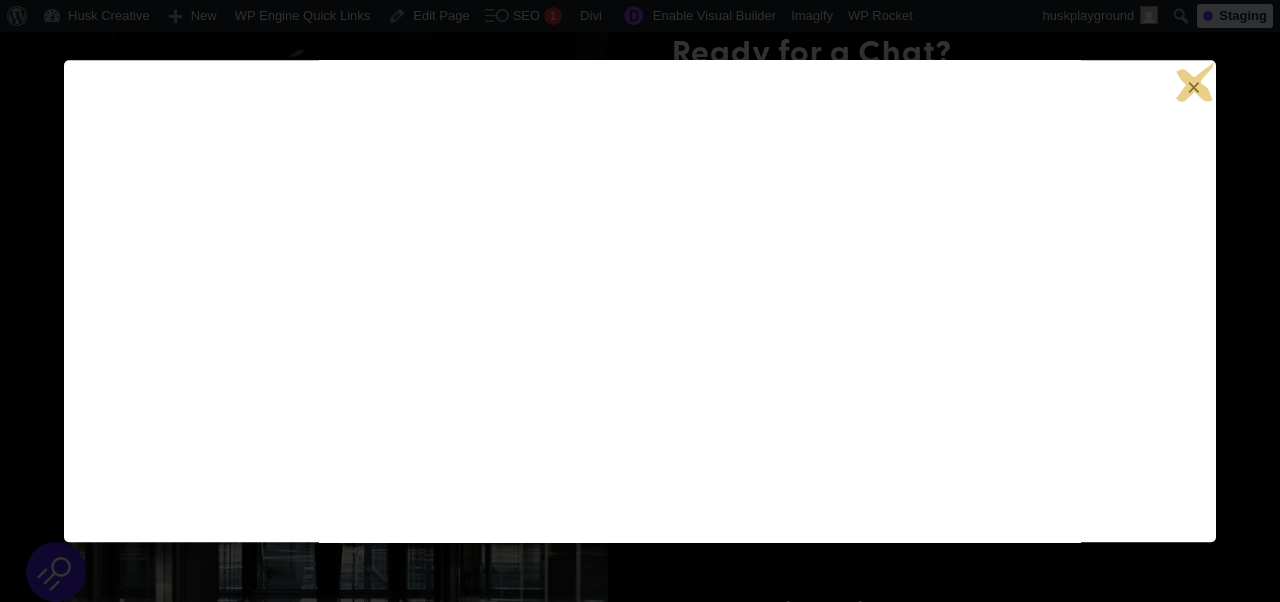 click on "×" at bounding box center (1194, 87) 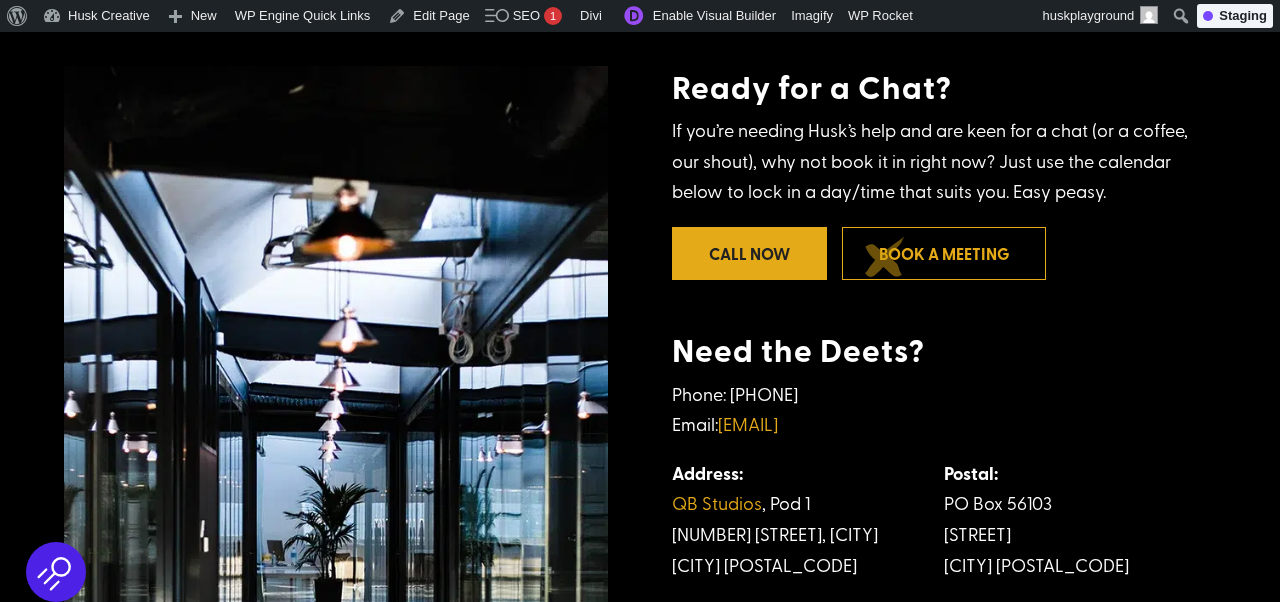 scroll, scrollTop: 459, scrollLeft: 0, axis: vertical 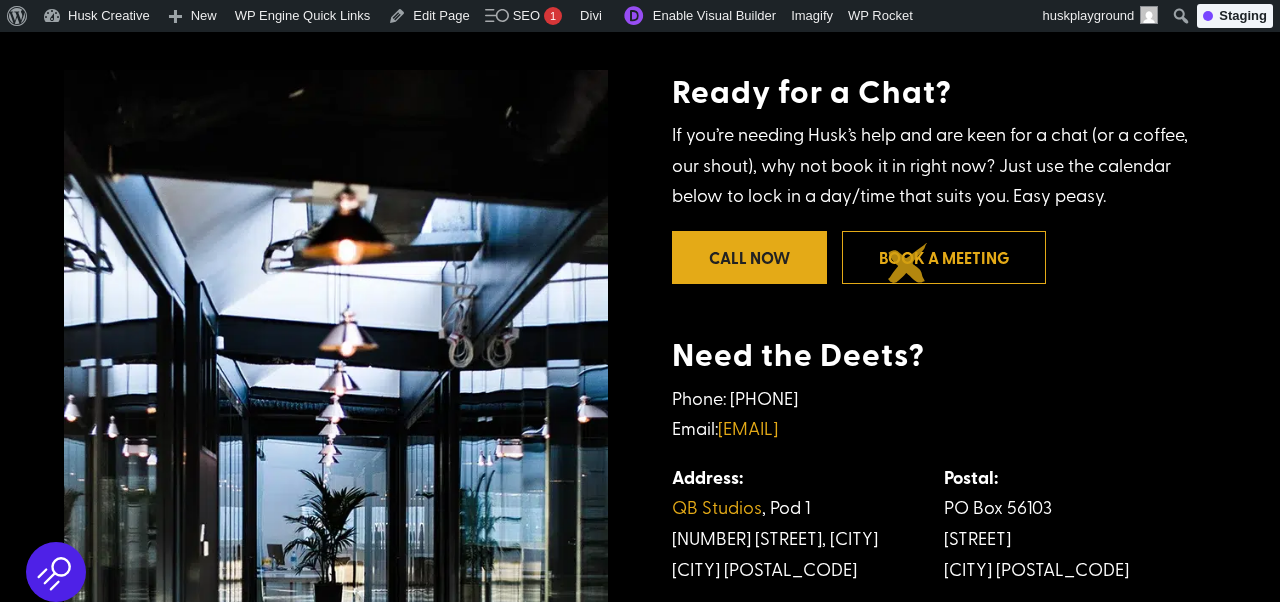click on "Book a meeting" at bounding box center [944, 257] 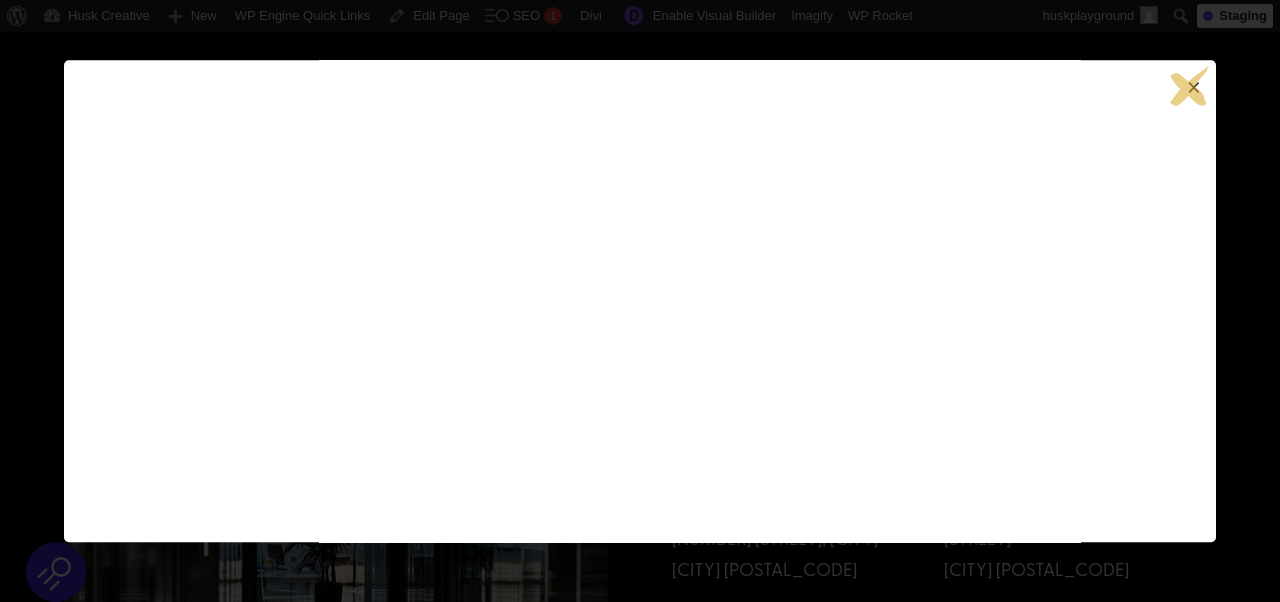 click on "×" at bounding box center (1194, 87) 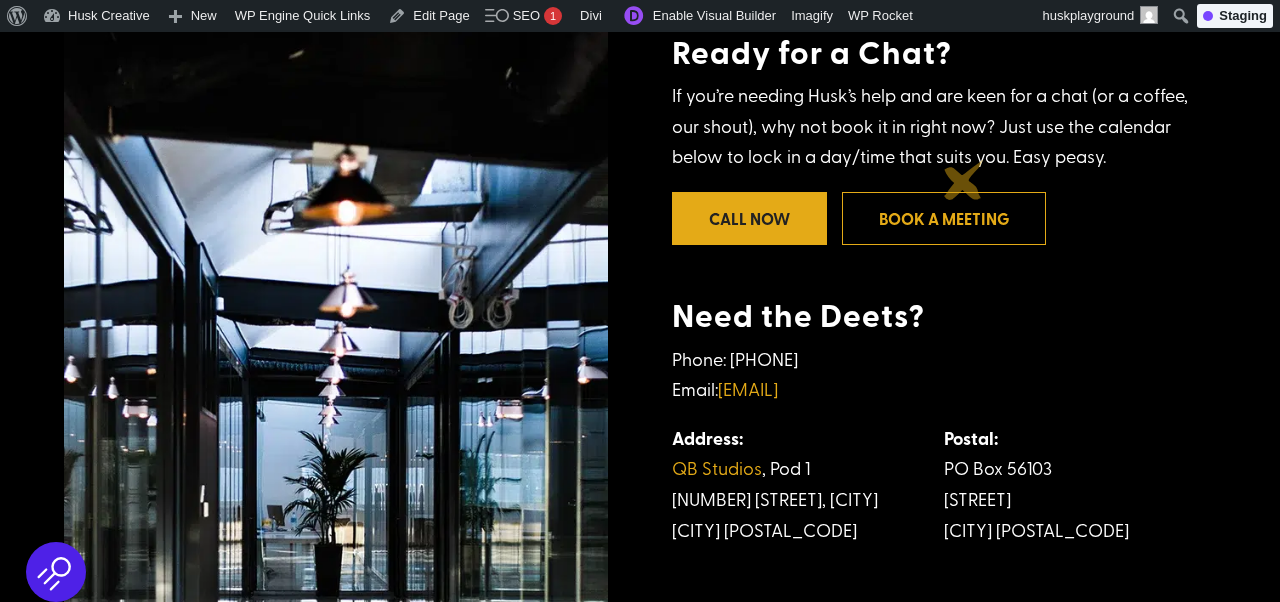 scroll, scrollTop: 496, scrollLeft: 0, axis: vertical 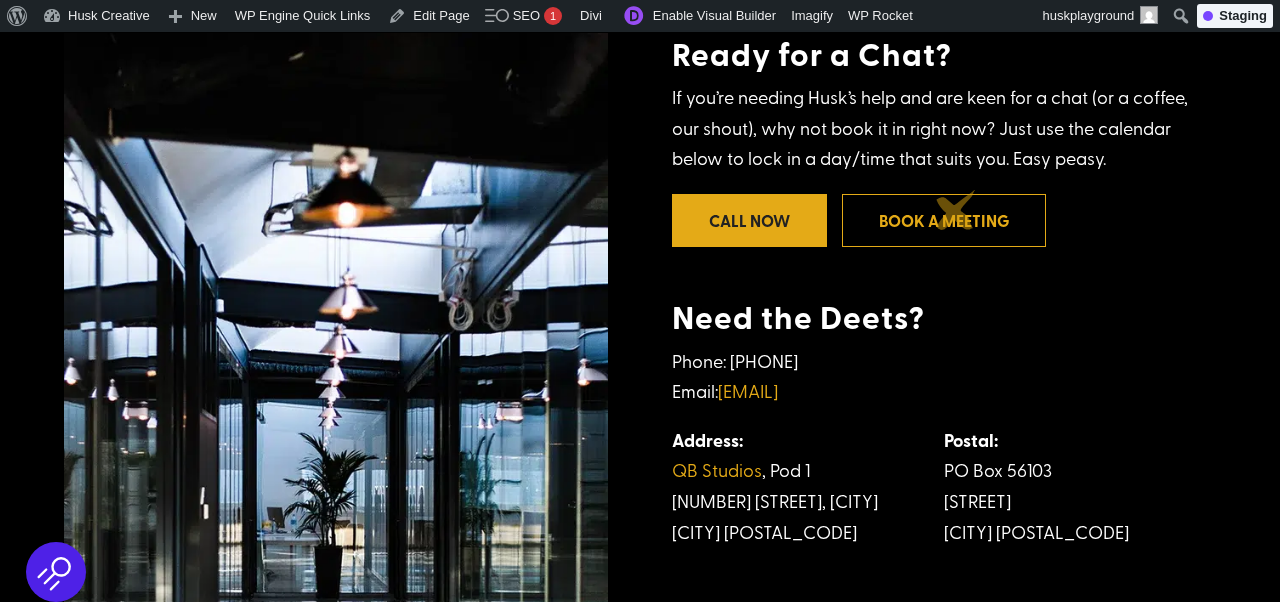 click on "Book a meeting" at bounding box center (944, 220) 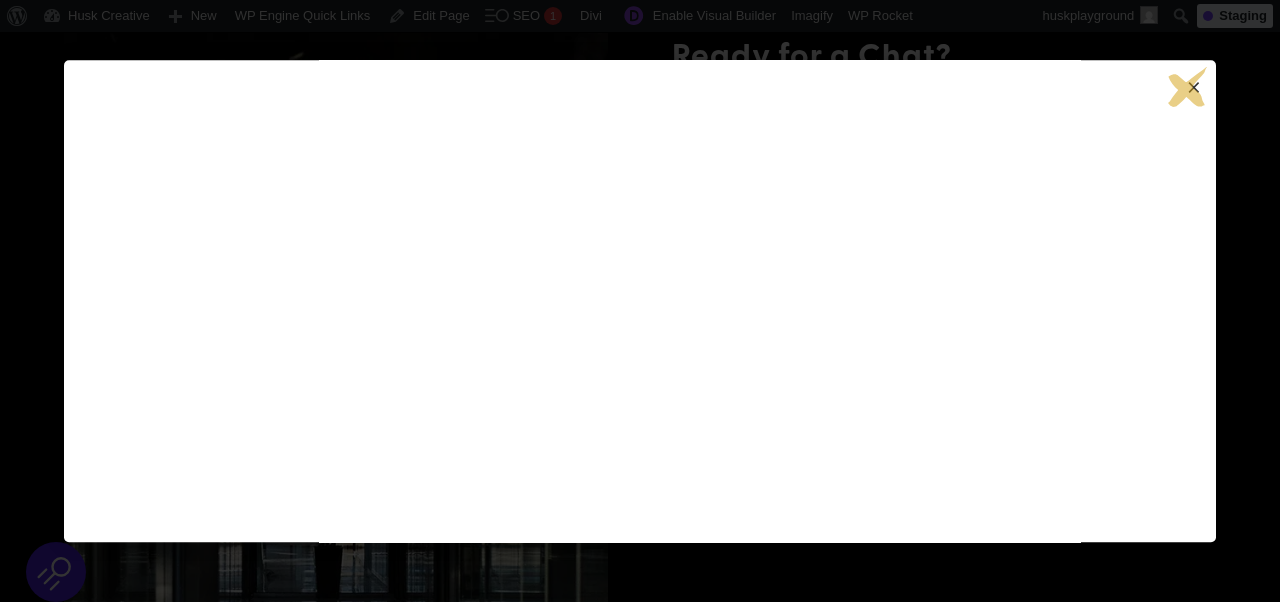 click on "×" at bounding box center (1194, 87) 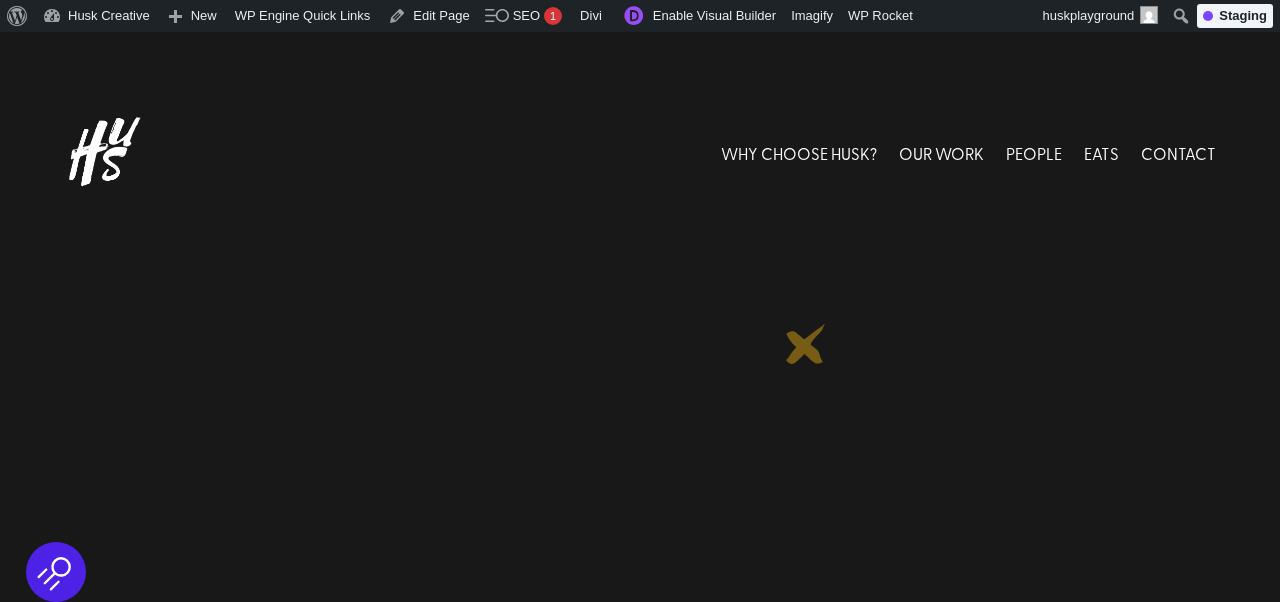 scroll, scrollTop: 81, scrollLeft: 0, axis: vertical 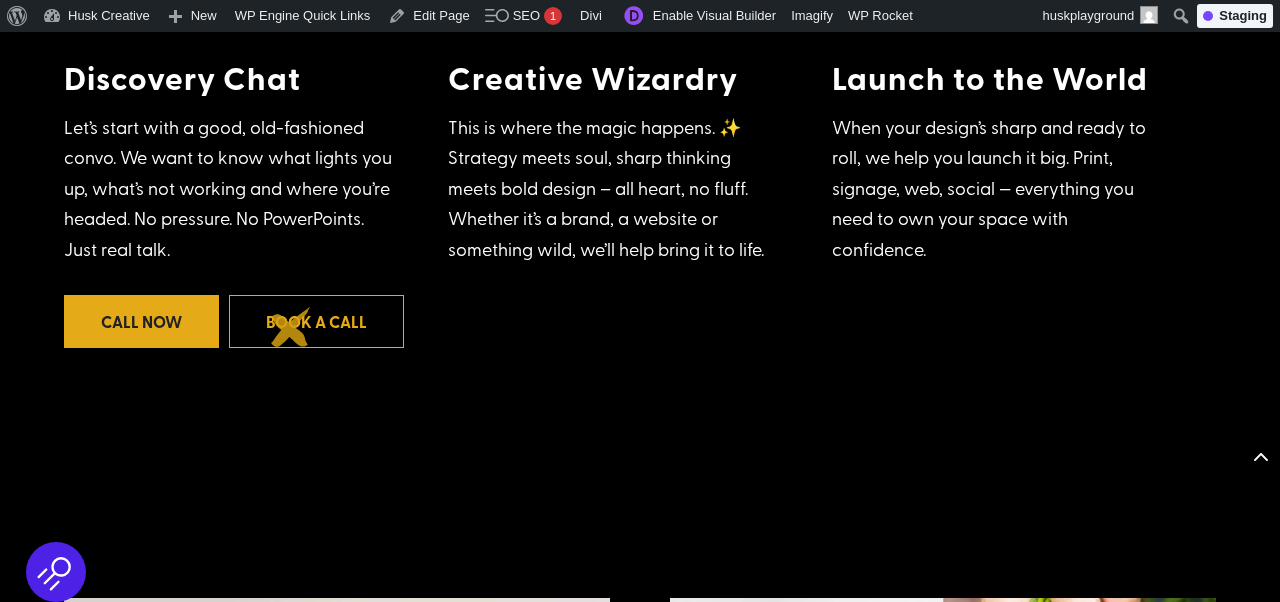 click on "Book a call" at bounding box center (316, 321) 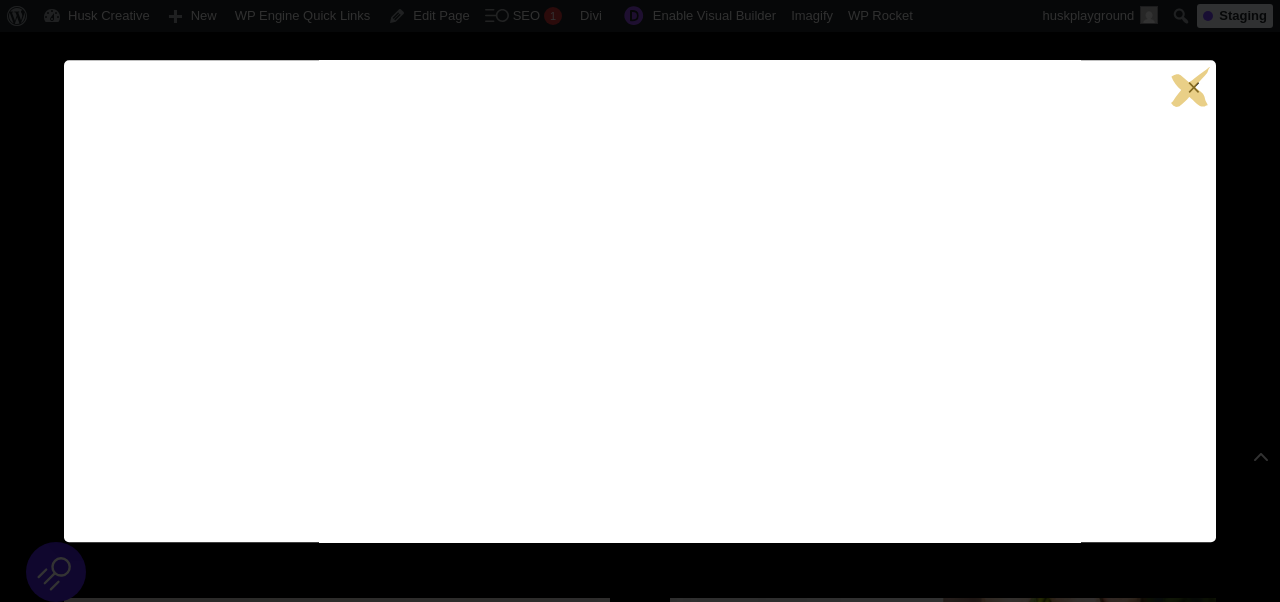 click on "×" at bounding box center [1194, 87] 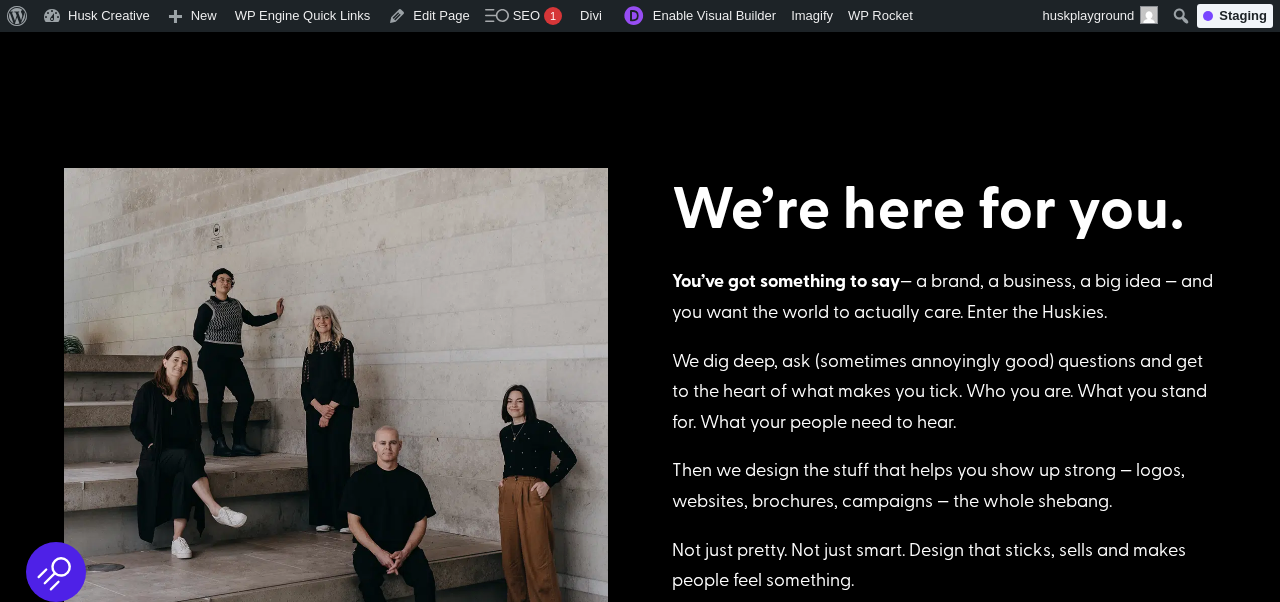 scroll, scrollTop: 366, scrollLeft: 0, axis: vertical 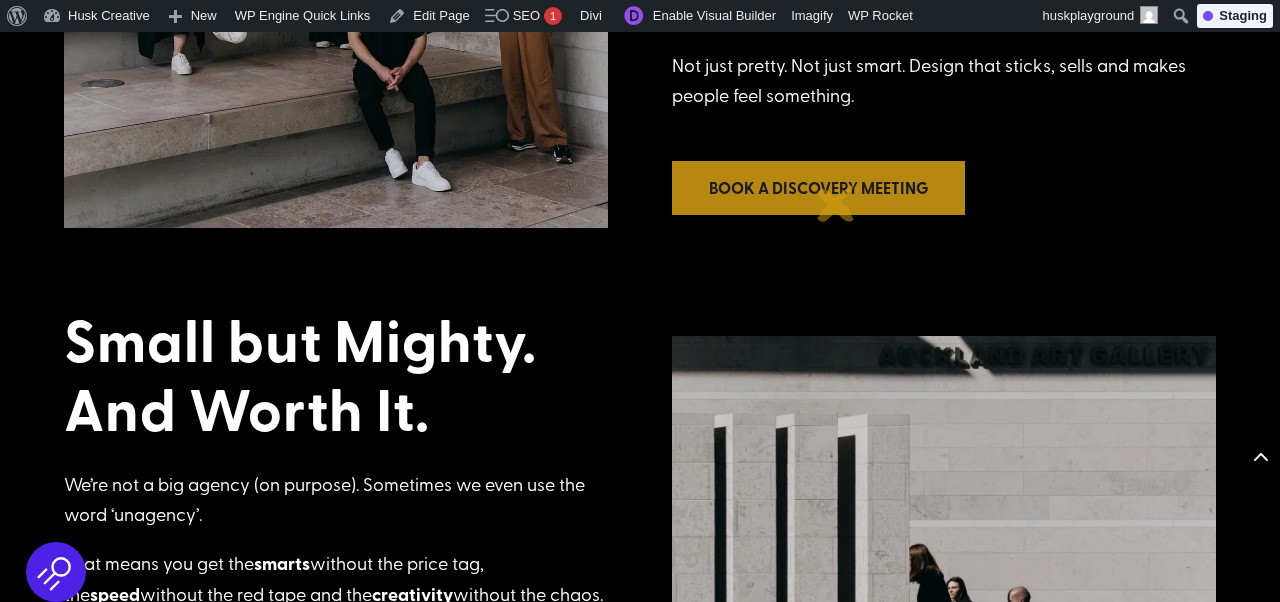 click on "Book a Discovery Meeting" at bounding box center (818, 187) 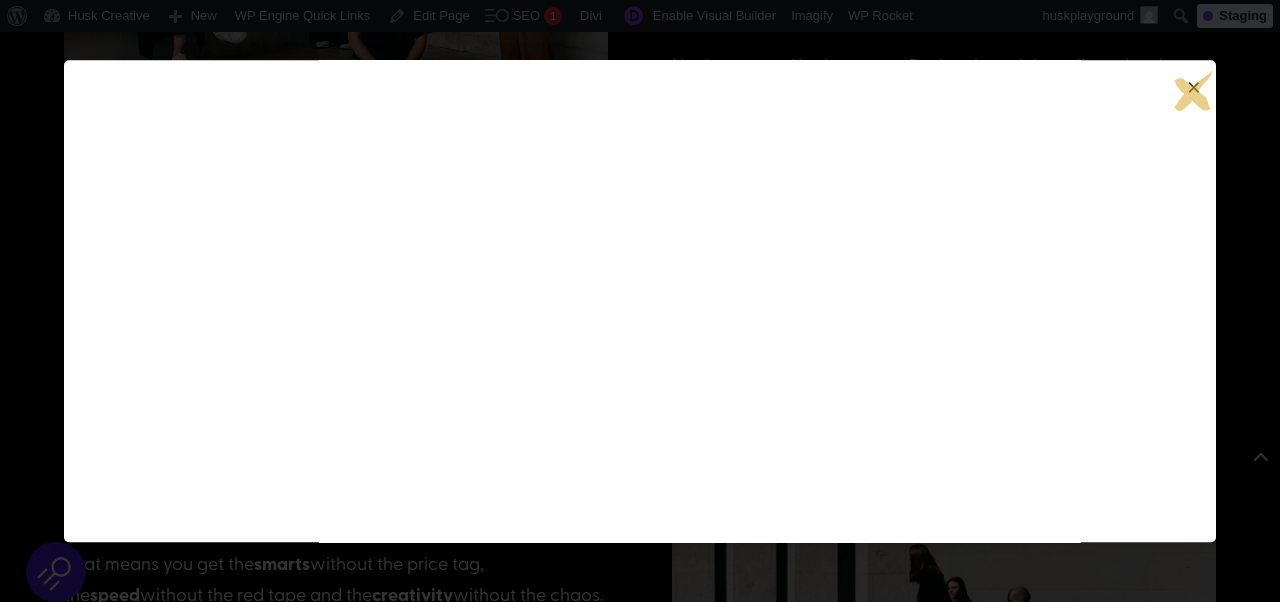 click on "×" at bounding box center (1194, 87) 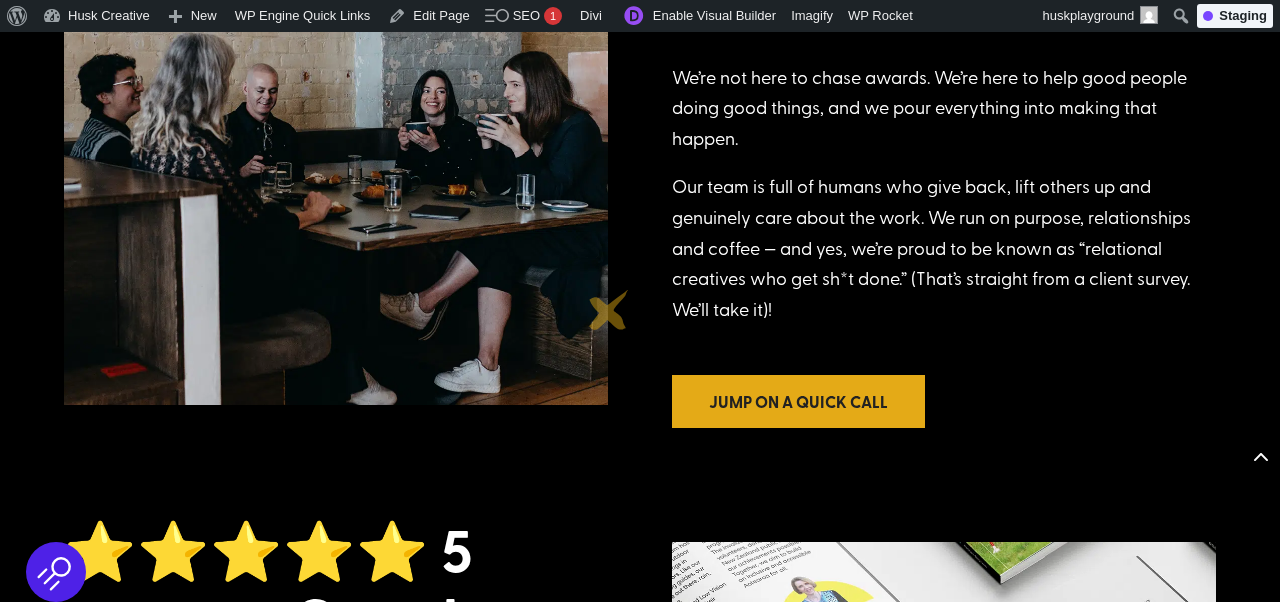 scroll, scrollTop: 2012, scrollLeft: 0, axis: vertical 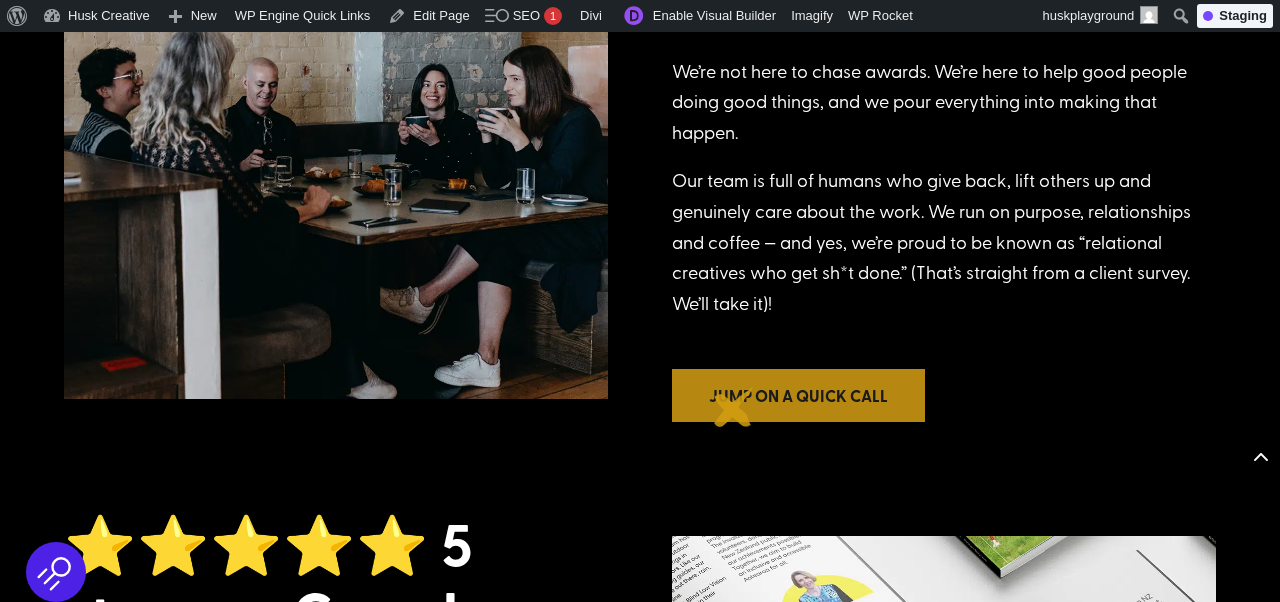 click on "Jump on a quick call" at bounding box center (798, 395) 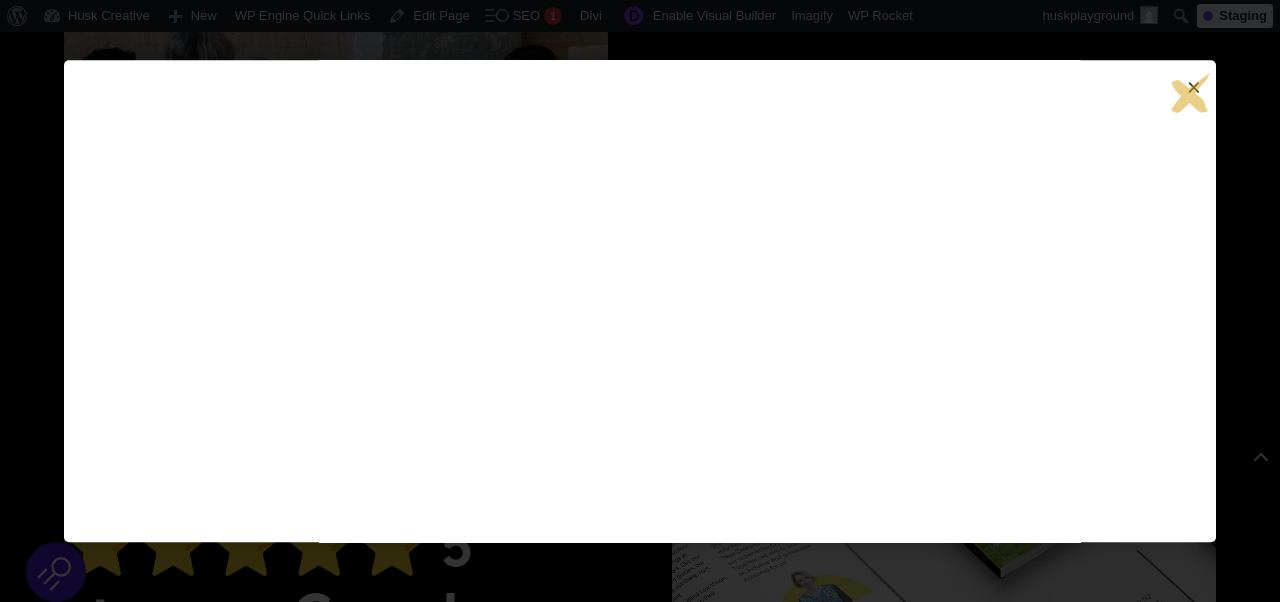 click on "×" at bounding box center (1194, 87) 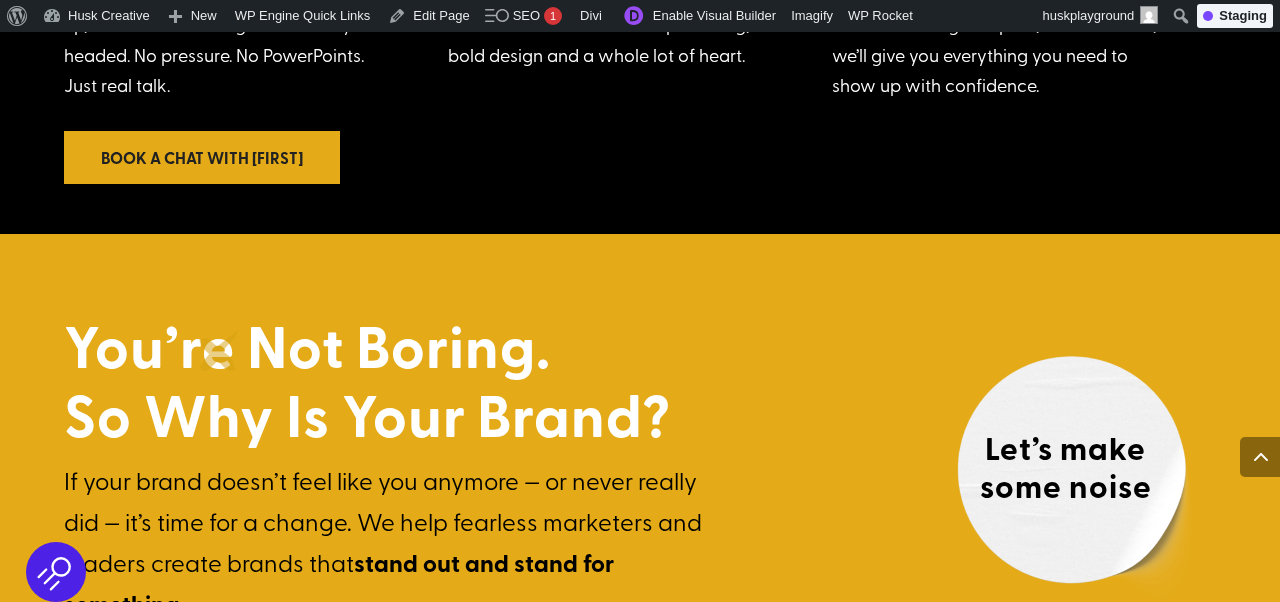 scroll, scrollTop: 5451, scrollLeft: 0, axis: vertical 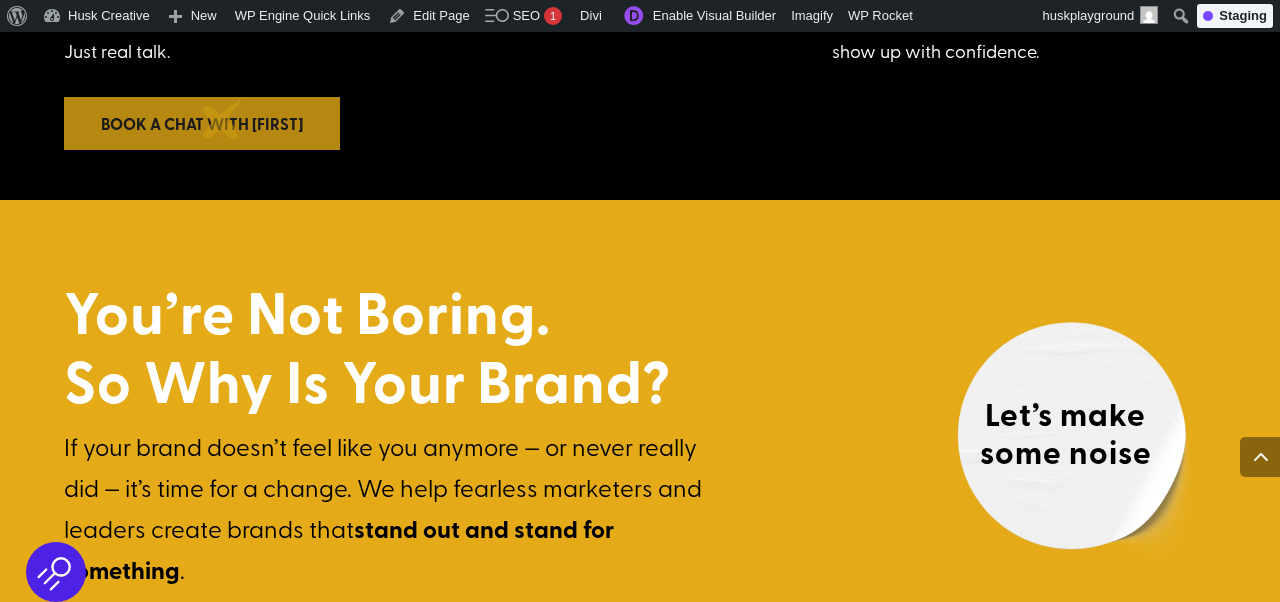 click on "Book a chat with Lou" at bounding box center (202, 123) 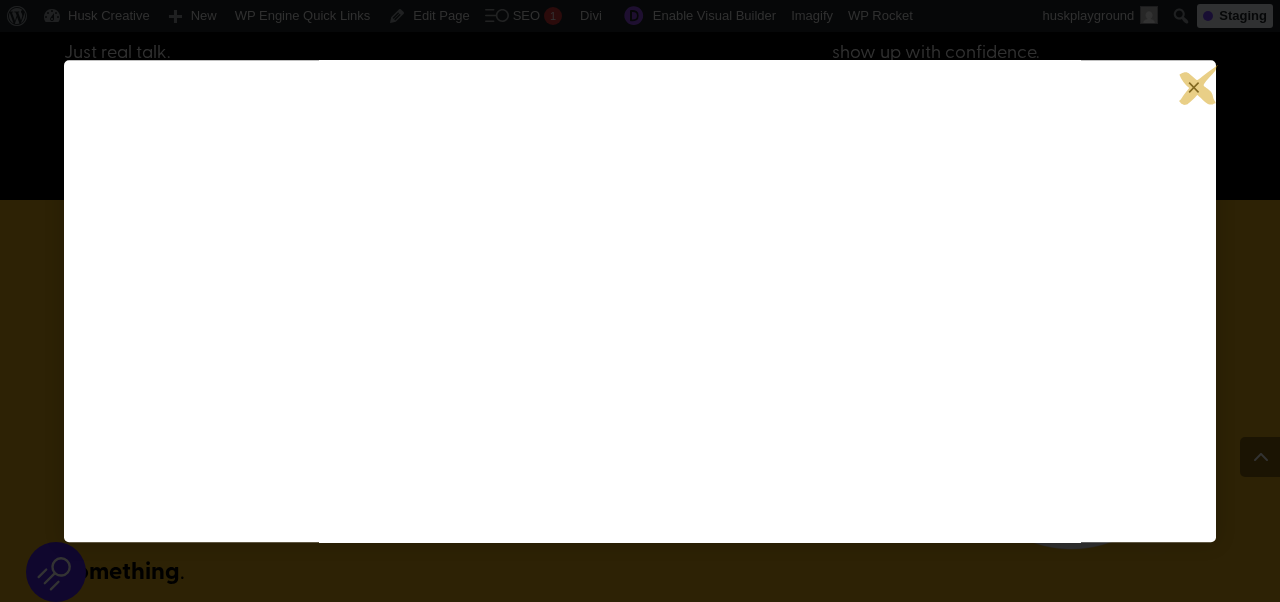 click on "×" at bounding box center [1194, 87] 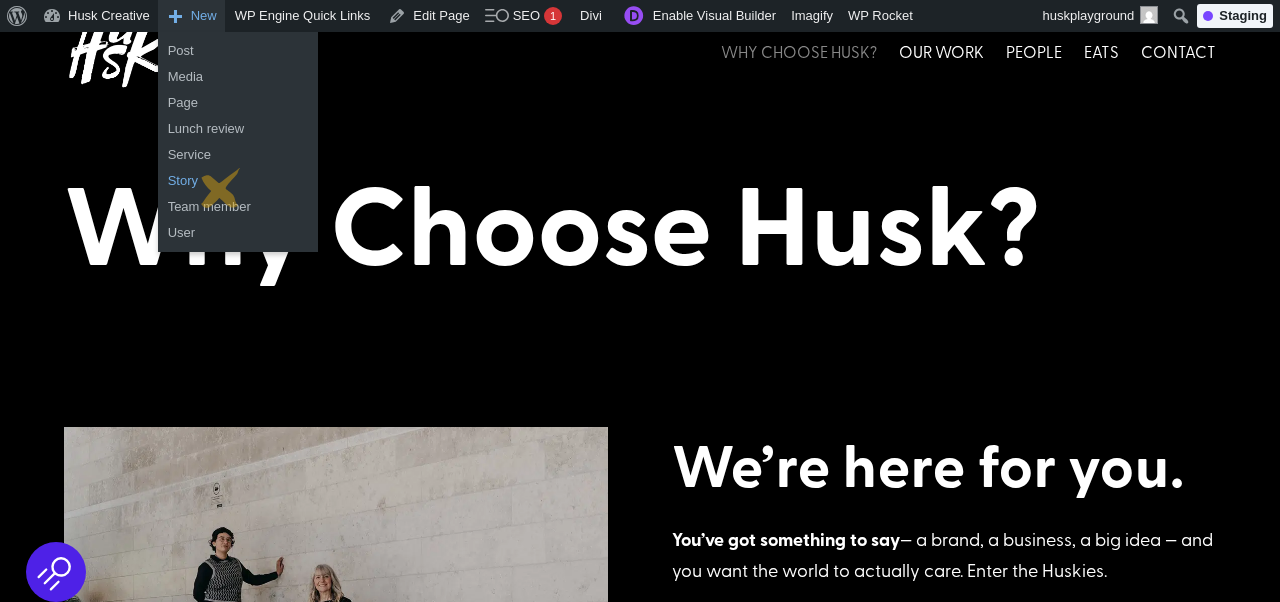 scroll, scrollTop: 0, scrollLeft: 0, axis: both 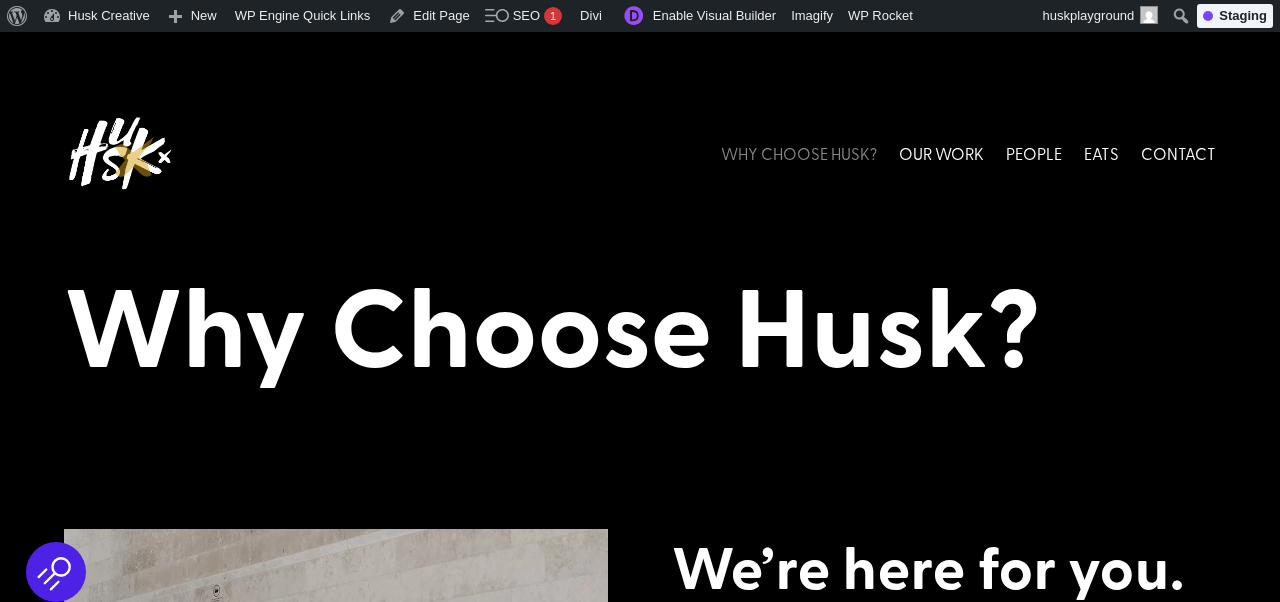 click at bounding box center (119, 153) 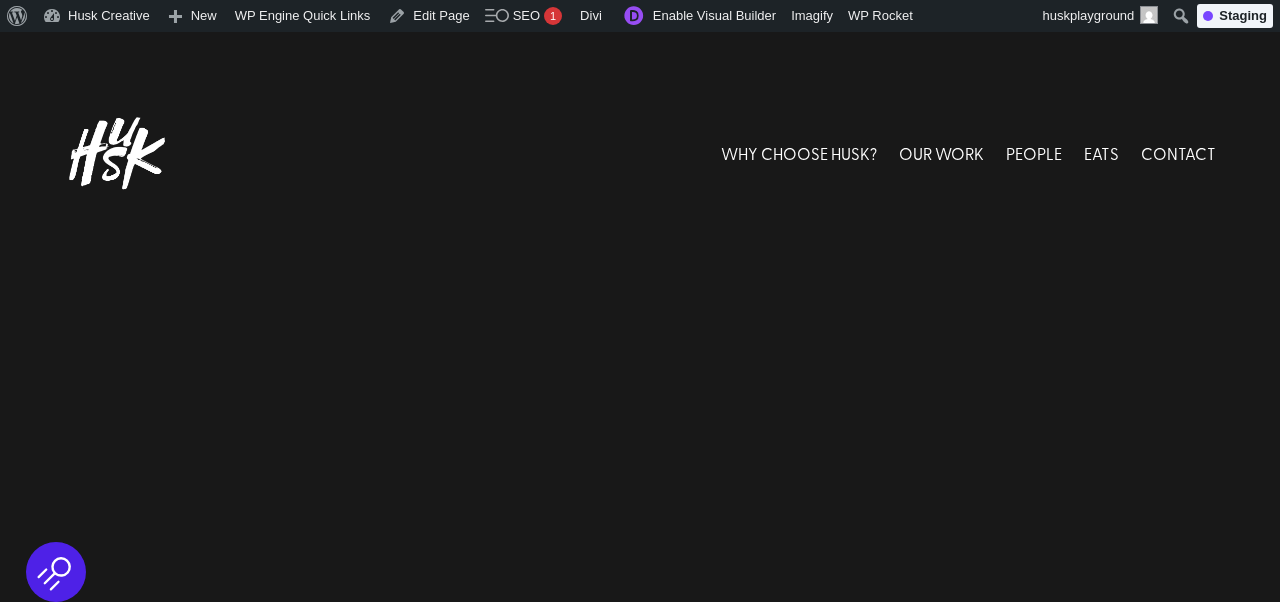 scroll, scrollTop: 0, scrollLeft: 0, axis: both 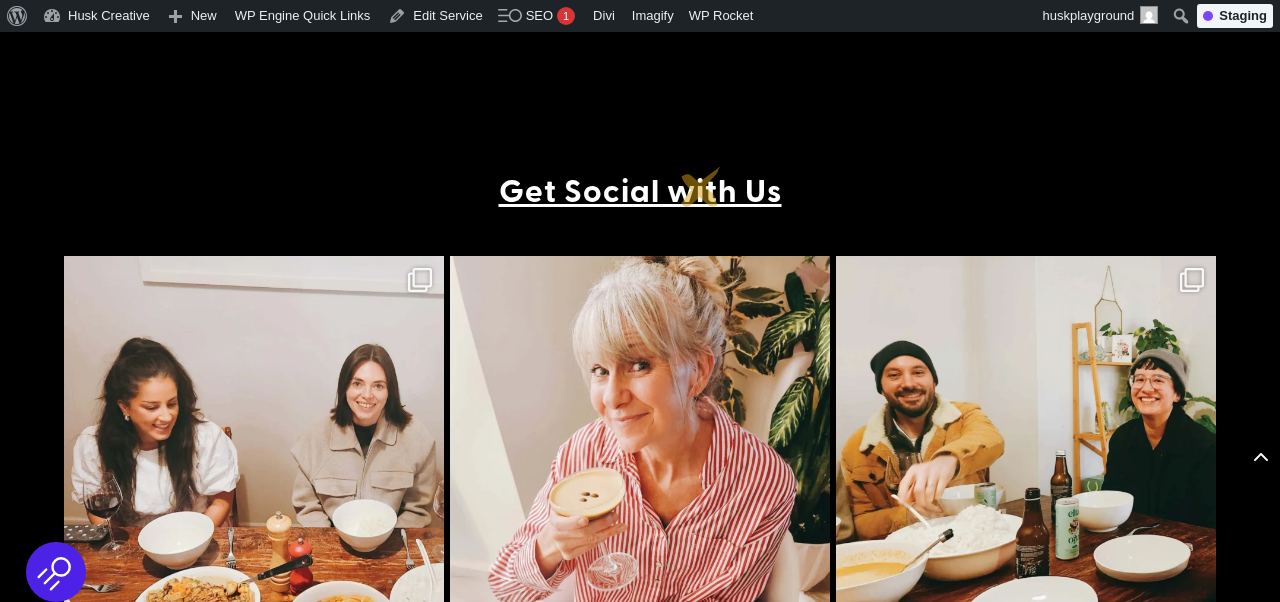 click on "Get Social with Us" at bounding box center [640, 189] 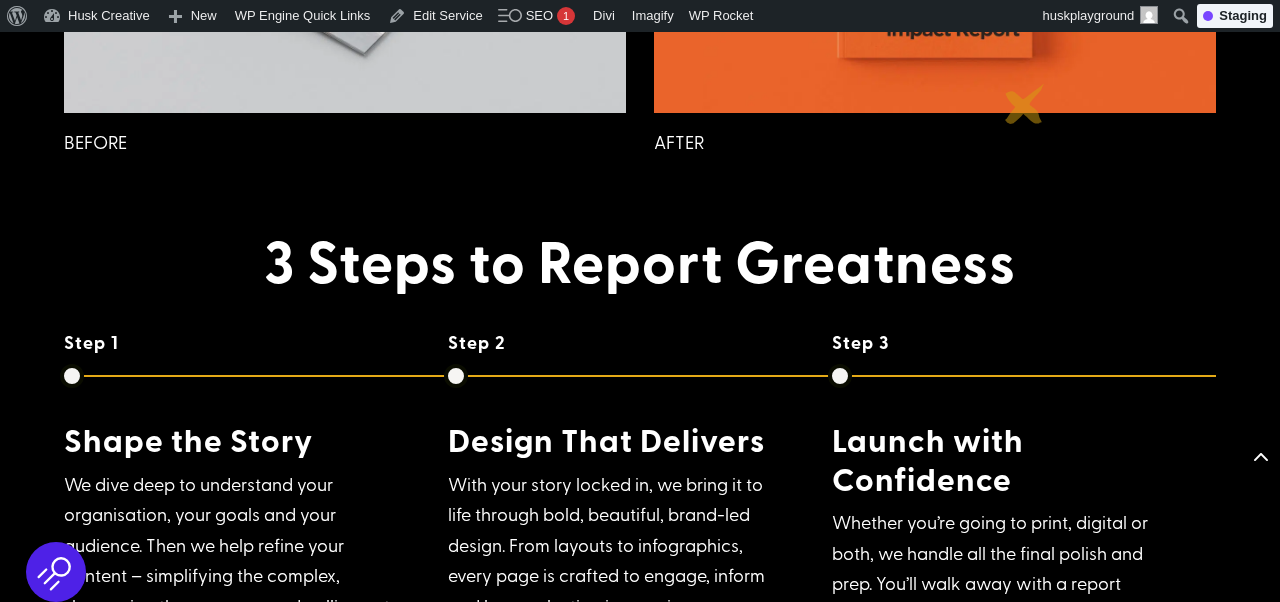 scroll, scrollTop: 5829, scrollLeft: 0, axis: vertical 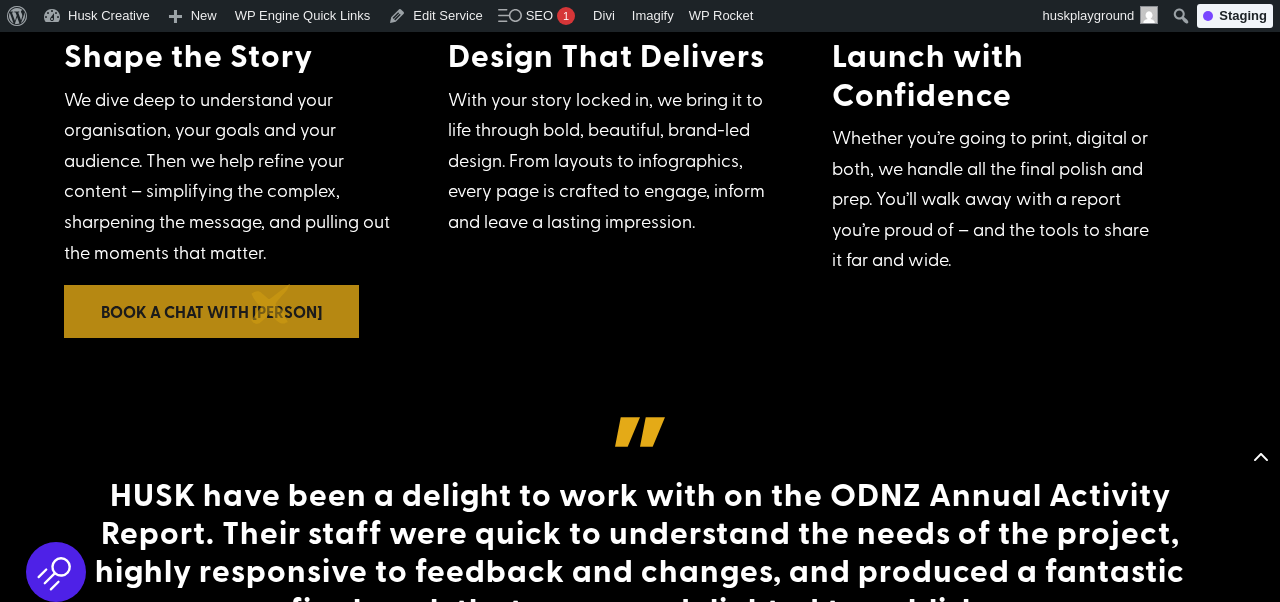 click on "Book a chat with [PERSON]" at bounding box center (211, 311) 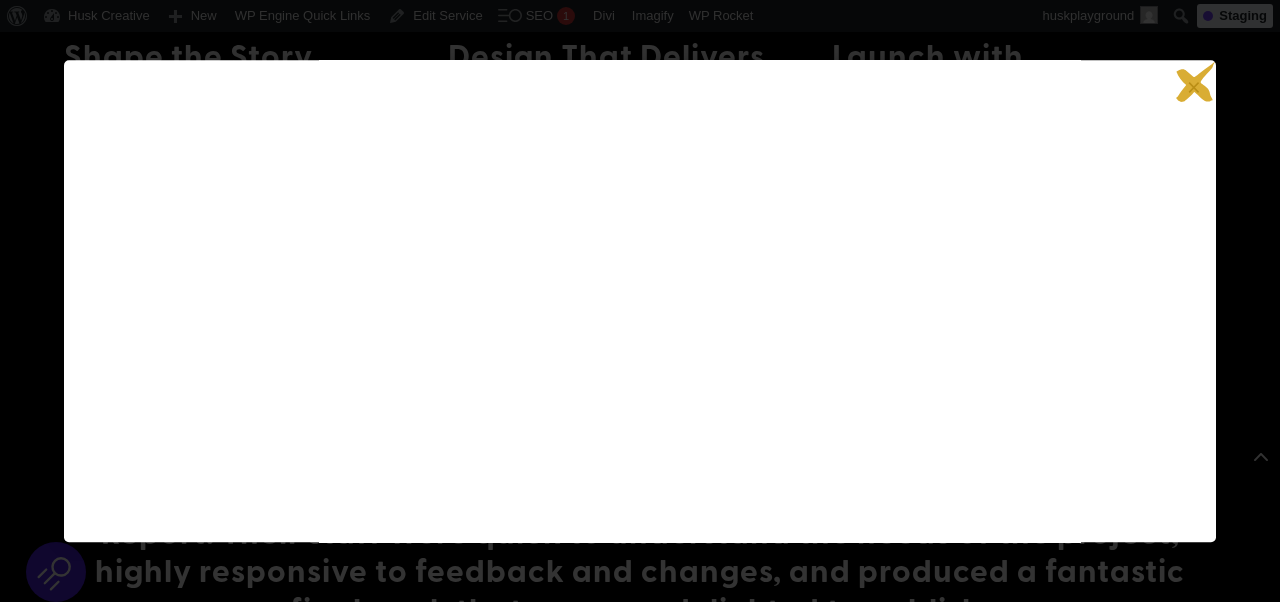 click on "×" at bounding box center [1194, 87] 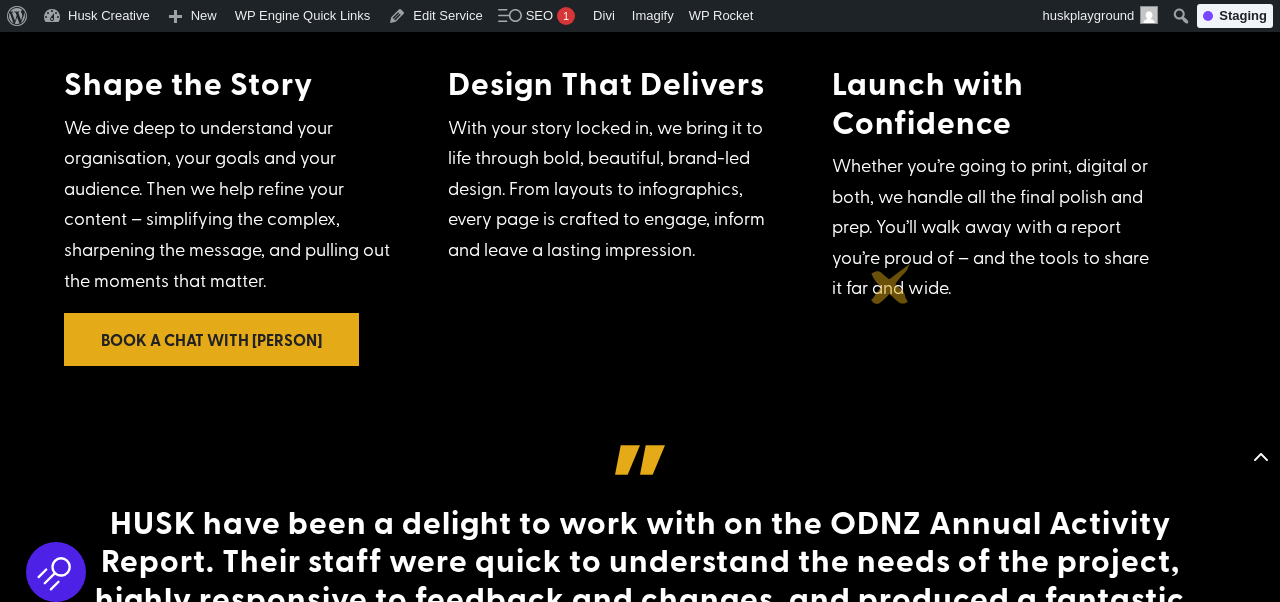 scroll, scrollTop: 6193, scrollLeft: 0, axis: vertical 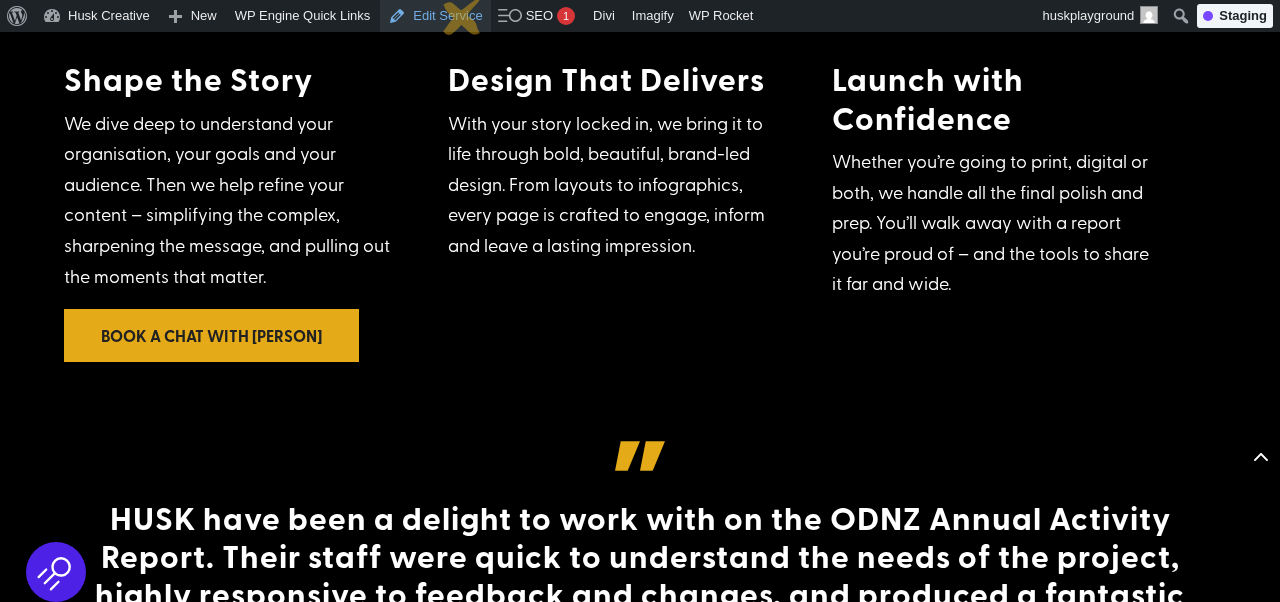 click on "Edit Service" at bounding box center (435, 16) 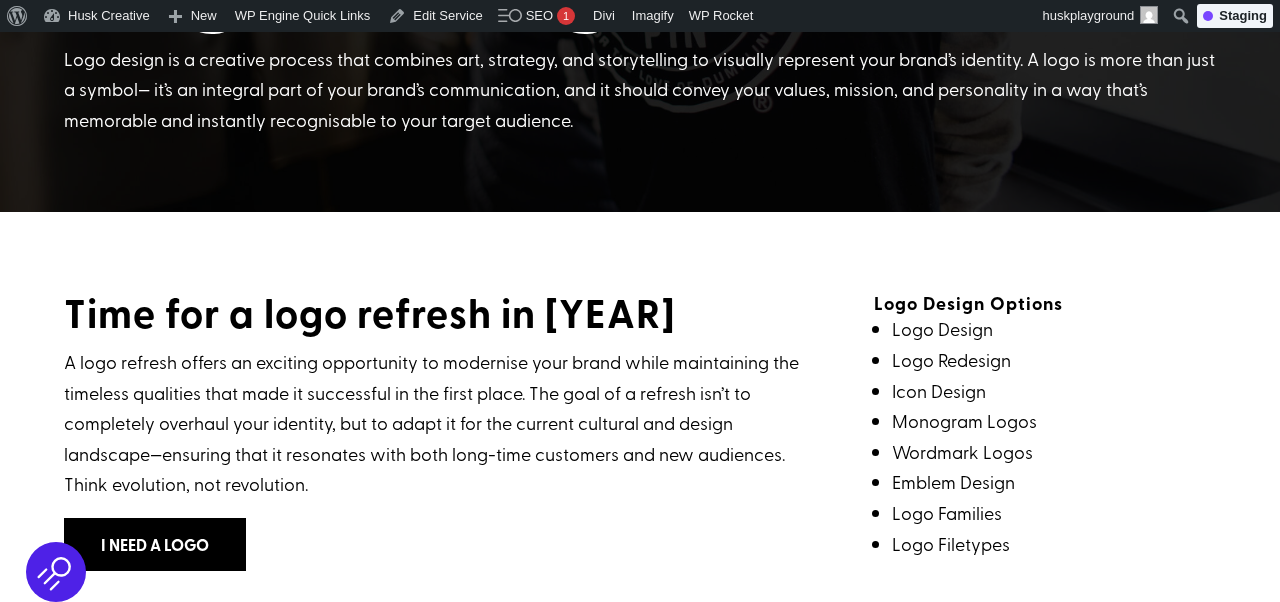 scroll, scrollTop: 1198, scrollLeft: 0, axis: vertical 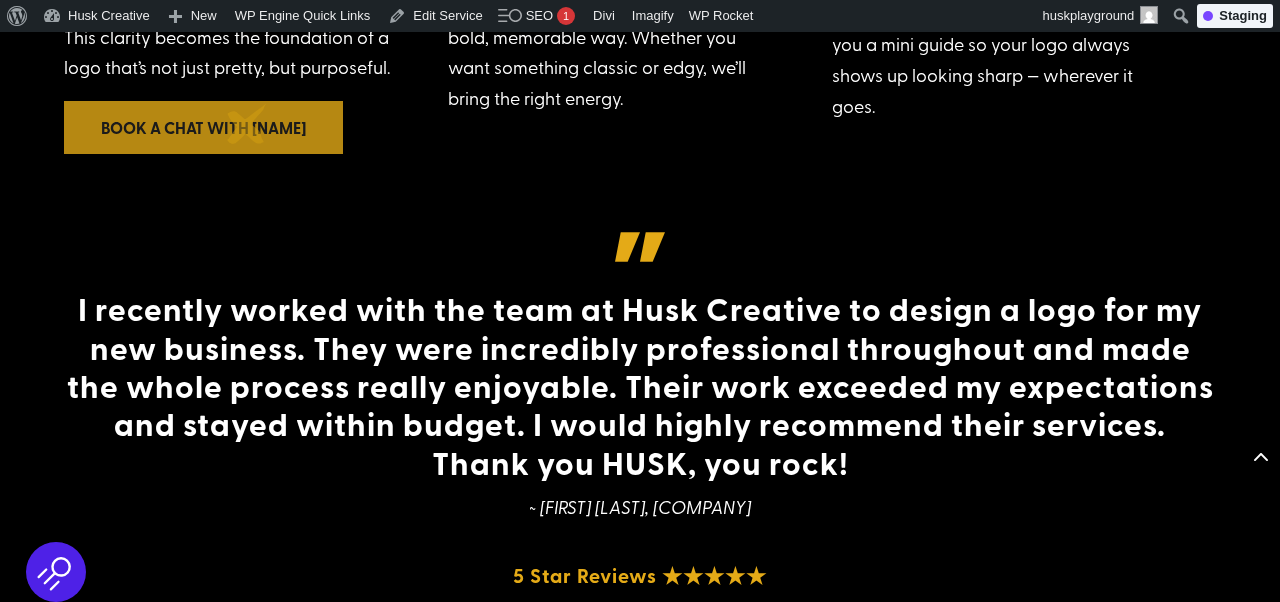 click on "Book a chat with [NAME]" at bounding box center (203, 127) 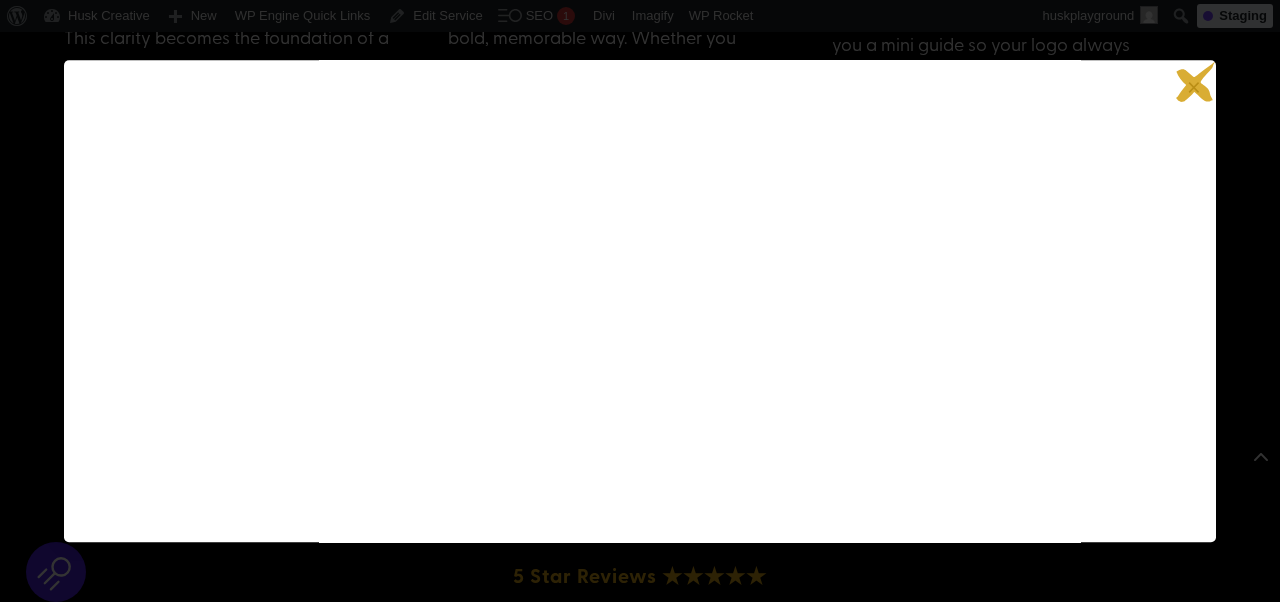 click on "×" at bounding box center [1194, 87] 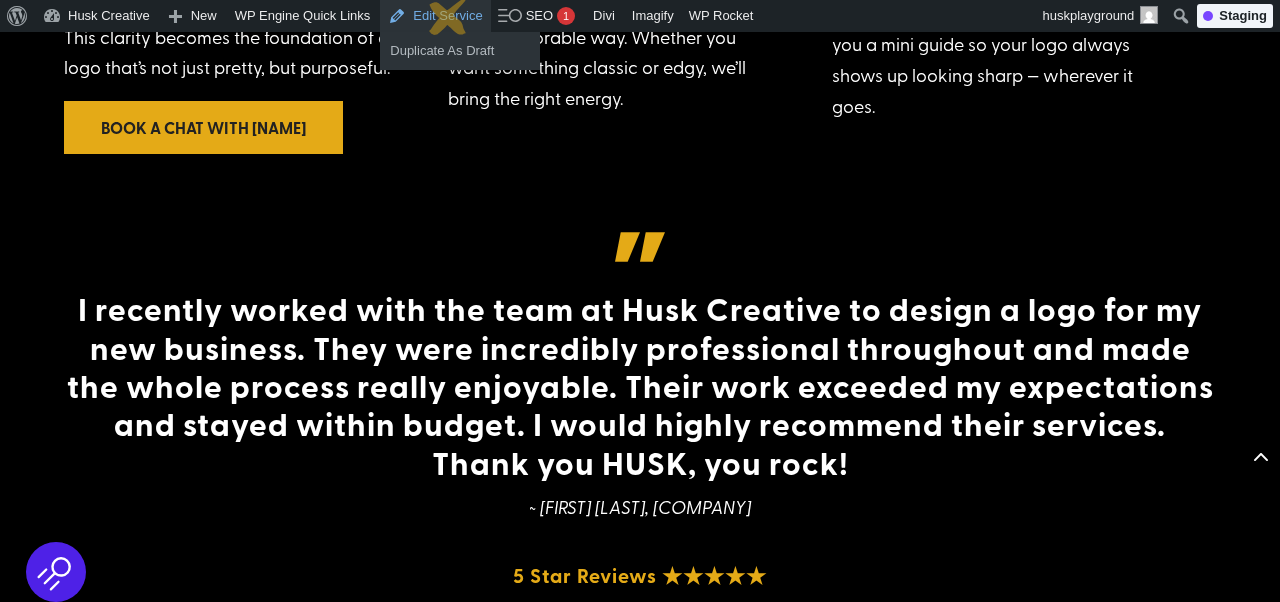 click on "Edit Service" at bounding box center (435, 16) 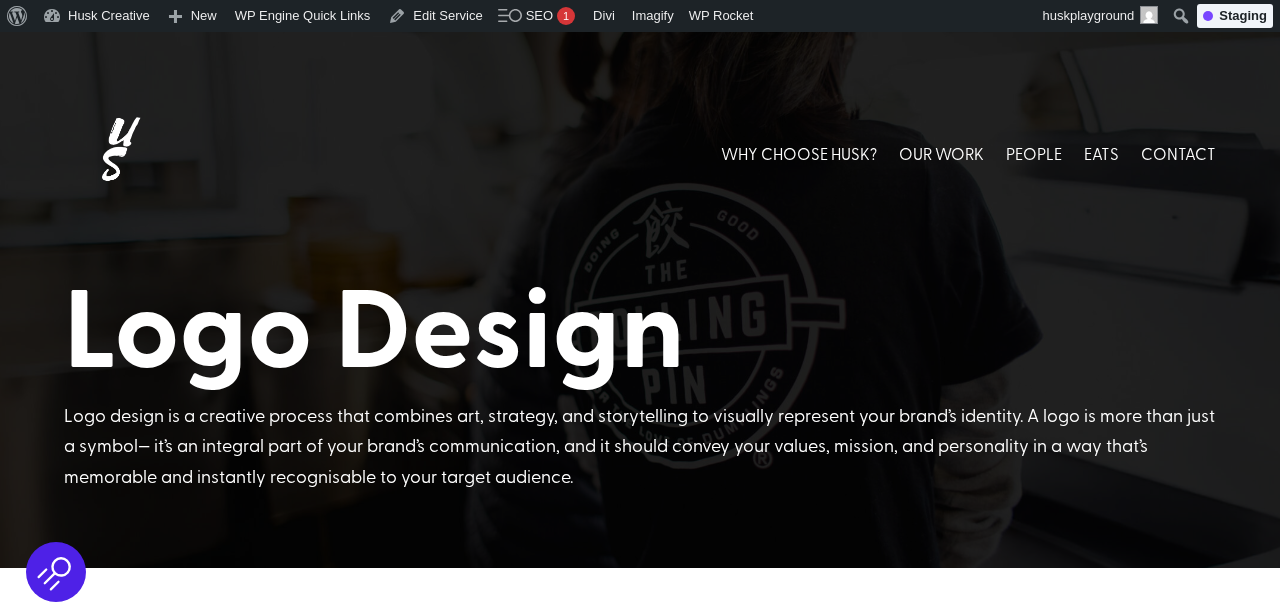 scroll, scrollTop: 0, scrollLeft: 0, axis: both 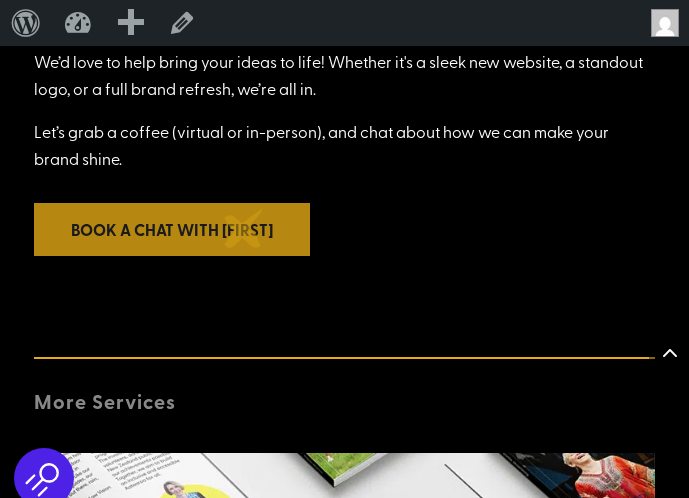 click on "Book a chat with [FIRST]" at bounding box center (172, 229) 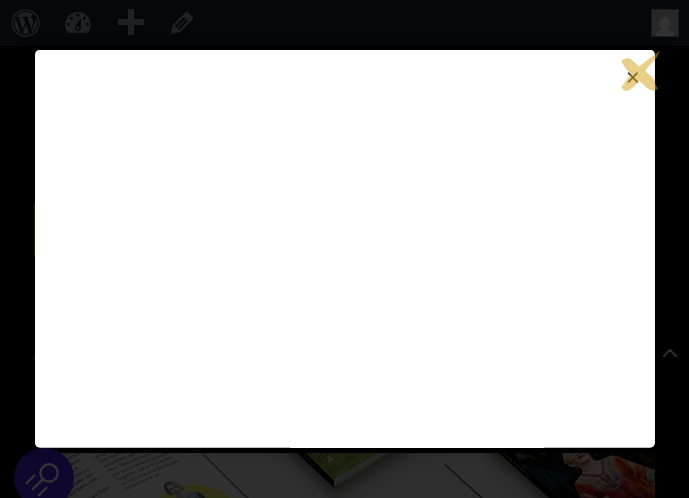 click on "×" at bounding box center (633, 77) 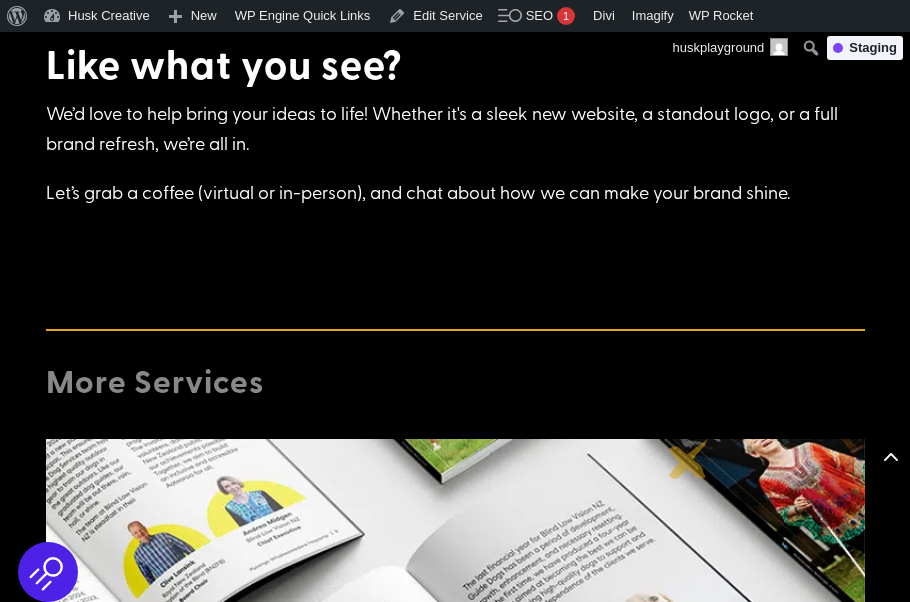 scroll, scrollTop: 7912, scrollLeft: 0, axis: vertical 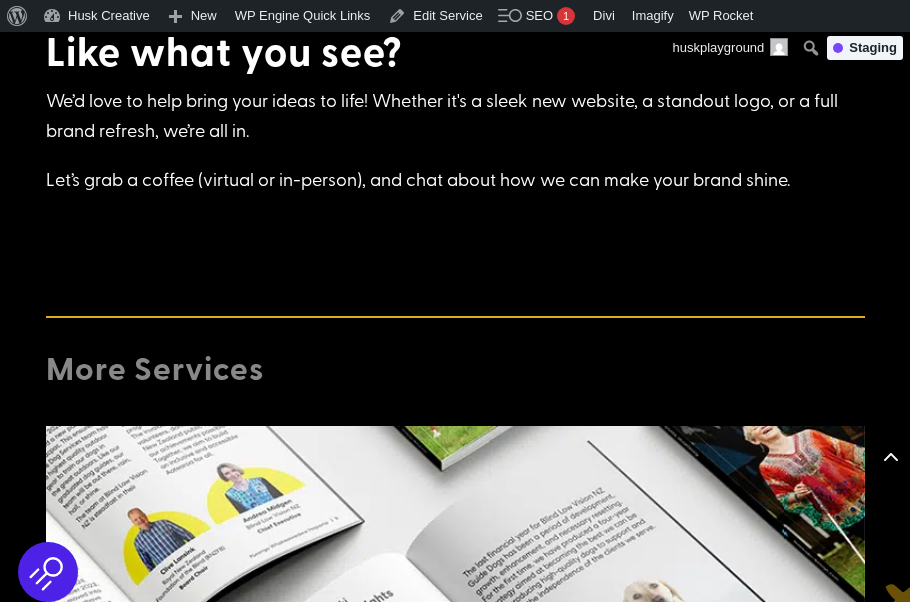 click on "Some of our previous logo work
Give new life to your old logo
Revamping an old logo is a great way to breathe new life into your brand while retaining its identity.
BEFORE
AFTER
BEFORE
AFTER
BEFORE
BEFORE
BEFORE
BEFORE
BEFORE
AFTER
AFTER
AFTER
AFTER
AFTER
3 Steps to Logo Greatness
Step 1" at bounding box center [455, -2411] 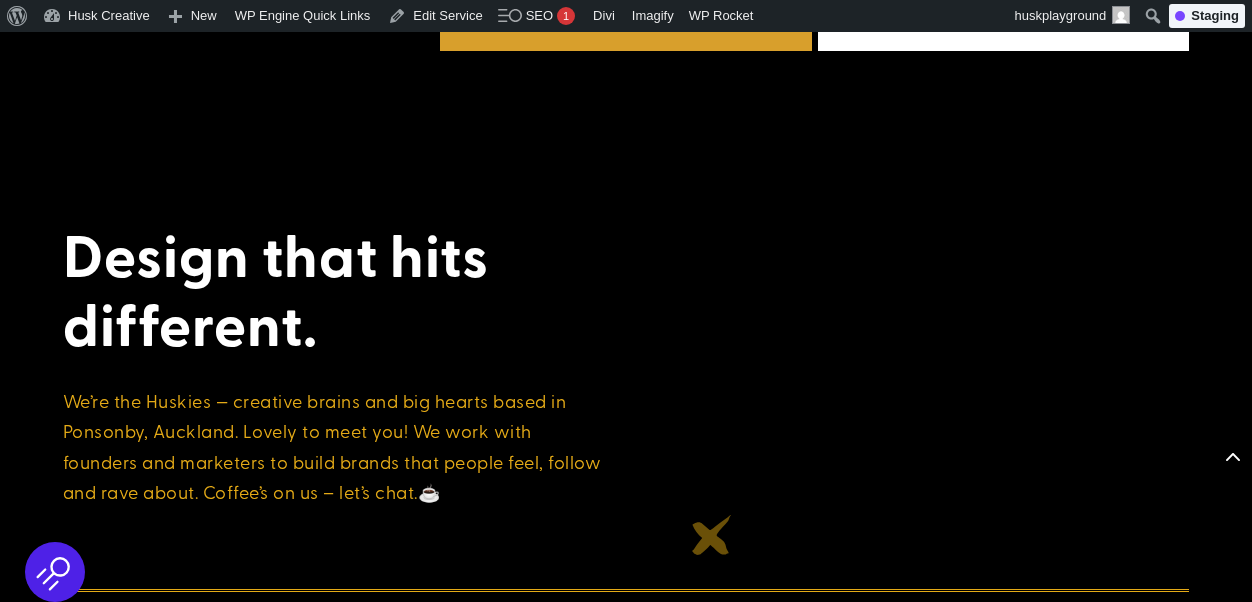 scroll, scrollTop: 10364, scrollLeft: 0, axis: vertical 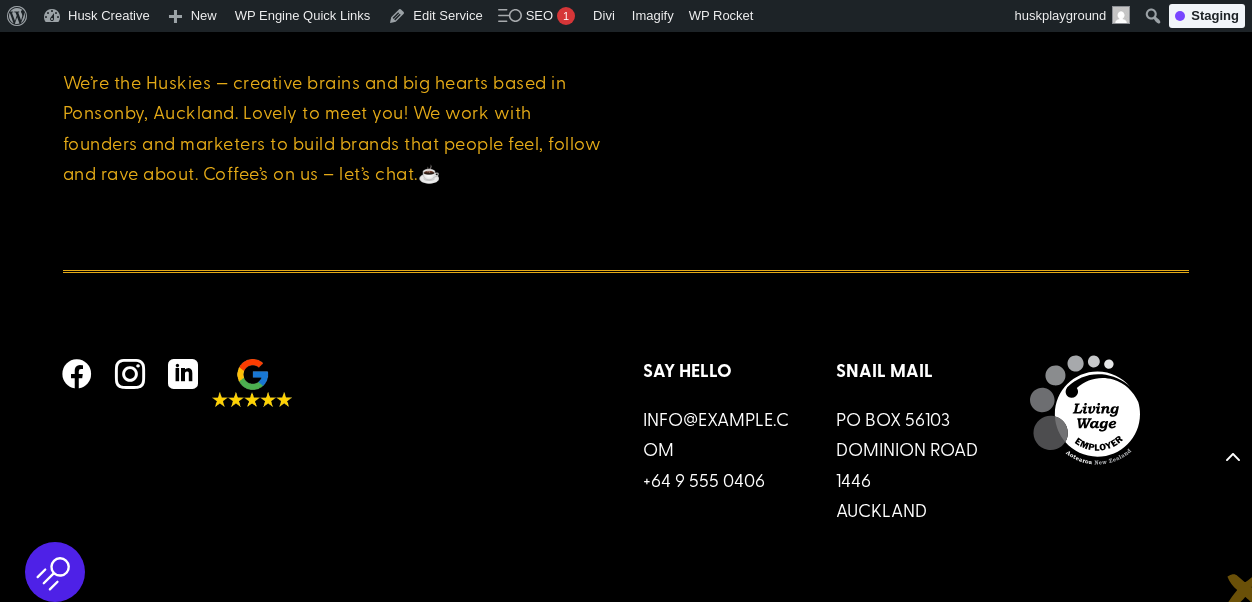 click on "Design that hits different.
We’re the Huskies — creative brains and big hearts based in Ponsonby, [CITY]. Lovely to meet you! We work with founders and marketers to build brands that people feel, follow and rave about. Coffee’s on us – let’s chat.  ☕️



Say Hello
info@example.com [PHONE]
Snail Mail
PO Box 56103 Auckland" at bounding box center [626, 214] 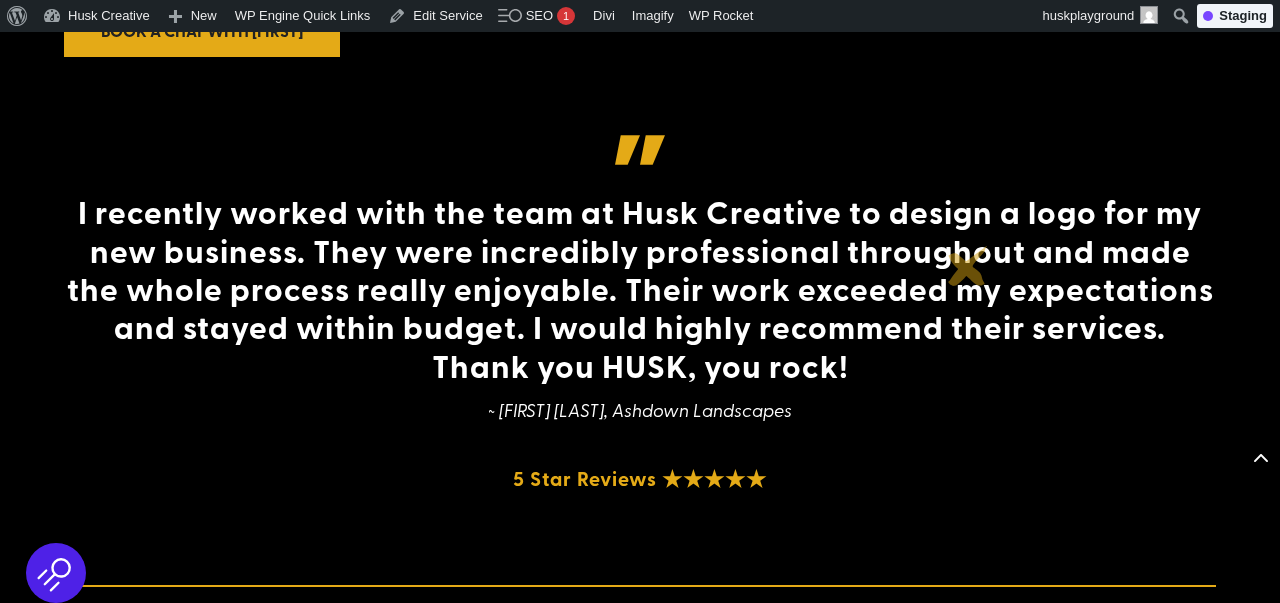 scroll, scrollTop: 7597, scrollLeft: 0, axis: vertical 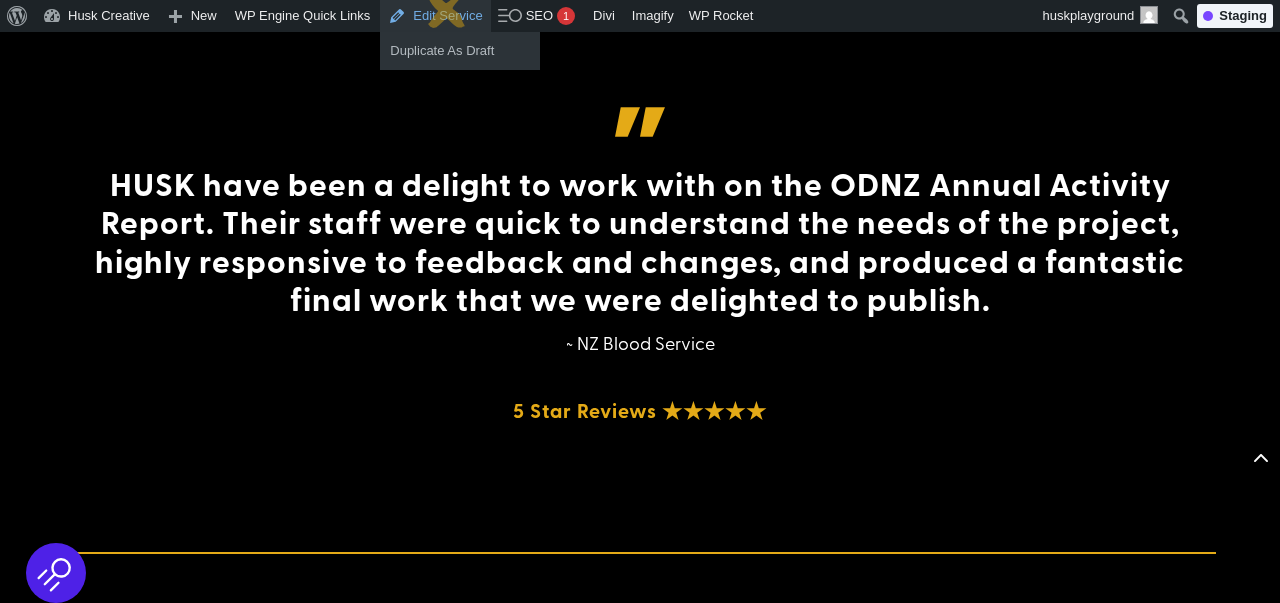 click on "Edit Service" at bounding box center [435, 16] 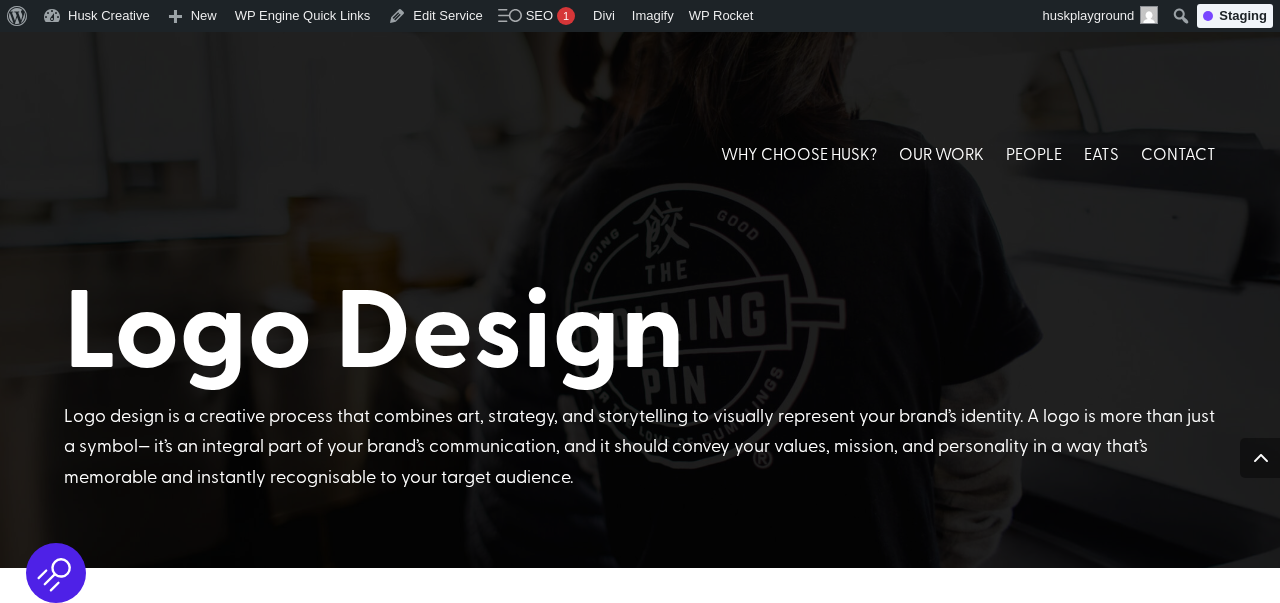 scroll, scrollTop: 7997, scrollLeft: 0, axis: vertical 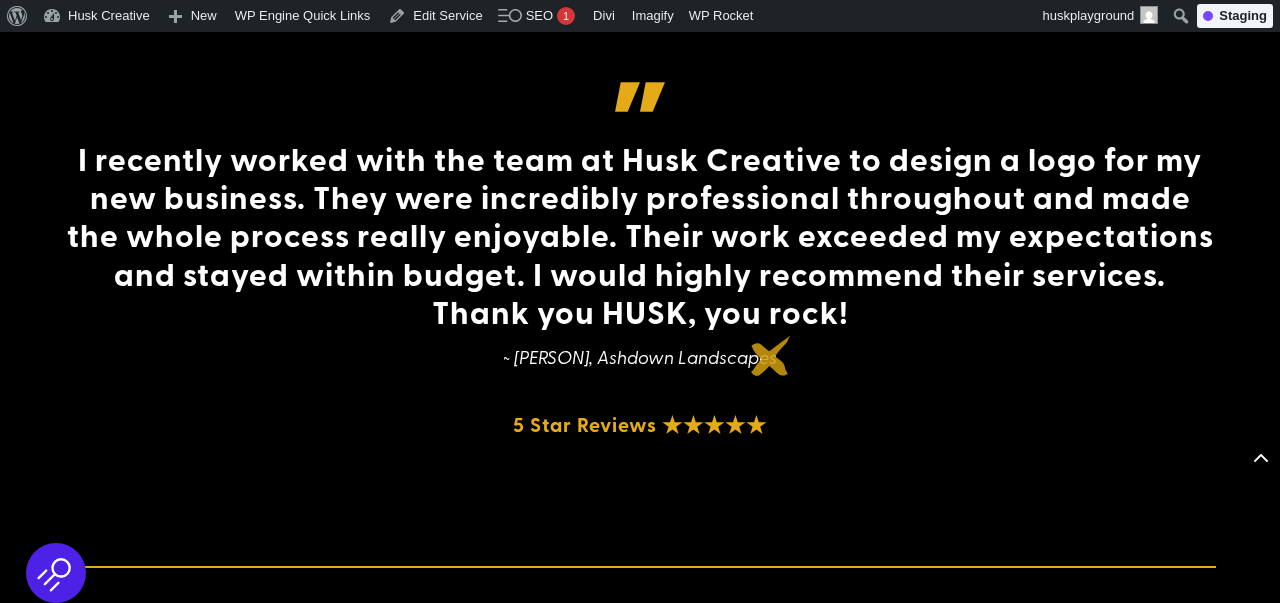 drag, startPoint x: 593, startPoint y: 356, endPoint x: 771, endPoint y: 356, distance: 178 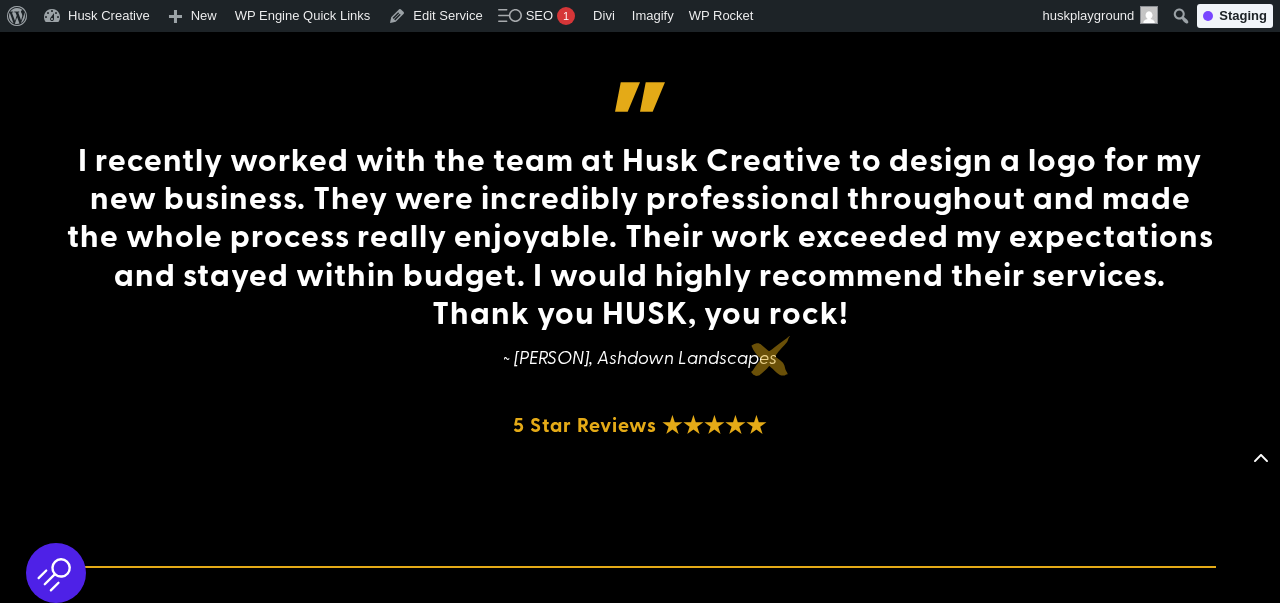 copy on "Ashdown Landscapes" 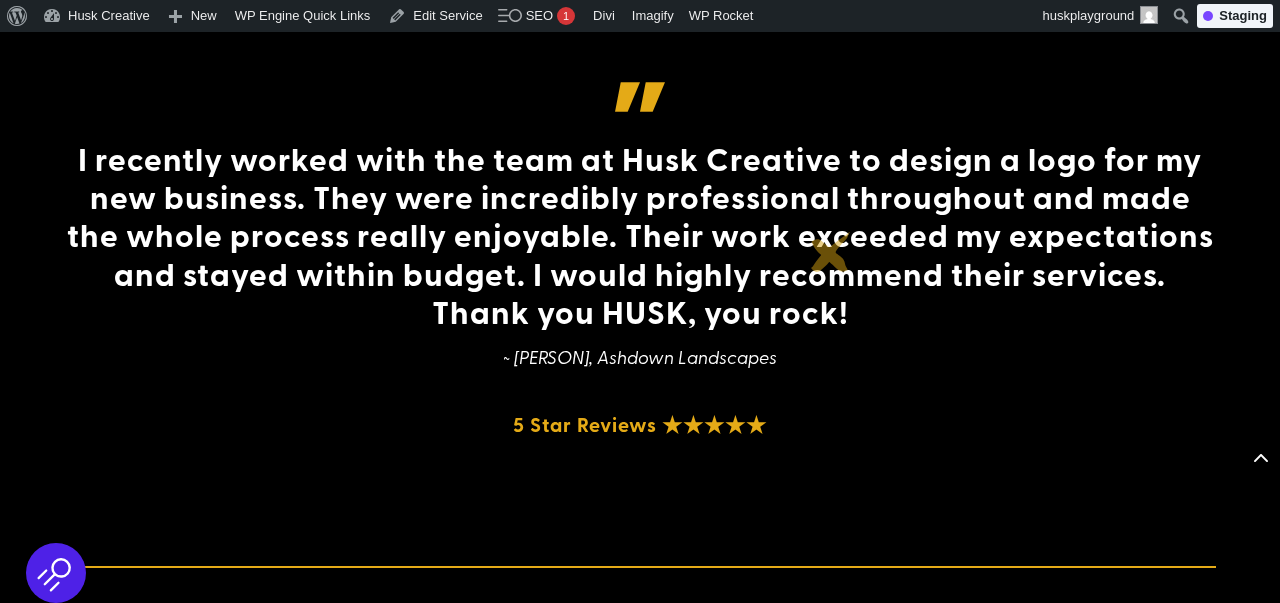 click on "I recently worked with the team at Husk Creative to design a logo for my new business. They were incredibly professional throughout and made the whole process really enjoyable. Their work exceeded my expectations and stayed within budget. I would highly recommend their services. Thank you HUSK, you rock!" at bounding box center [640, 240] 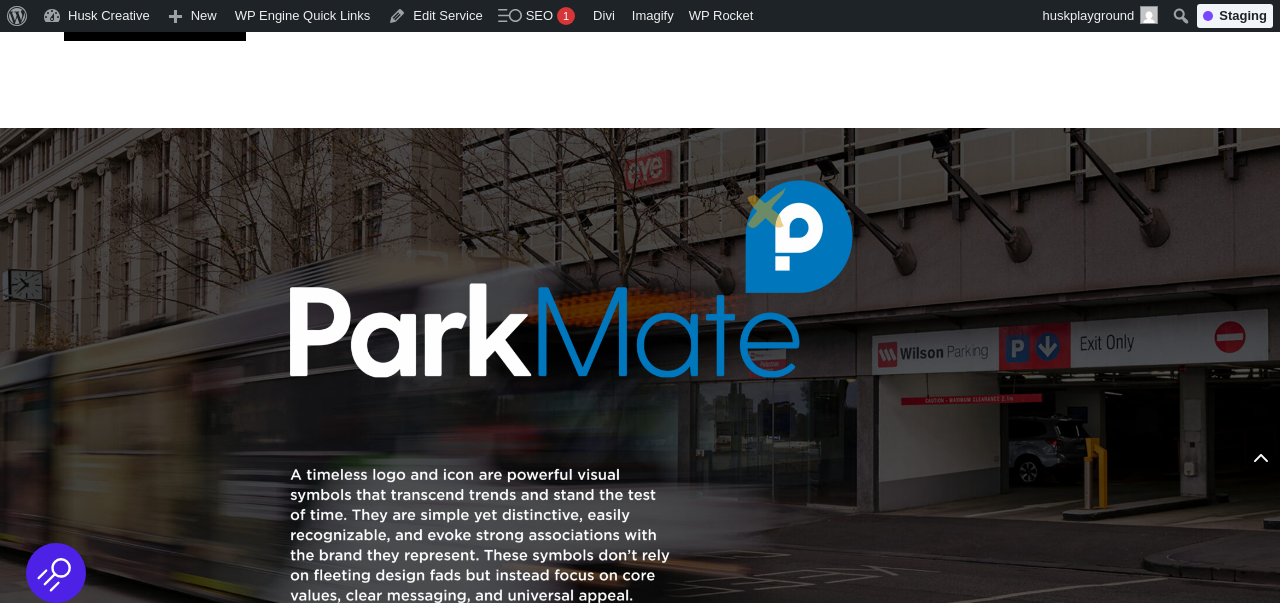 scroll, scrollTop: 0, scrollLeft: 0, axis: both 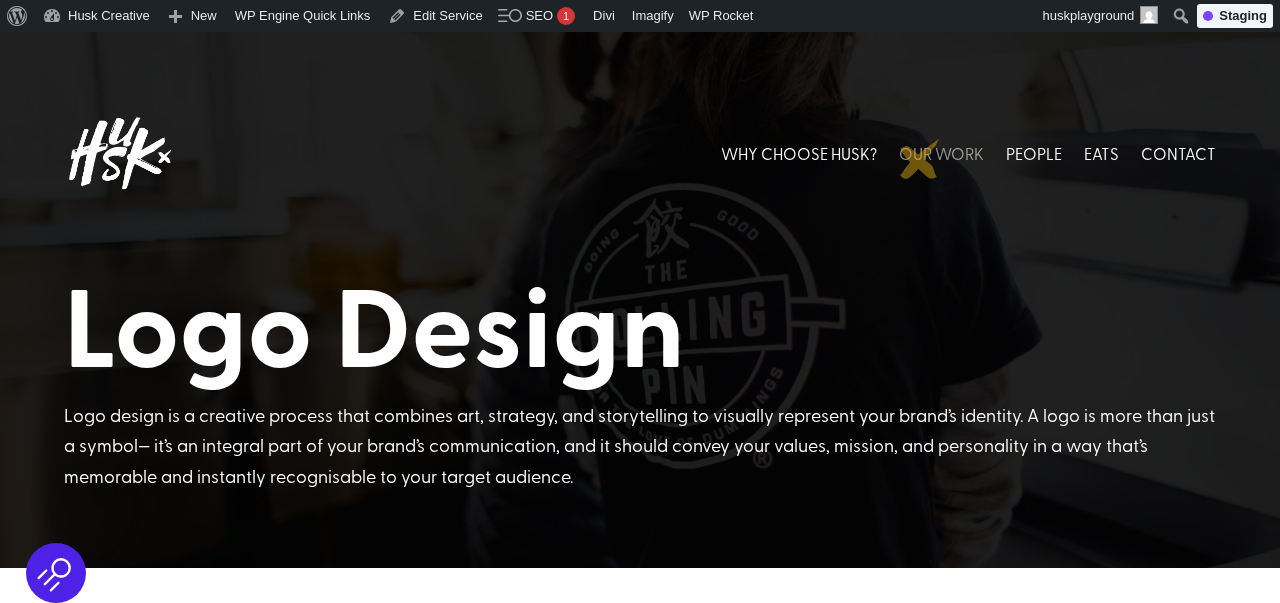 click on "OUR WORK" at bounding box center (941, 153) 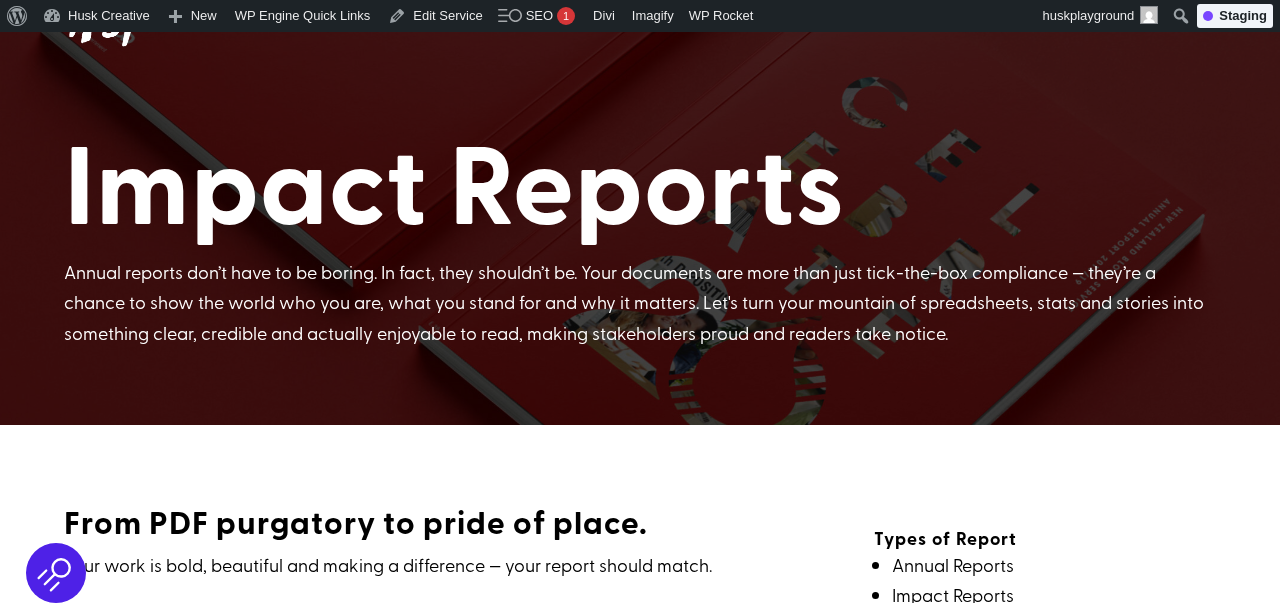 scroll, scrollTop: 517, scrollLeft: 0, axis: vertical 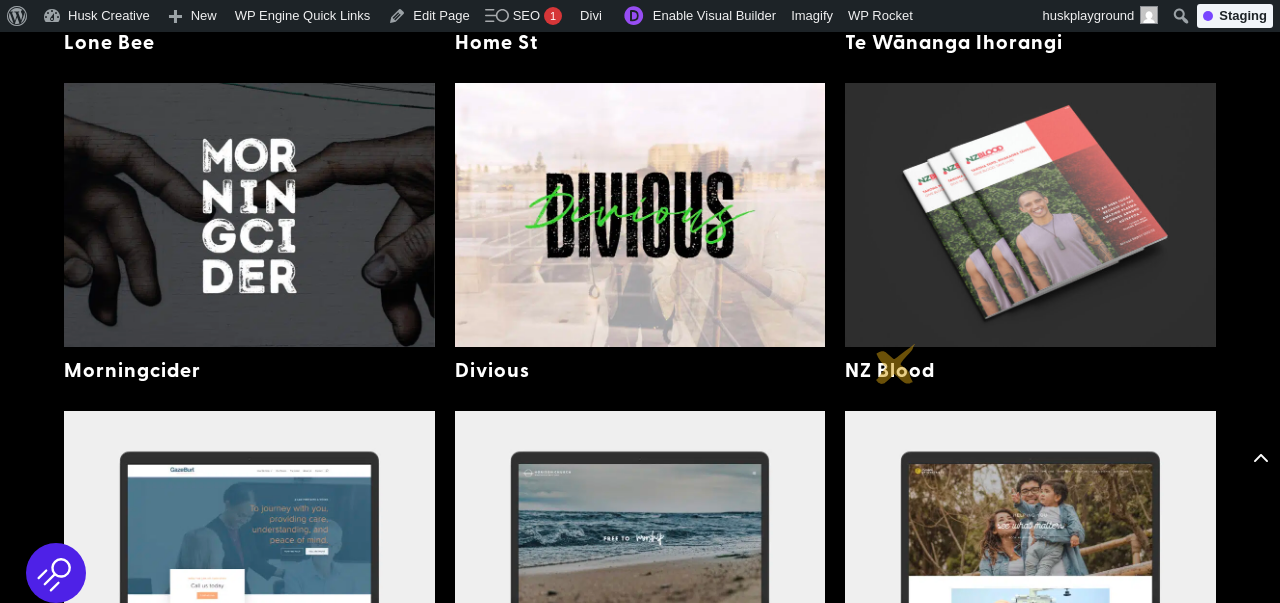 click on "NZ Blood" at bounding box center (890, 369) 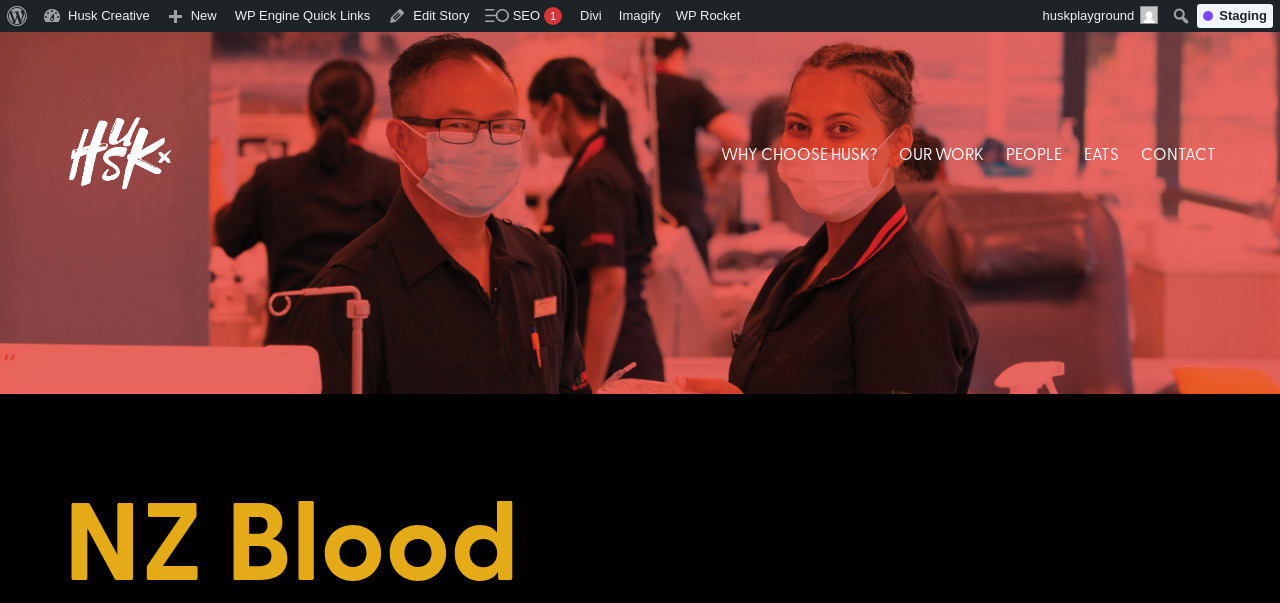 scroll, scrollTop: 0, scrollLeft: 0, axis: both 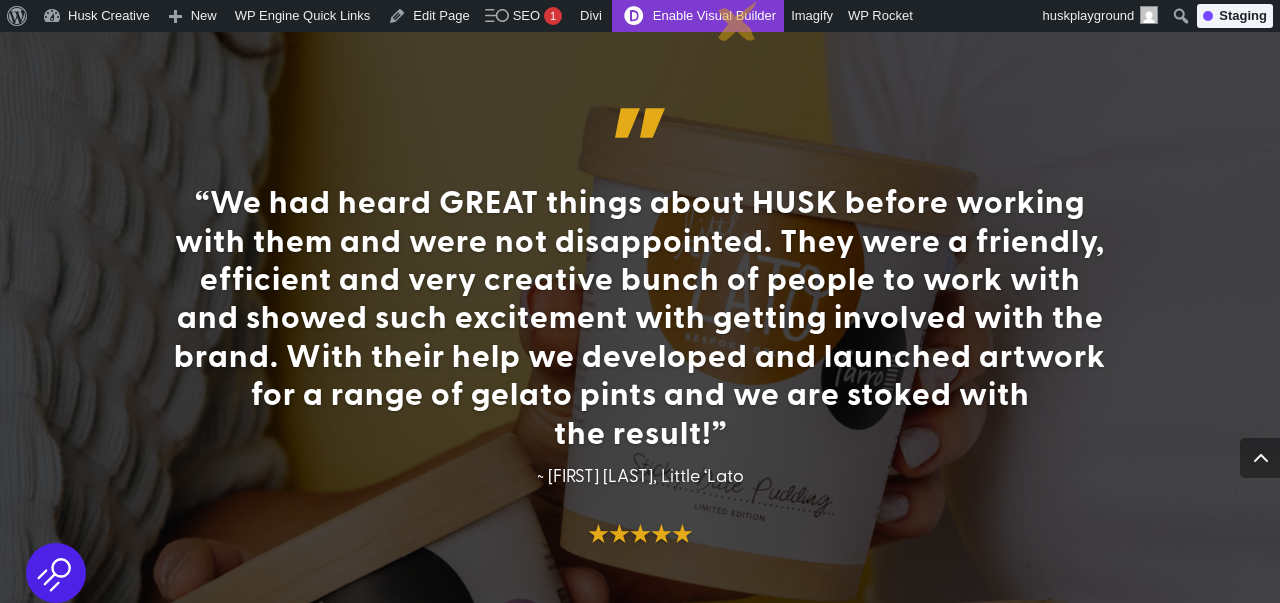click on "Enable Visual Builder" at bounding box center [698, 16] 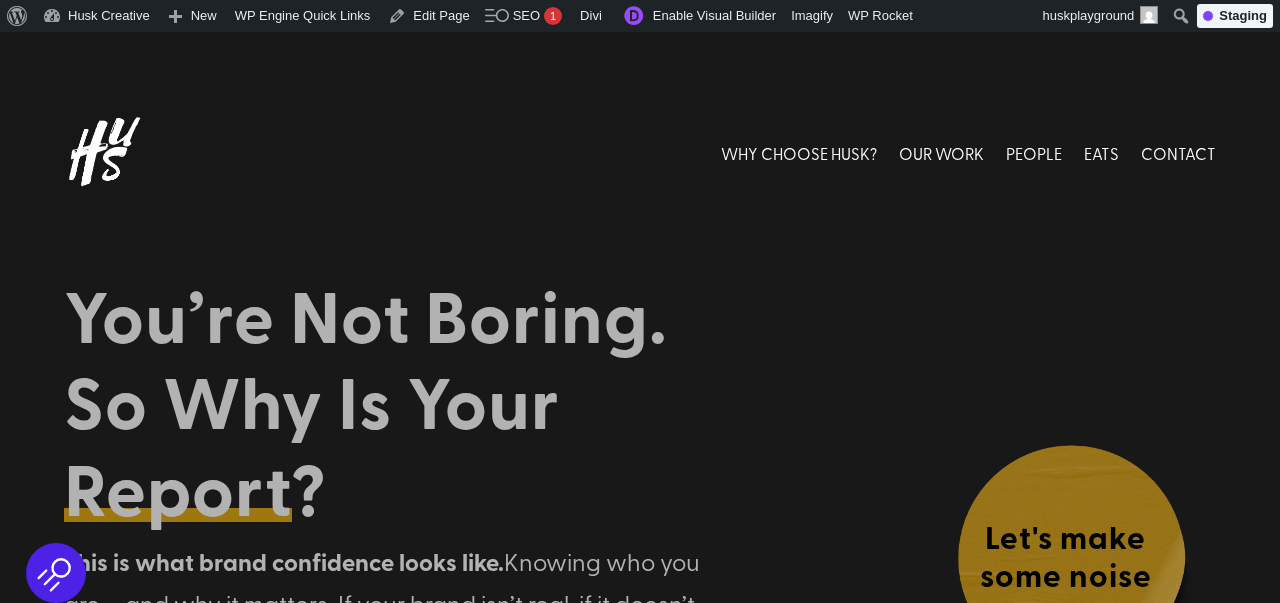 scroll, scrollTop: 0, scrollLeft: 0, axis: both 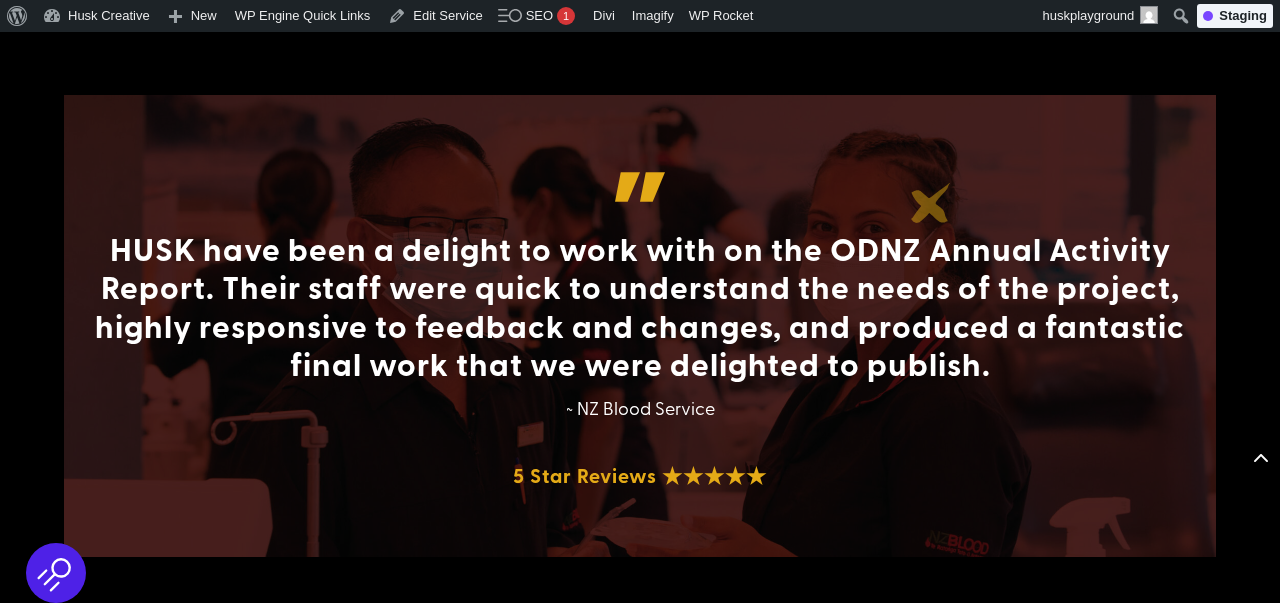 click at bounding box center (640, 187) 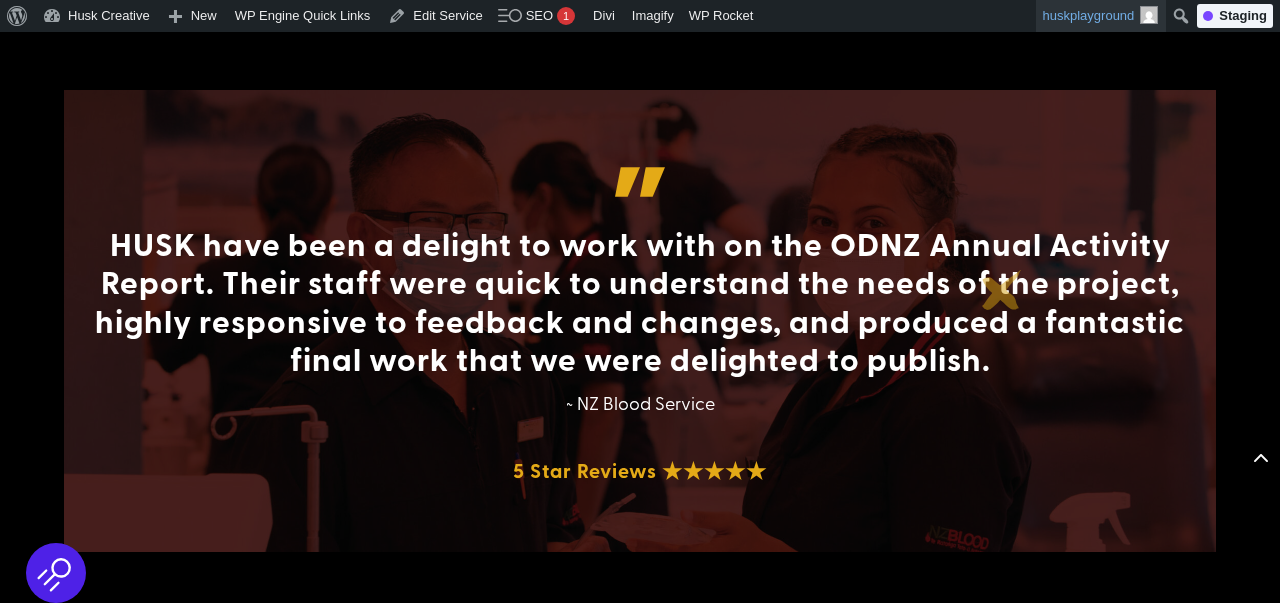 scroll, scrollTop: 6566, scrollLeft: 0, axis: vertical 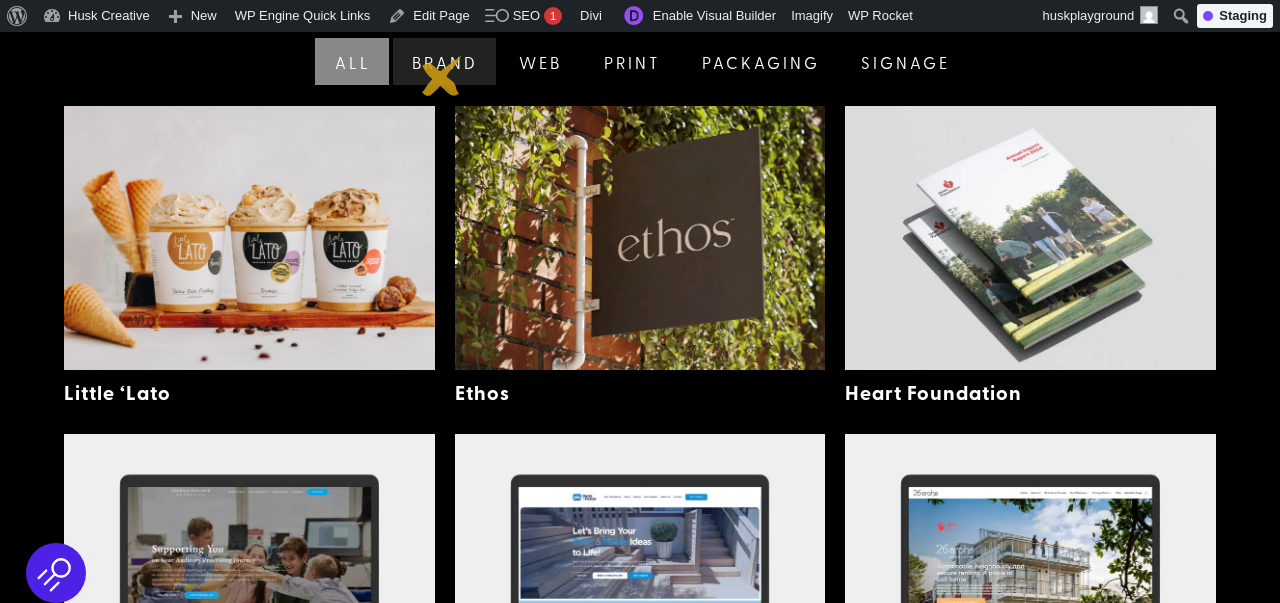 click on "Brand" at bounding box center [443, 61] 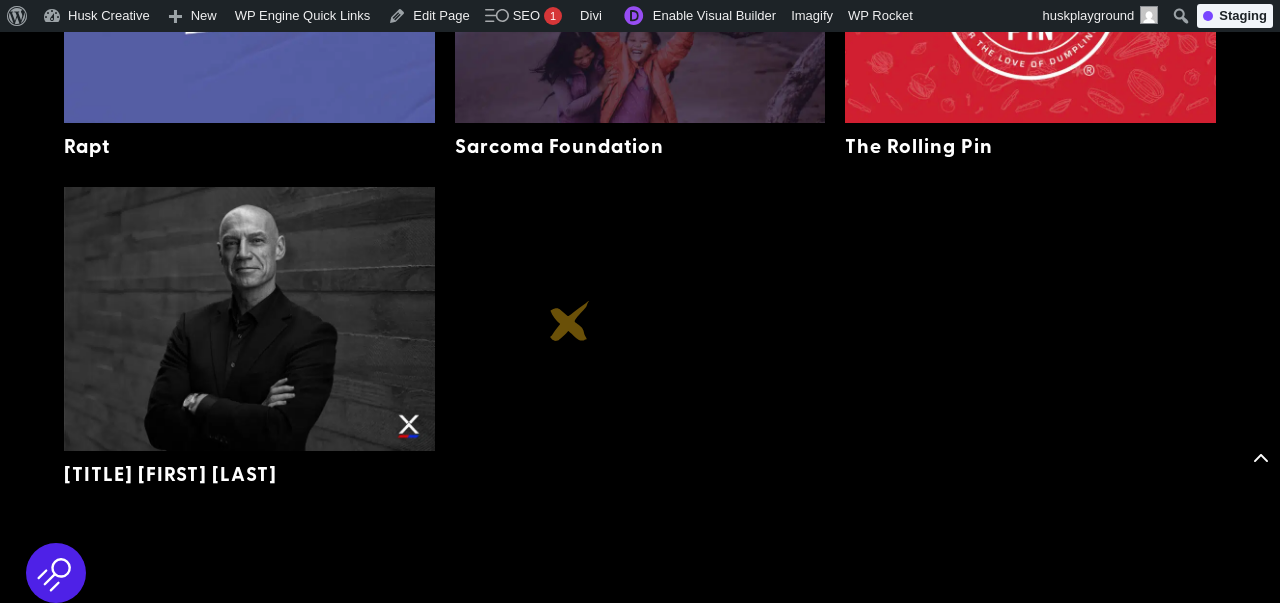scroll, scrollTop: 1817, scrollLeft: 0, axis: vertical 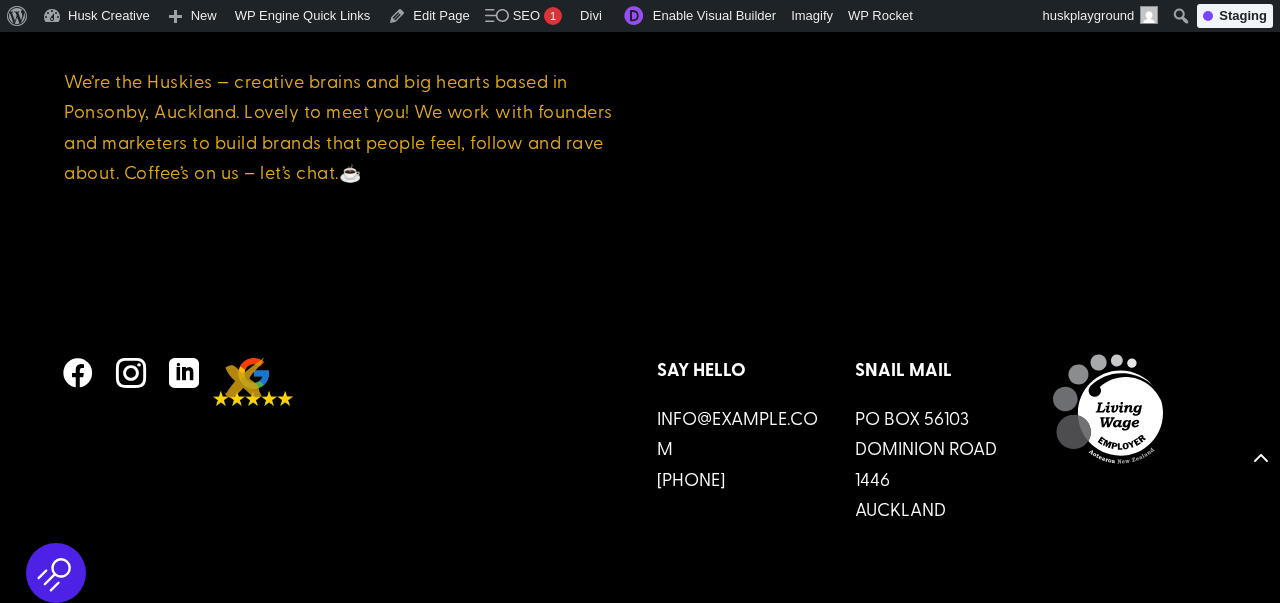 click at bounding box center (253, 382) 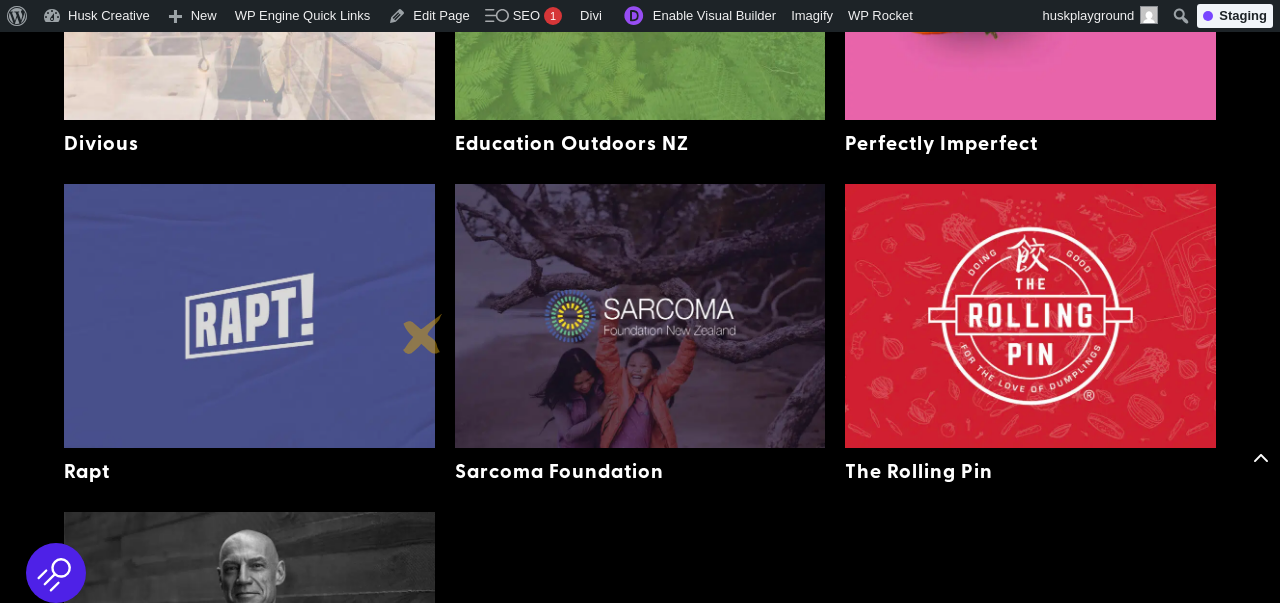 scroll, scrollTop: 1495, scrollLeft: 0, axis: vertical 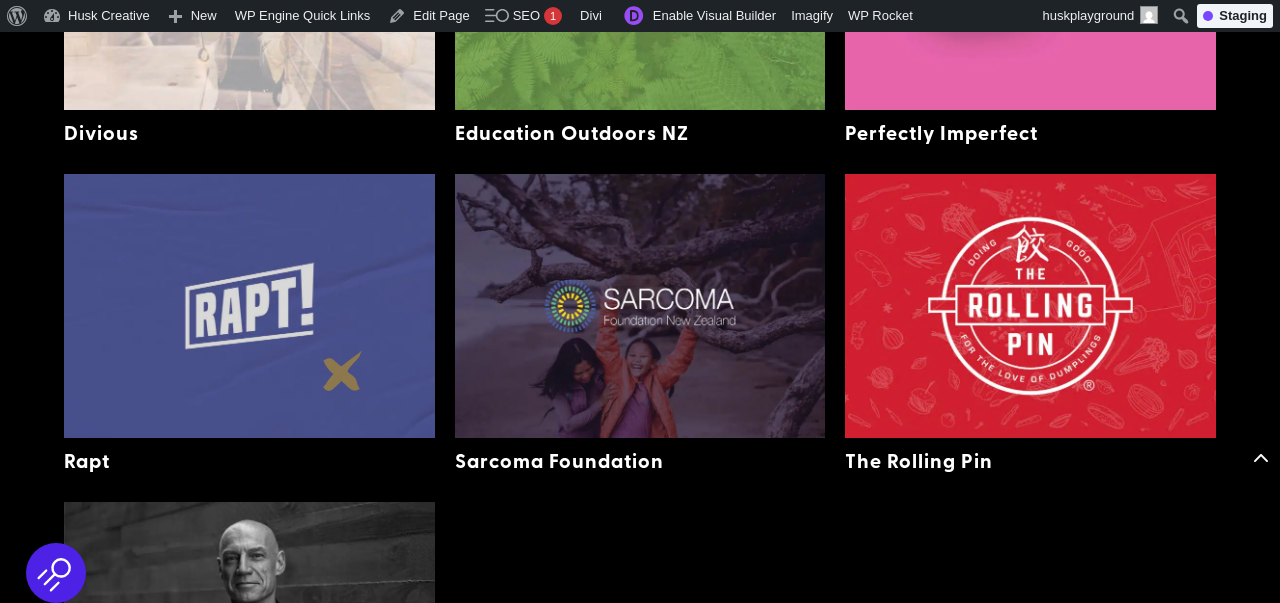 click at bounding box center (249, 306) 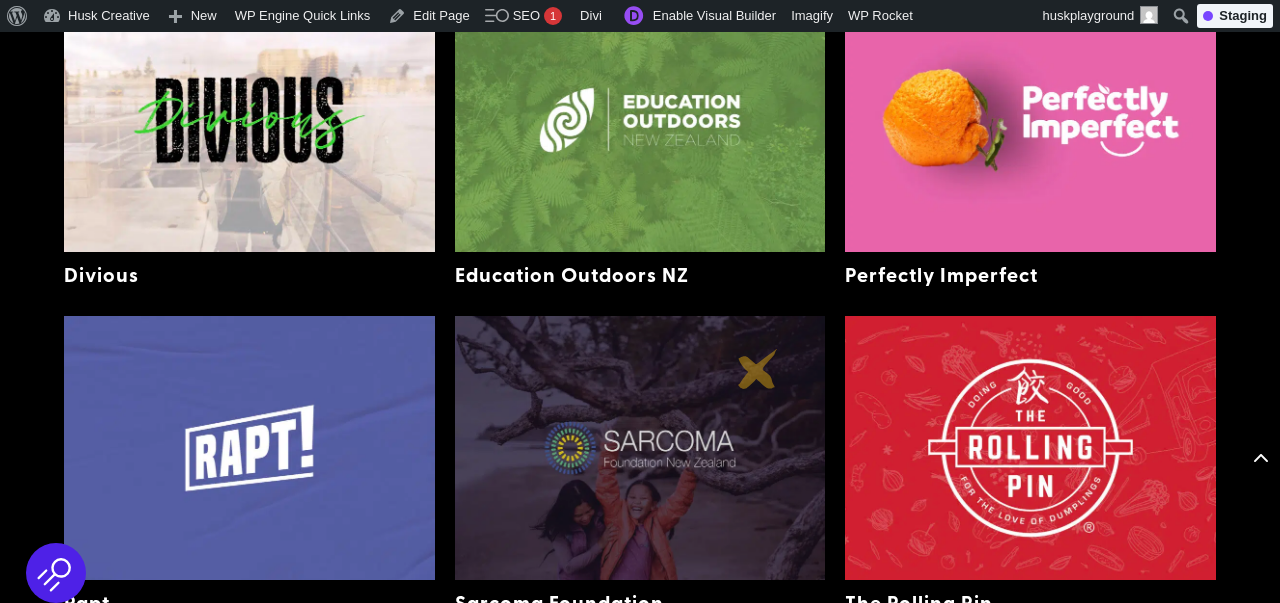 scroll, scrollTop: 1204, scrollLeft: 0, axis: vertical 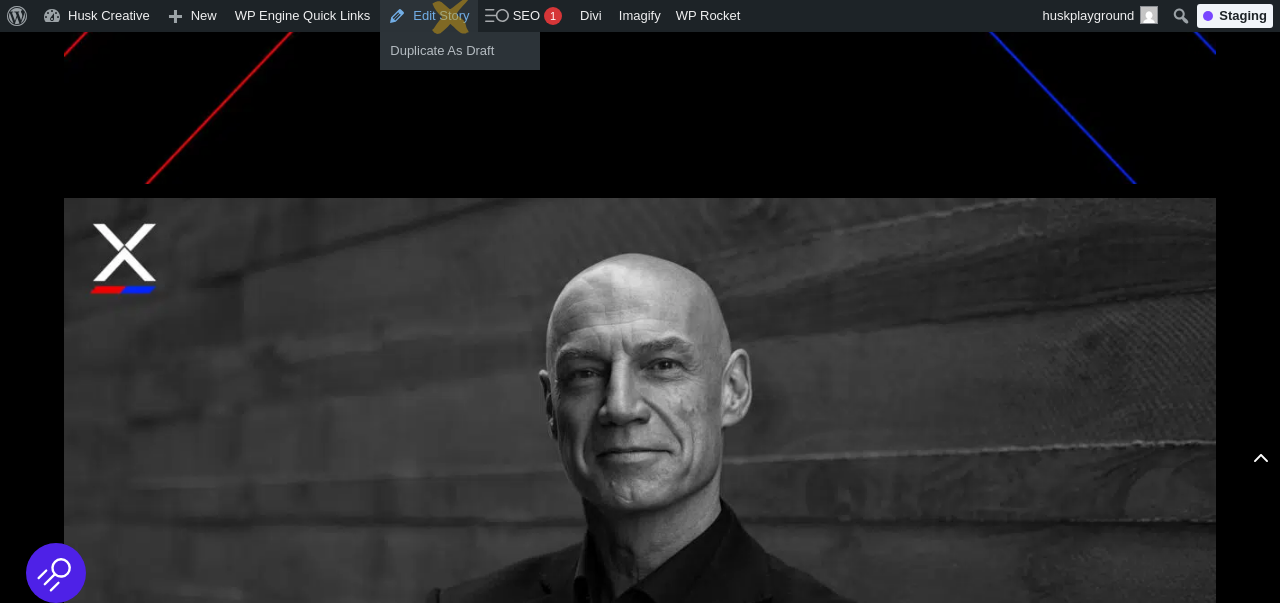 click on "Edit Story" at bounding box center (428, 16) 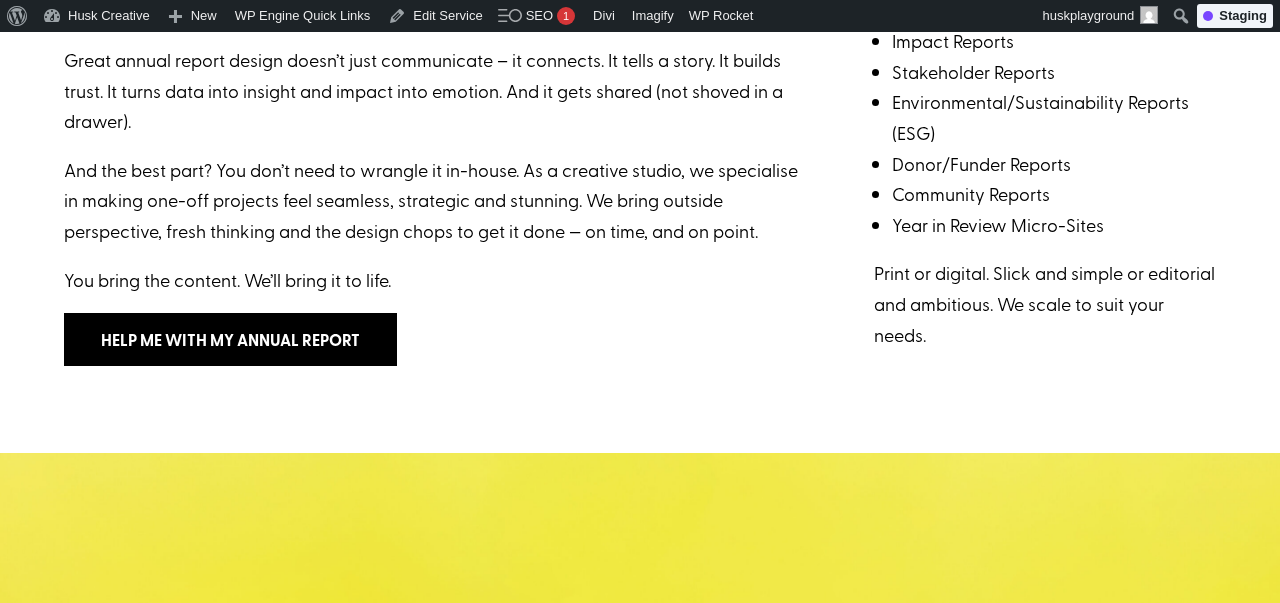 scroll, scrollTop: 932, scrollLeft: 0, axis: vertical 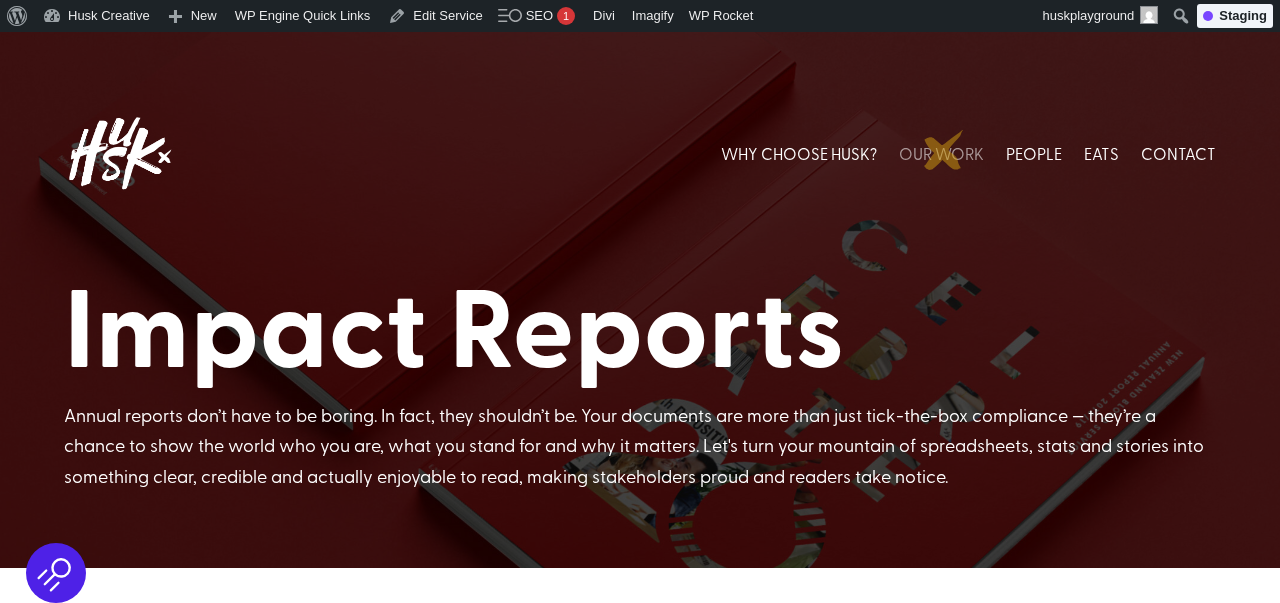 click on "OUR WORK" at bounding box center [941, 153] 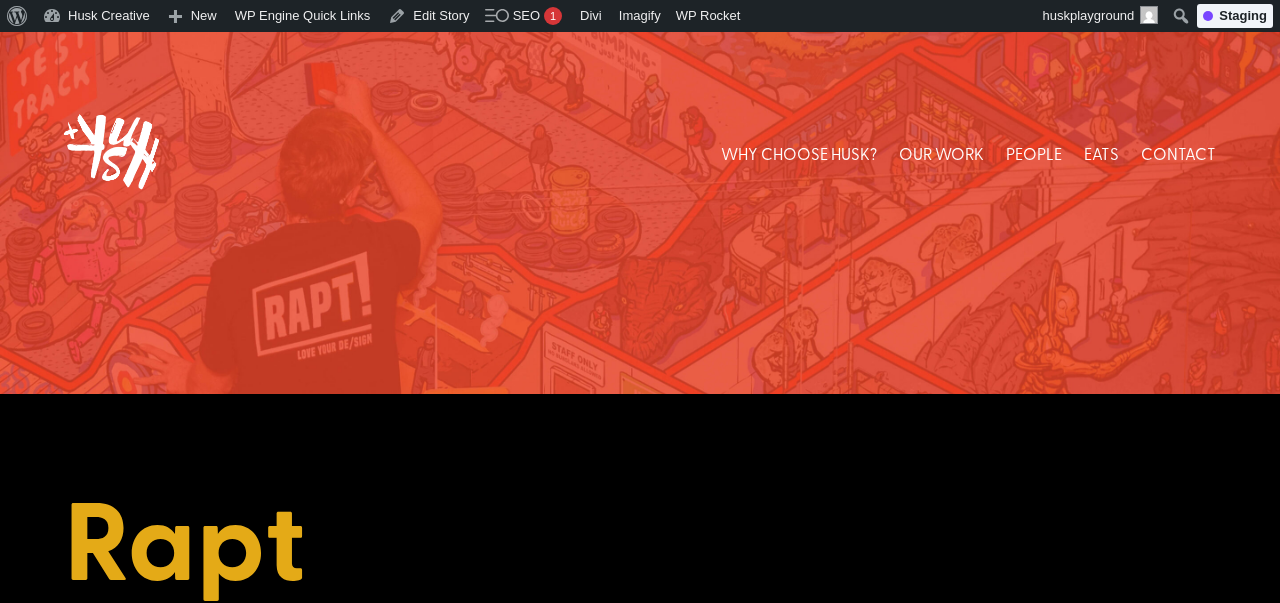 scroll, scrollTop: 0, scrollLeft: 0, axis: both 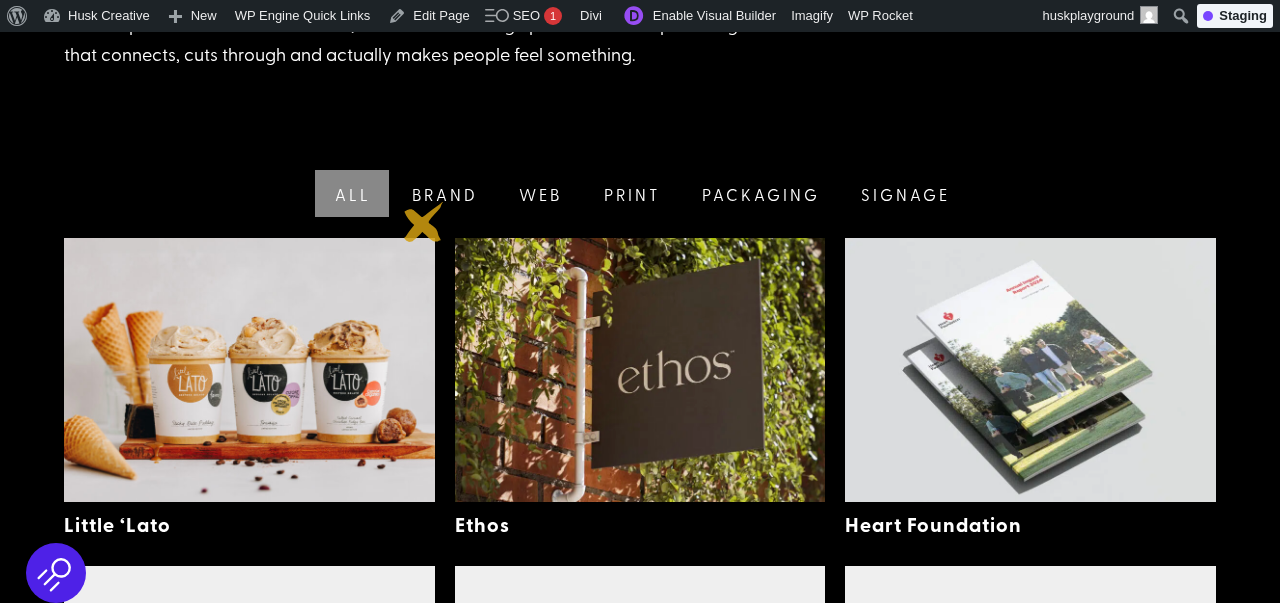 click on "All Brand Web Print Packaging Signage Little ‘Lato
Ethos
Heart Foundation
APD Specialists
Decks & Fences
26 Aroha Apartments
ParkMate
Blind Low Vision NZ
Common Good Coffee
Diamonds On Richmond
Brain Research NZ
Carey Baptist College
JM Services
Kind Cafe
With Confidence
Lone Bee
Home St Te Wānanga Ihorangi
Morningcider
Divious NZ Blood
Gaze Burt Lawyers
Horizon Church
Kerikeri Optometrists
Education Outdoors NZ
Perfectly Imperfect
Rapt
Maraetai Yoga Studio
MATZ Architects
On Form Physio & Pilates
Sarcoma Foundation
The Rolling Pin
Organ Donation New Zealand
Puawaitahi
RUSA Construction
St Johns Theological College
Dr Ceri Evans
Claddagh
Student Volunteer Army
The Locals
Toi Ora
Trinity College" at bounding box center [640, 2491] 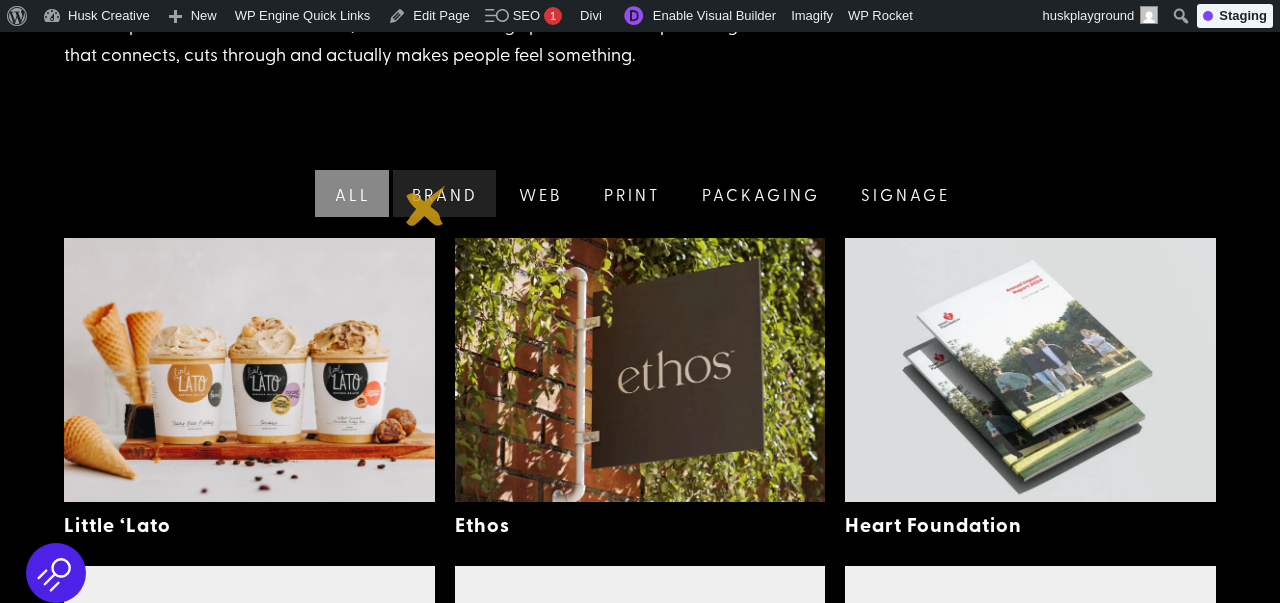 click on "Brand" at bounding box center (443, 193) 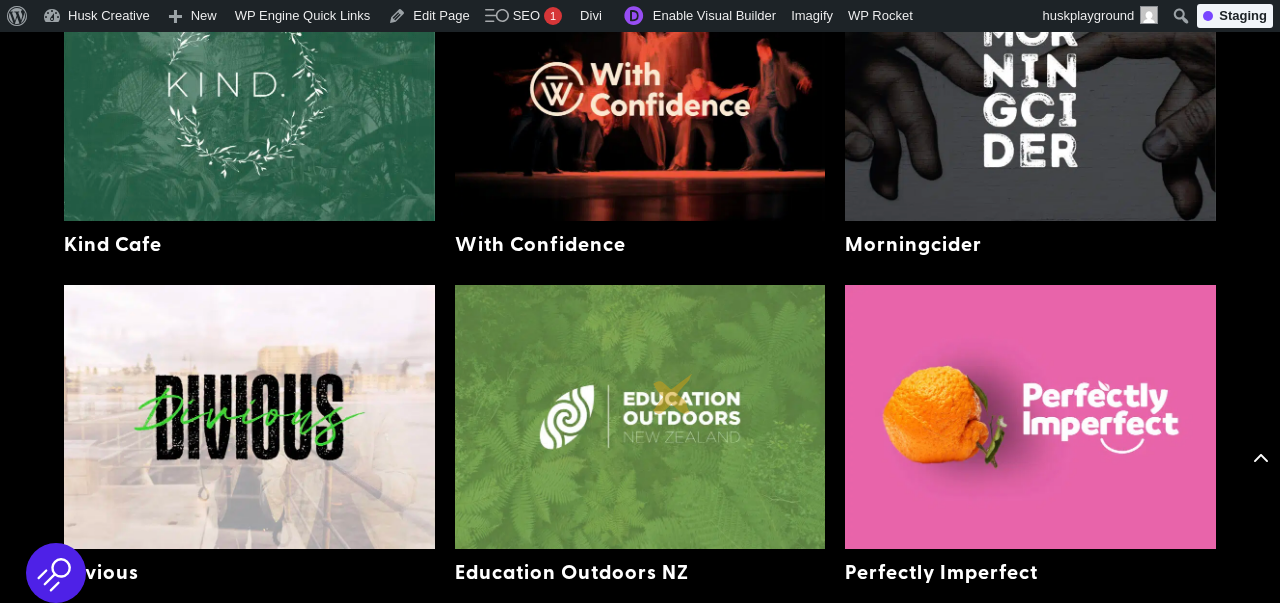 scroll, scrollTop: 1050, scrollLeft: 0, axis: vertical 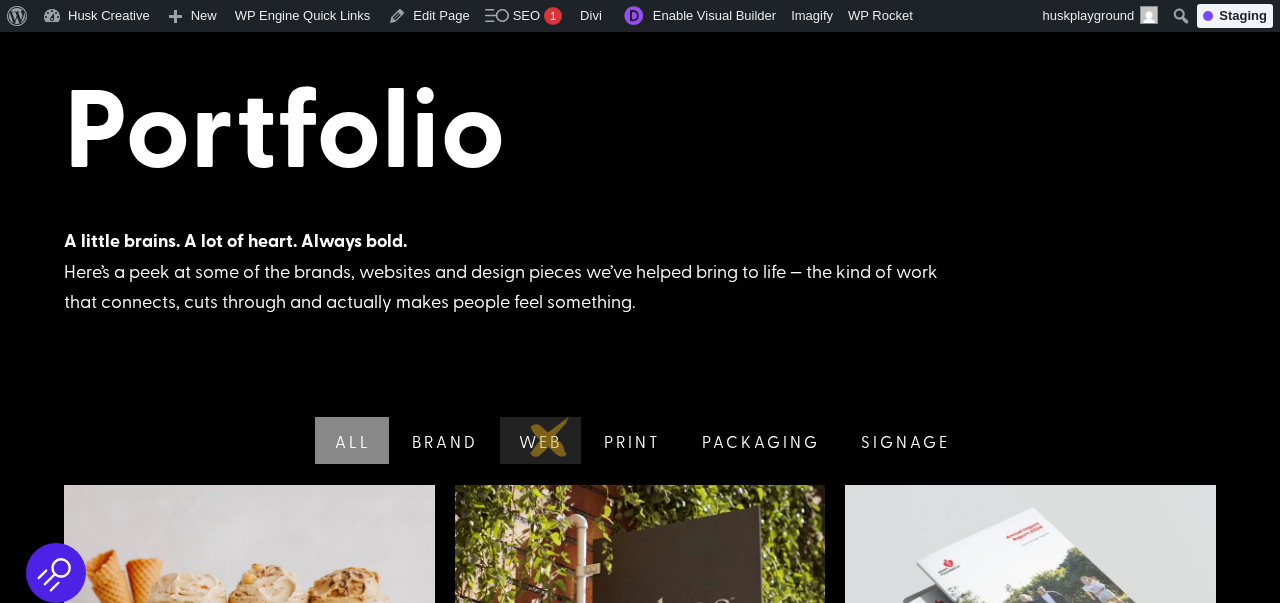 click on "Web" at bounding box center [538, 440] 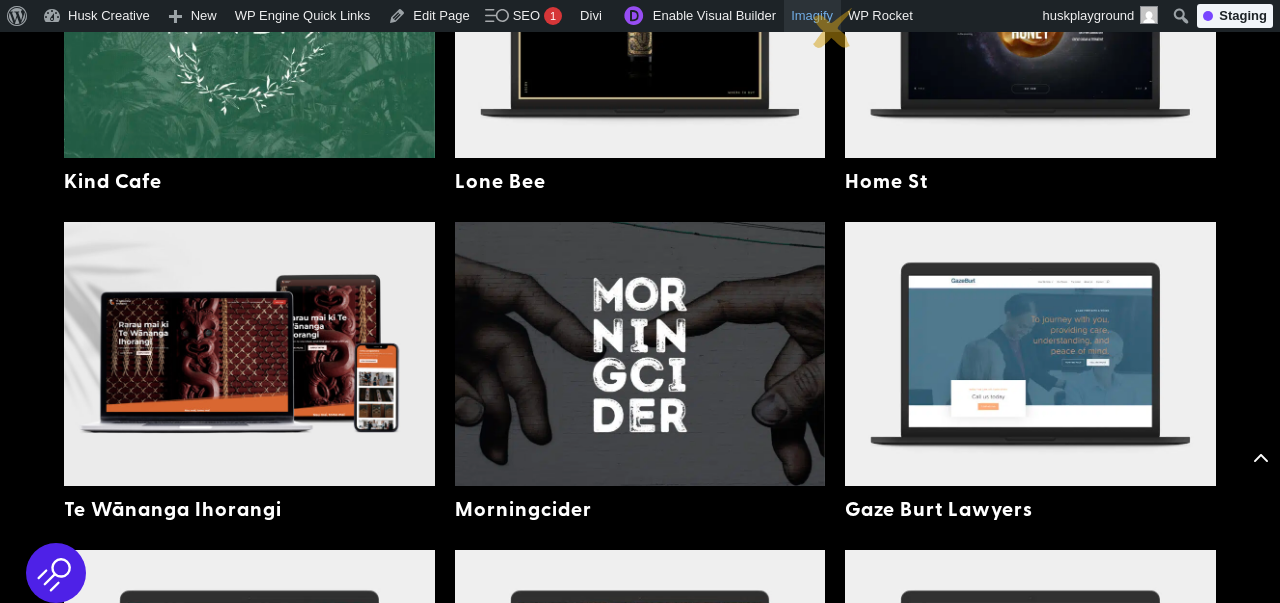 scroll, scrollTop: 1451, scrollLeft: 0, axis: vertical 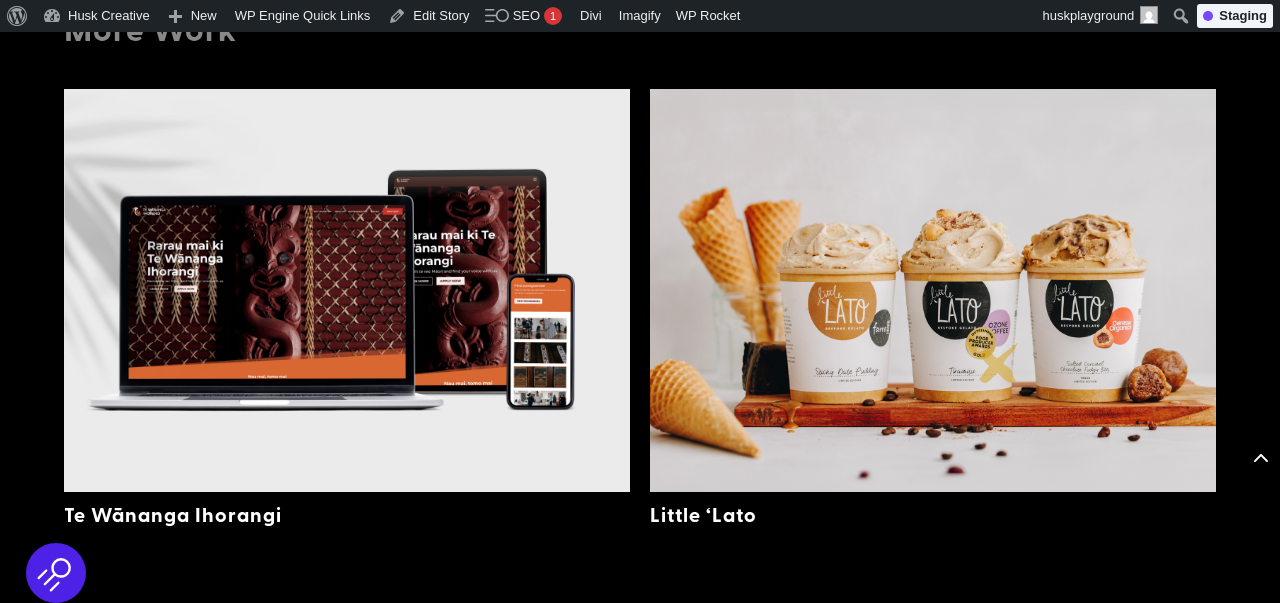 click at bounding box center (933, 290) 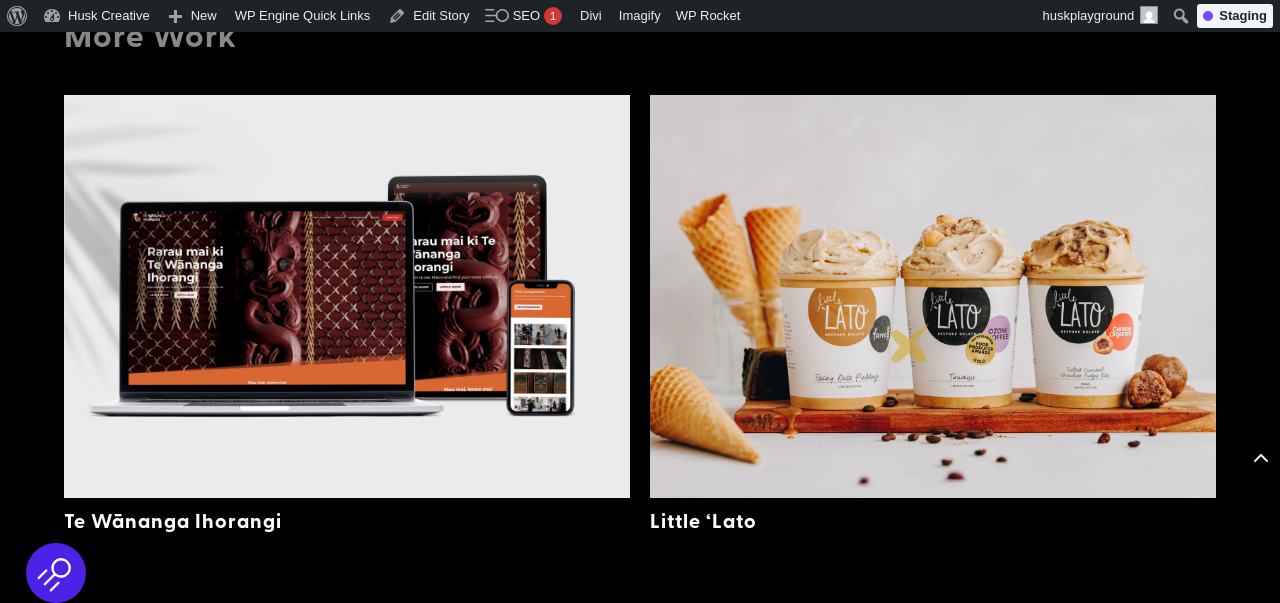 scroll, scrollTop: 7830, scrollLeft: 0, axis: vertical 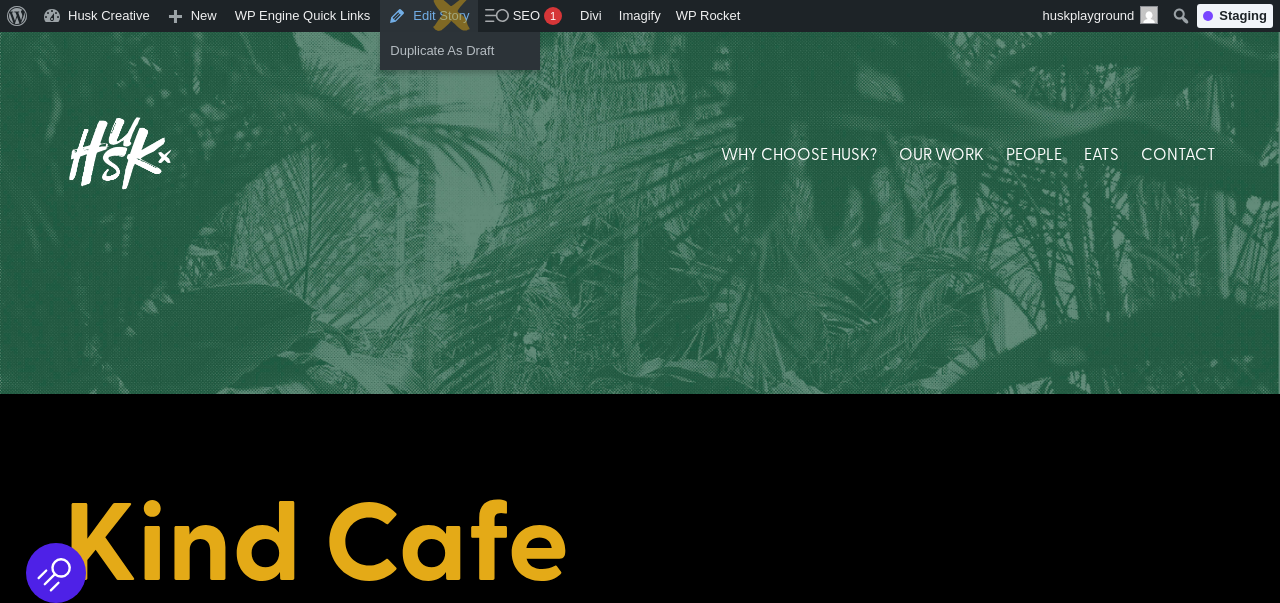 click on "Edit Story" at bounding box center (428, 16) 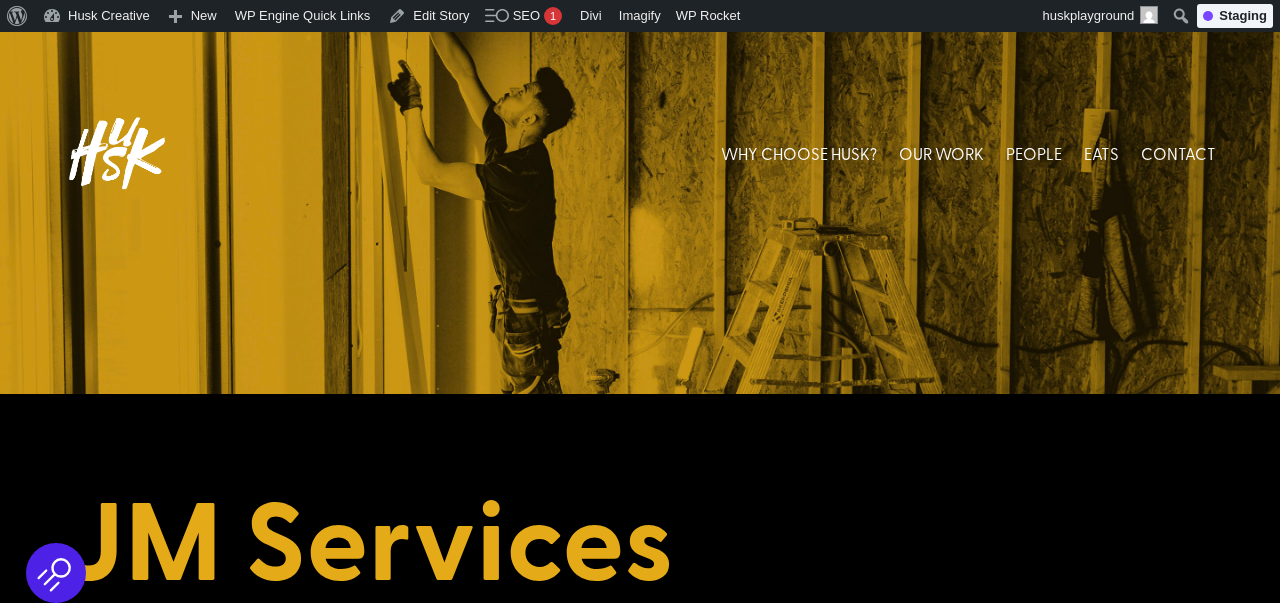 scroll, scrollTop: 291, scrollLeft: 0, axis: vertical 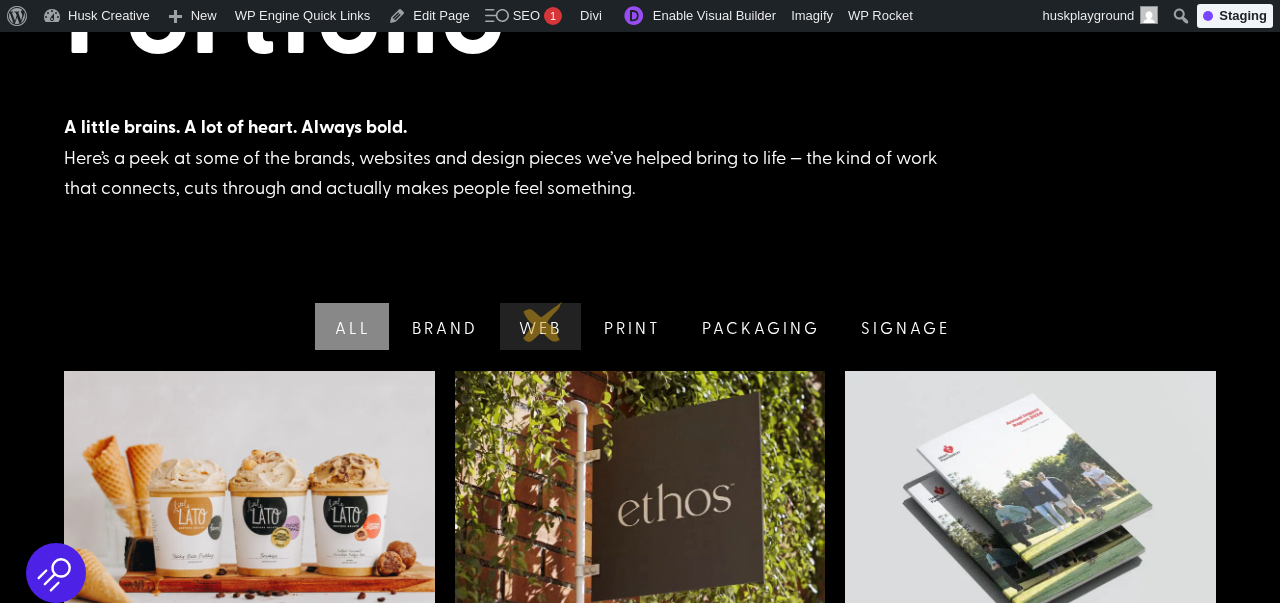click on "Web" at bounding box center (538, 326) 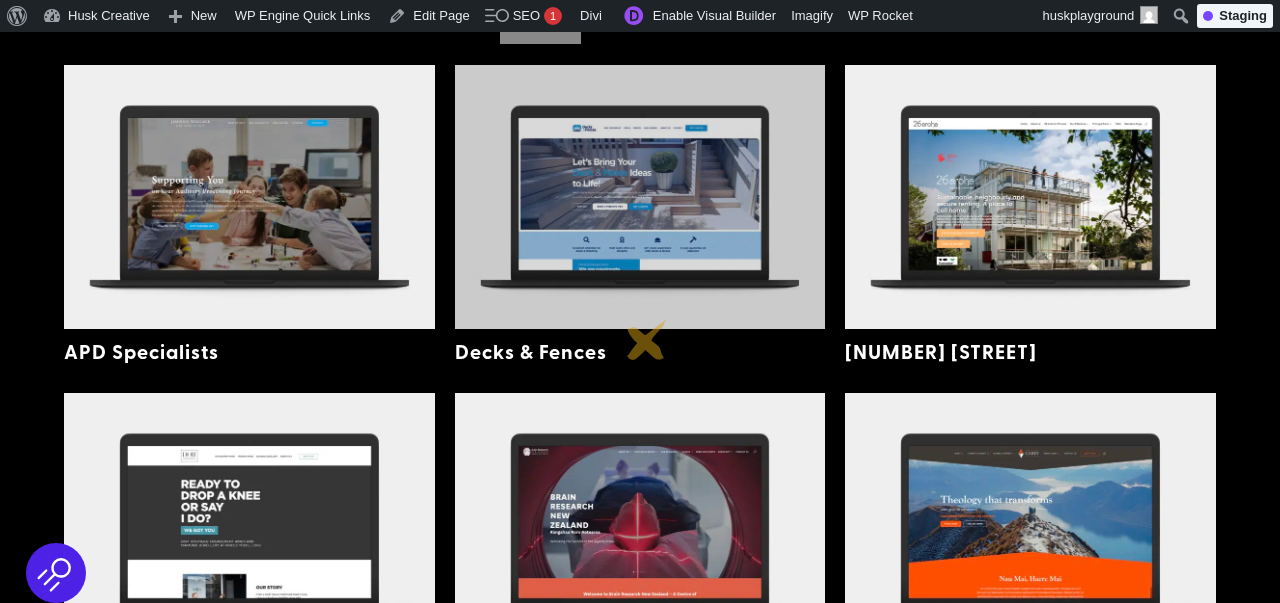 scroll, scrollTop: 670, scrollLeft: 0, axis: vertical 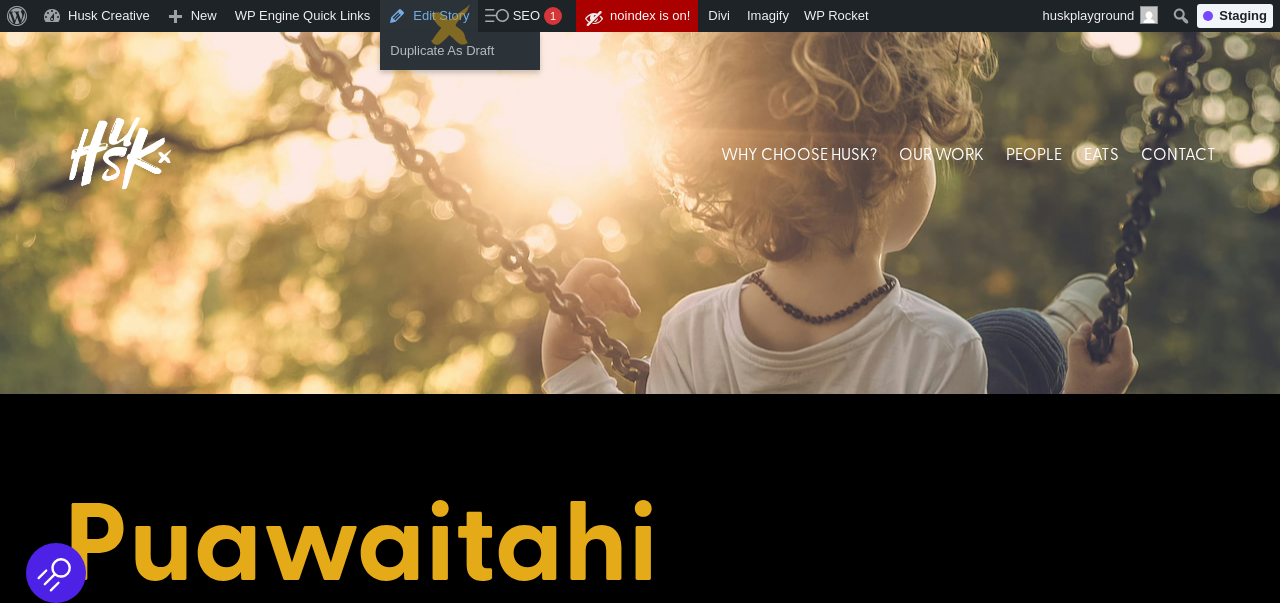 click on "Edit Story" at bounding box center [428, 16] 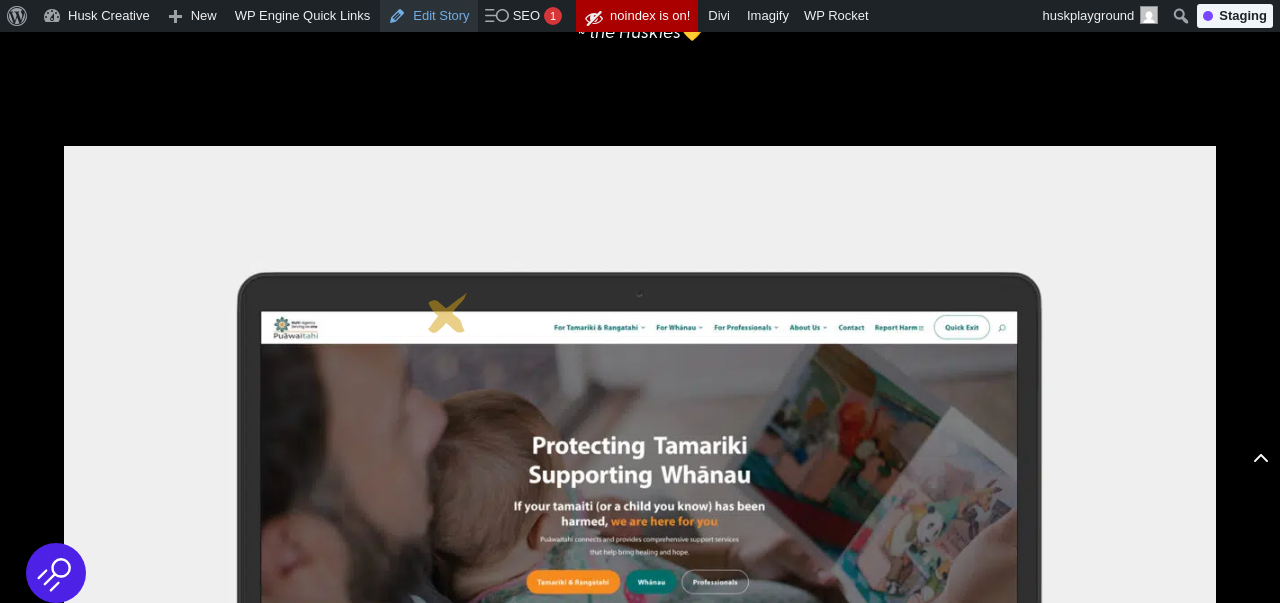 scroll, scrollTop: 1096, scrollLeft: 0, axis: vertical 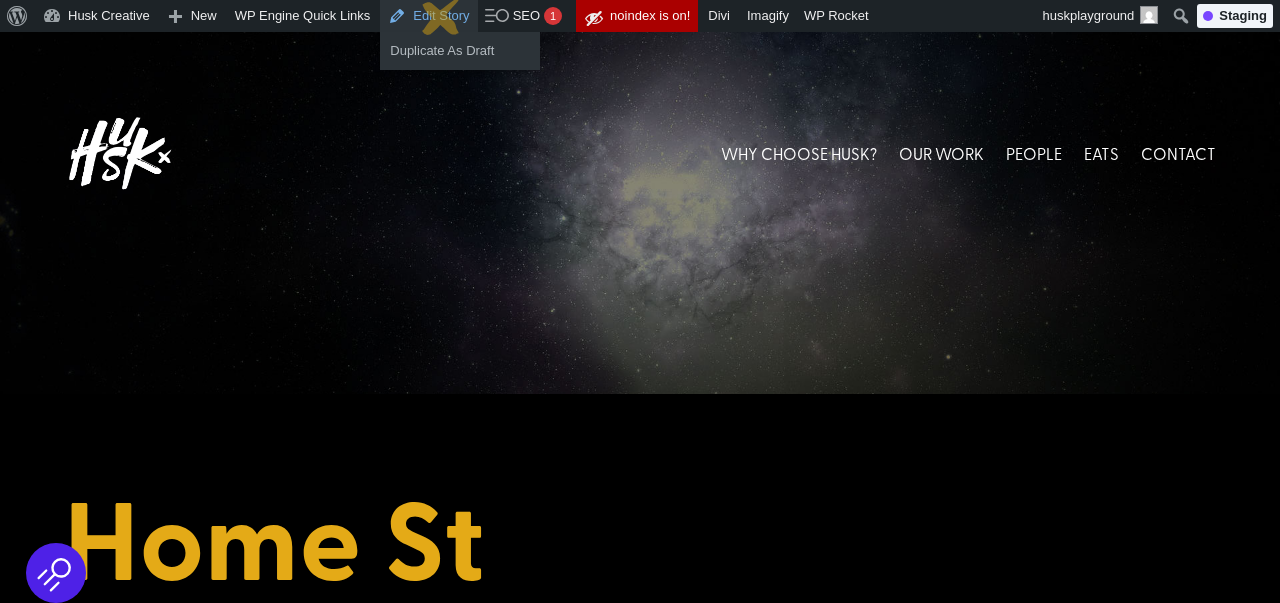 click on "Edit Story" at bounding box center [428, 16] 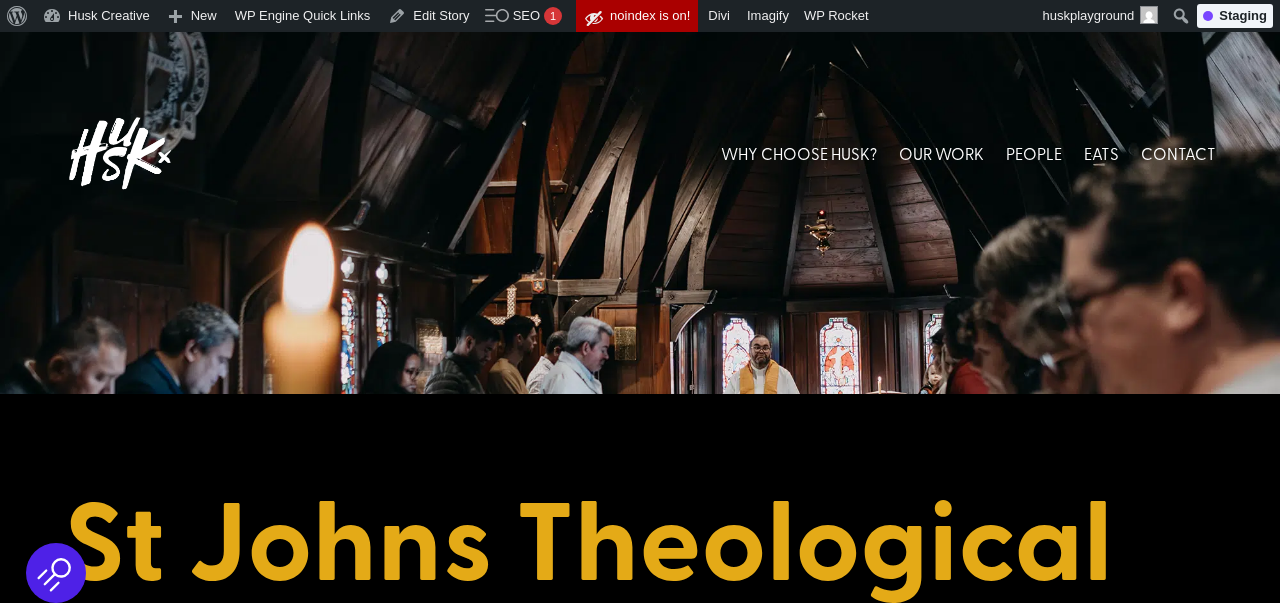 scroll, scrollTop: 0, scrollLeft: 0, axis: both 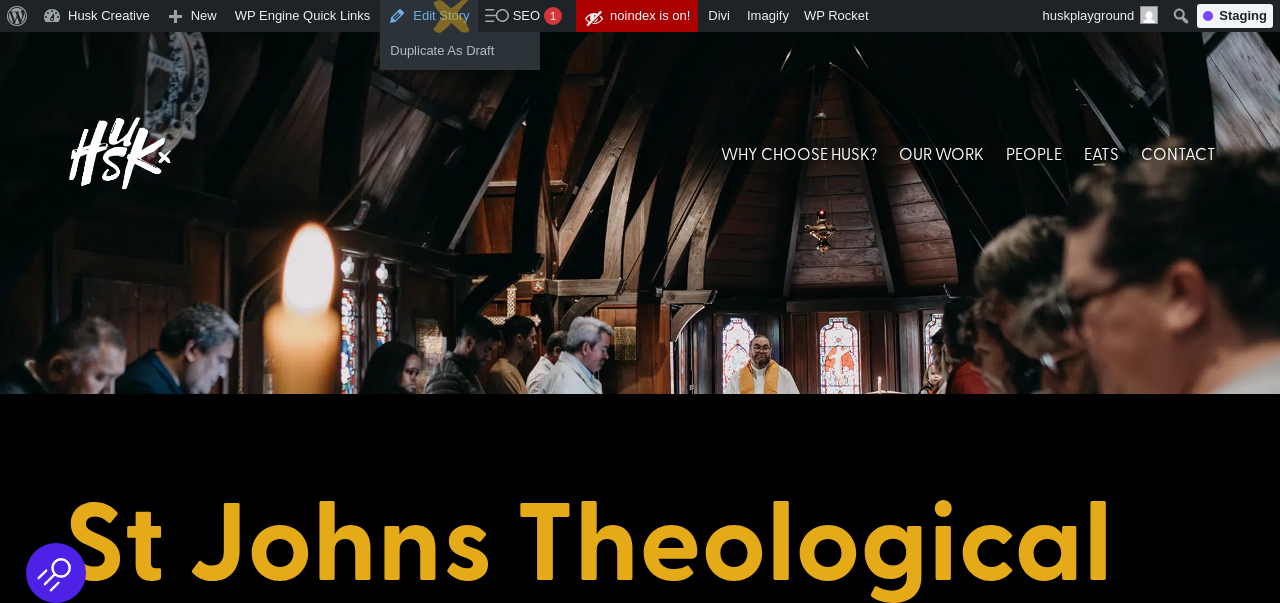 click on "Edit Story" at bounding box center [428, 16] 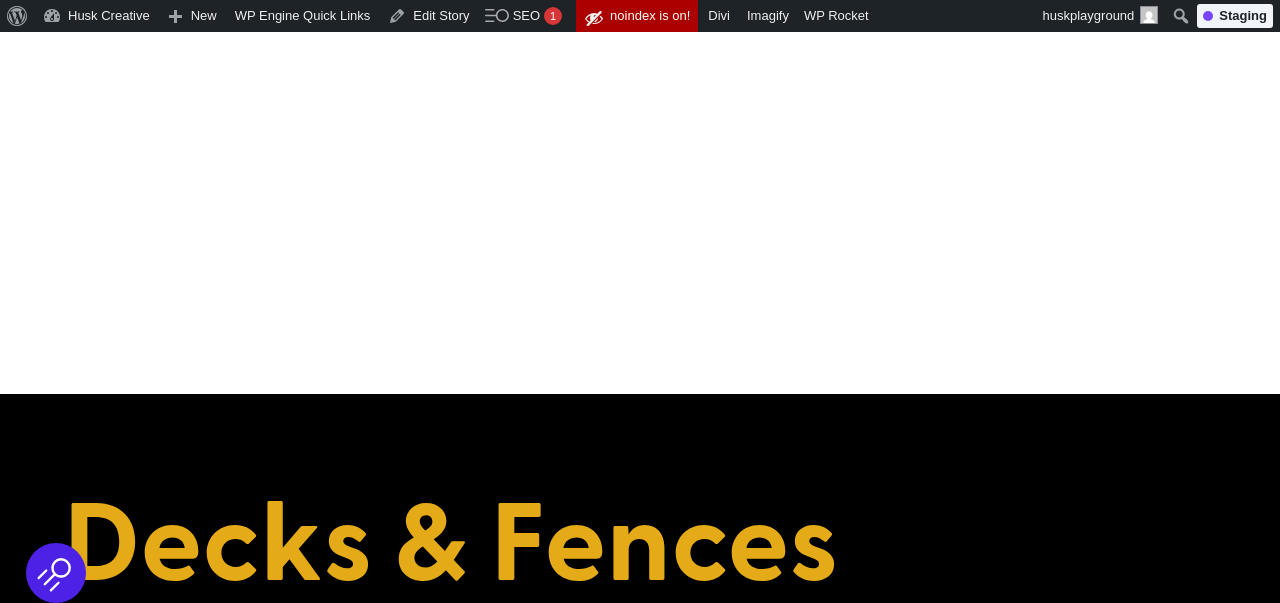 scroll, scrollTop: 0, scrollLeft: 0, axis: both 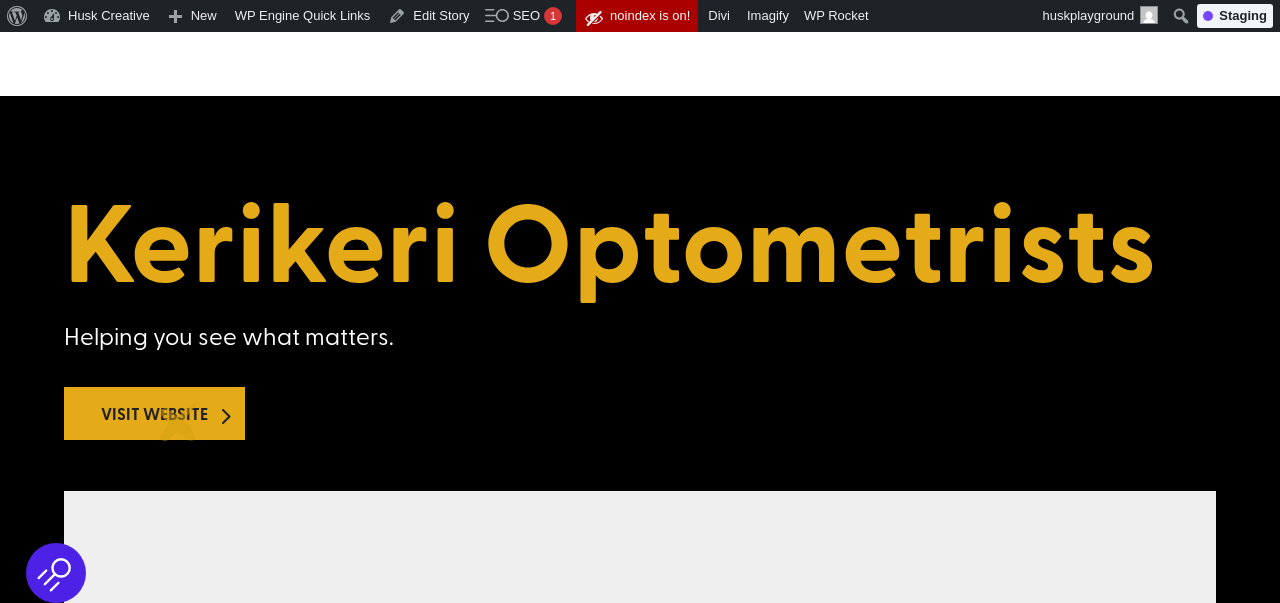 click on "Visit Website" at bounding box center (154, 413) 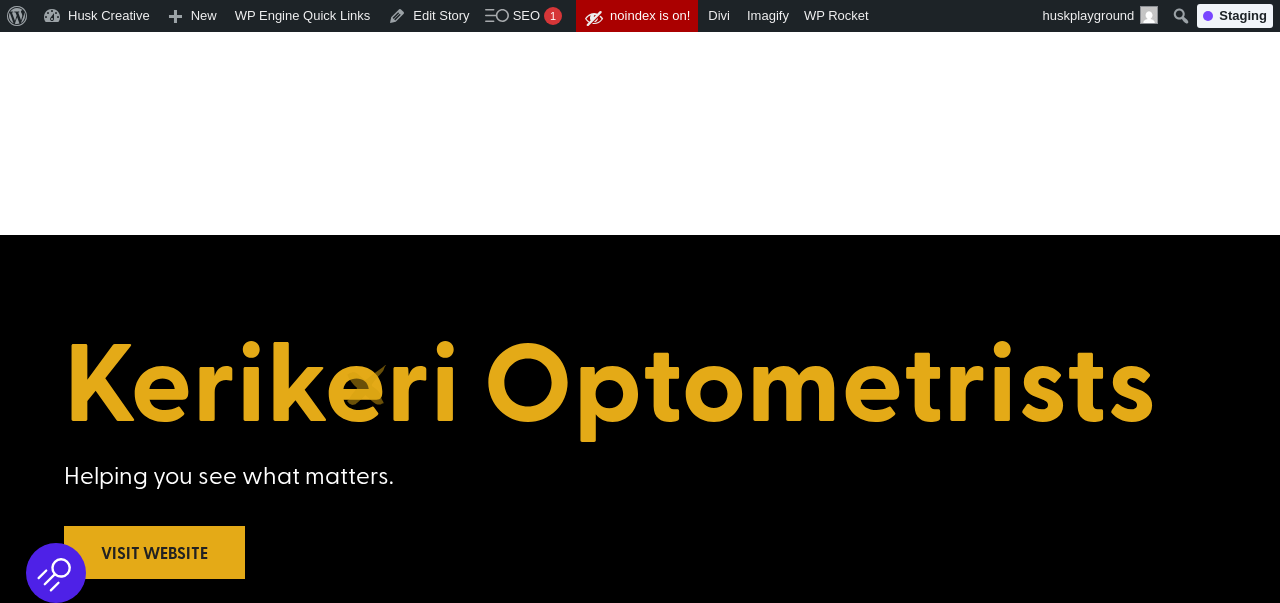 scroll, scrollTop: 0, scrollLeft: 0, axis: both 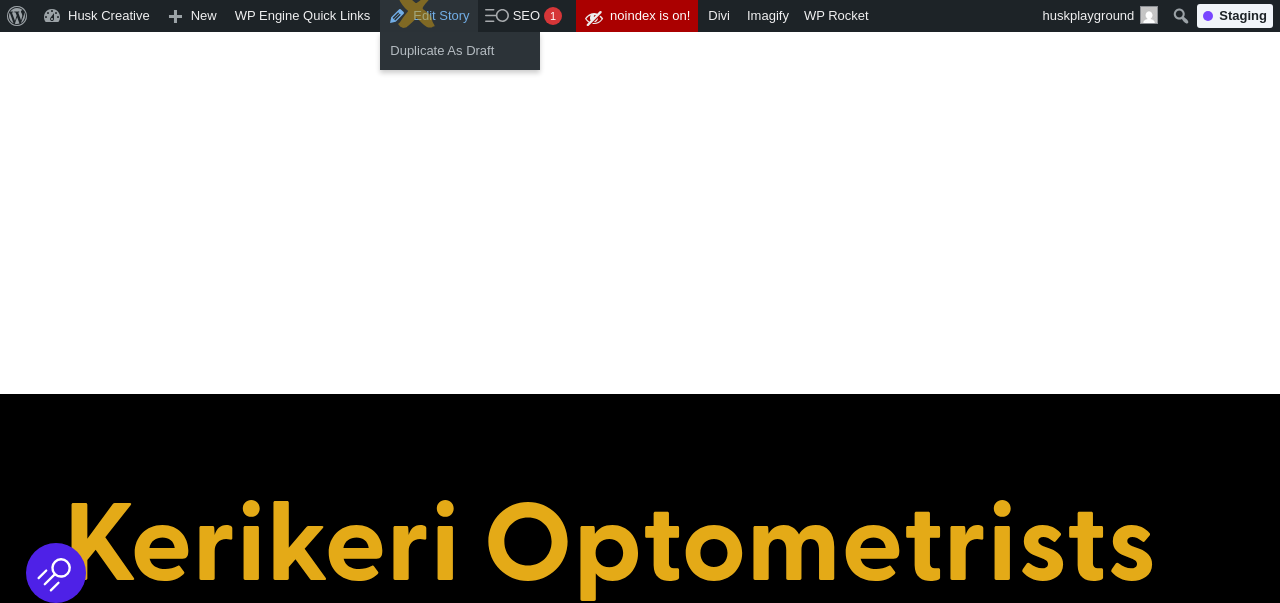 click on "Edit Story" at bounding box center (428, 16) 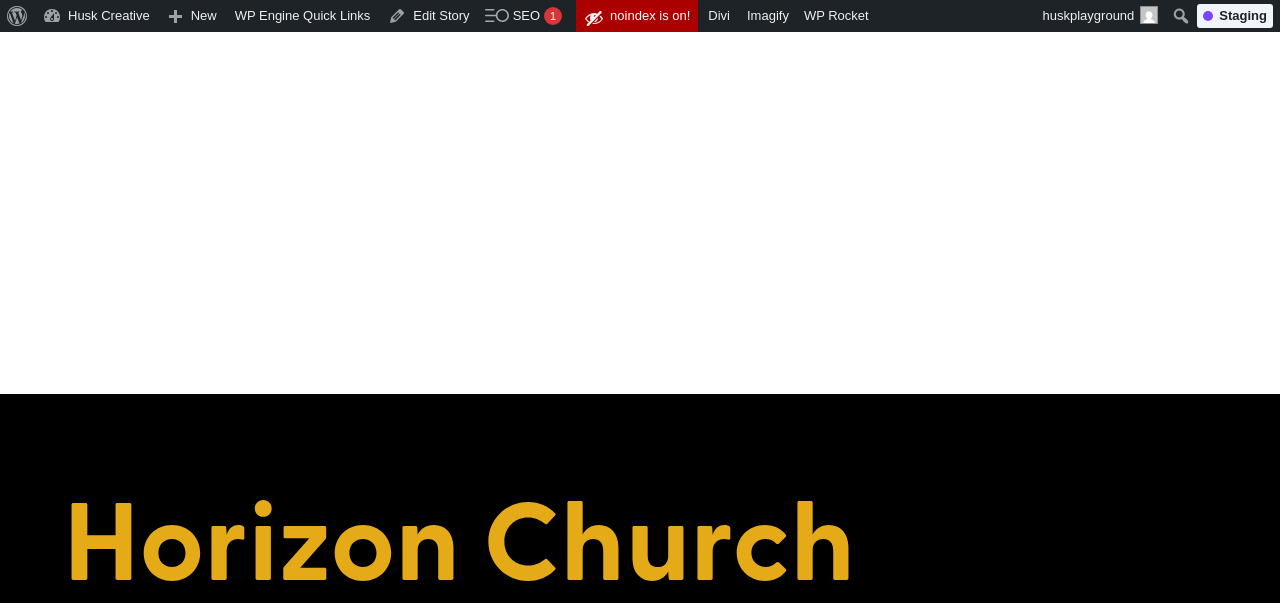 scroll, scrollTop: 0, scrollLeft: 0, axis: both 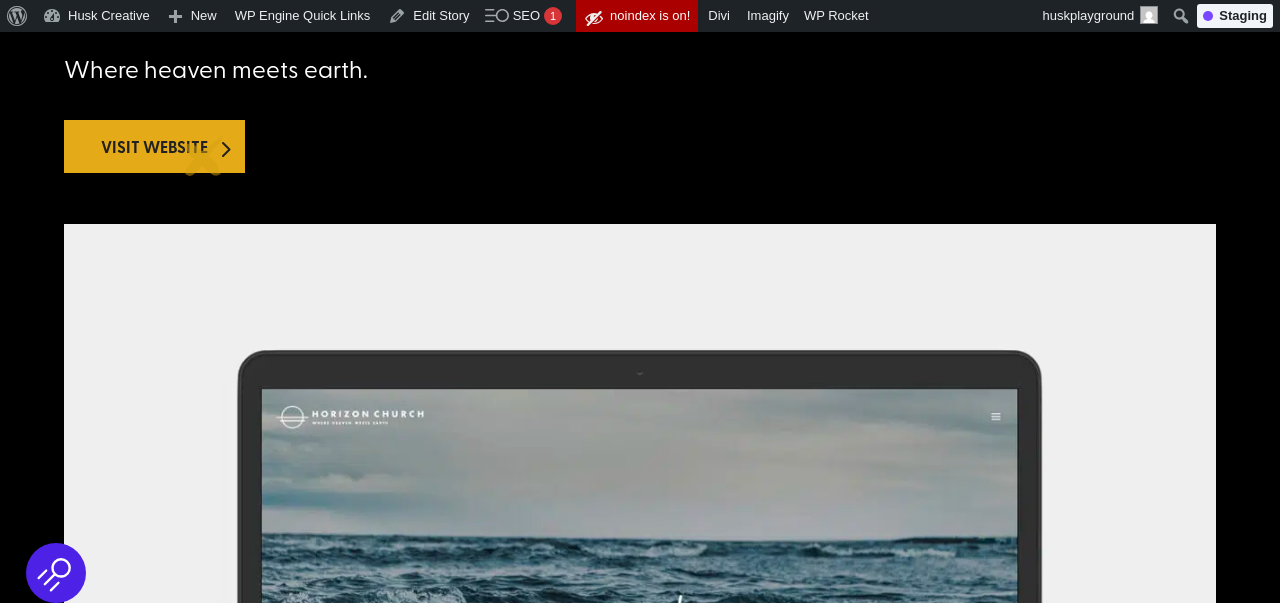 click on "Visit Website" at bounding box center (154, 146) 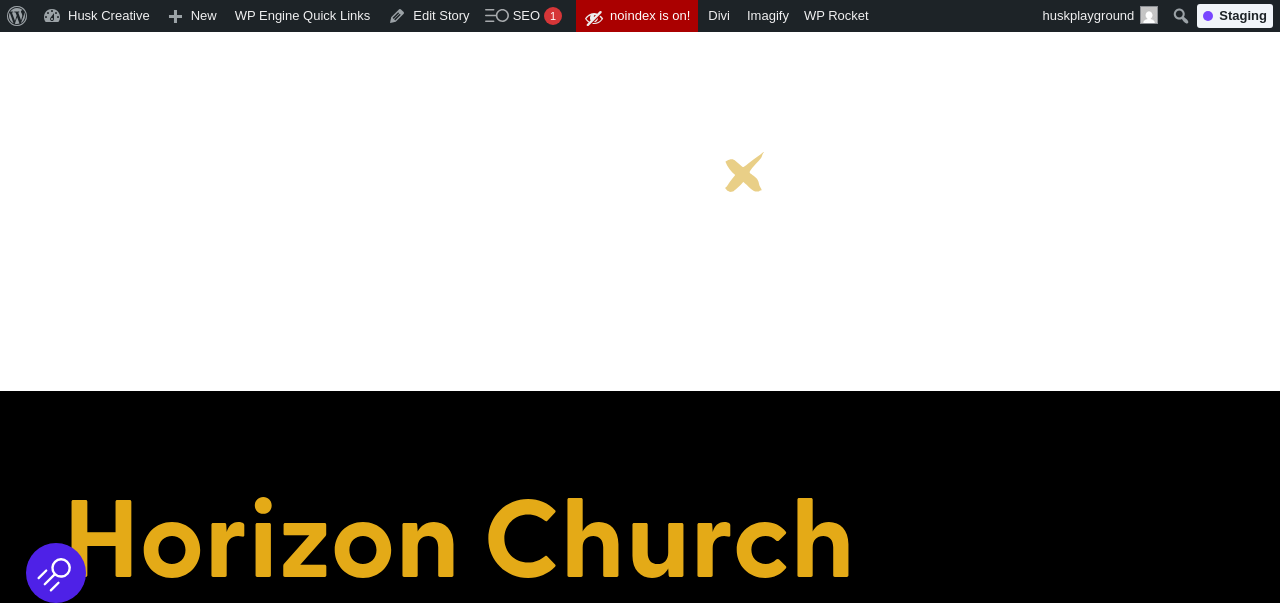 scroll, scrollTop: 0, scrollLeft: 0, axis: both 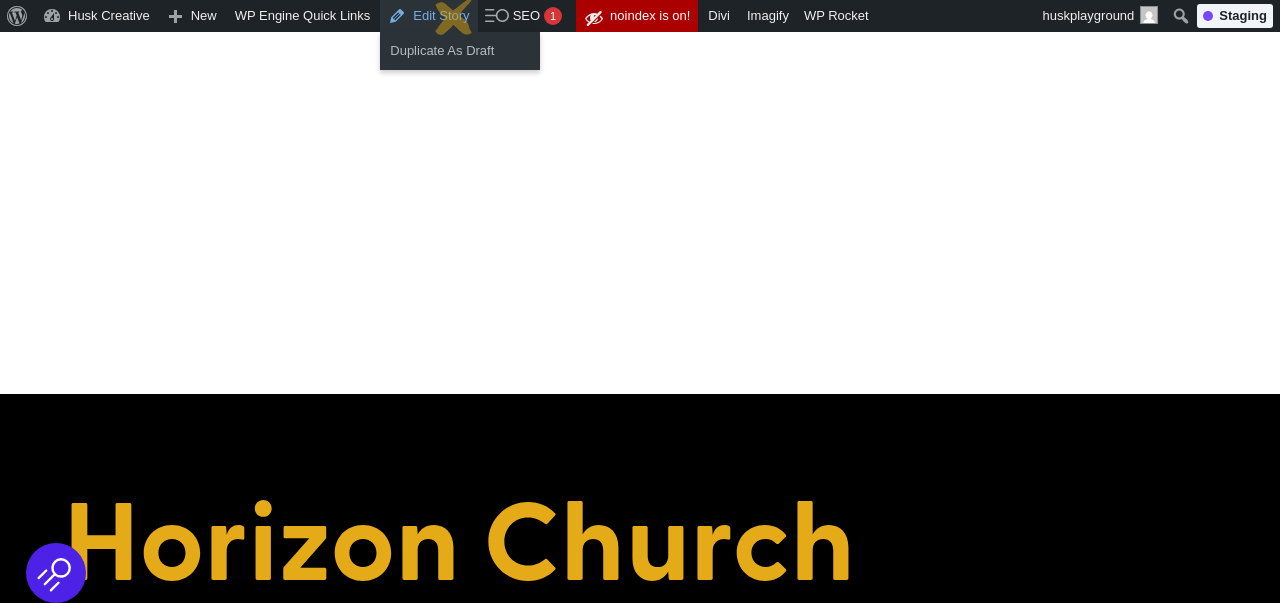 click on "Edit Story" at bounding box center [428, 16] 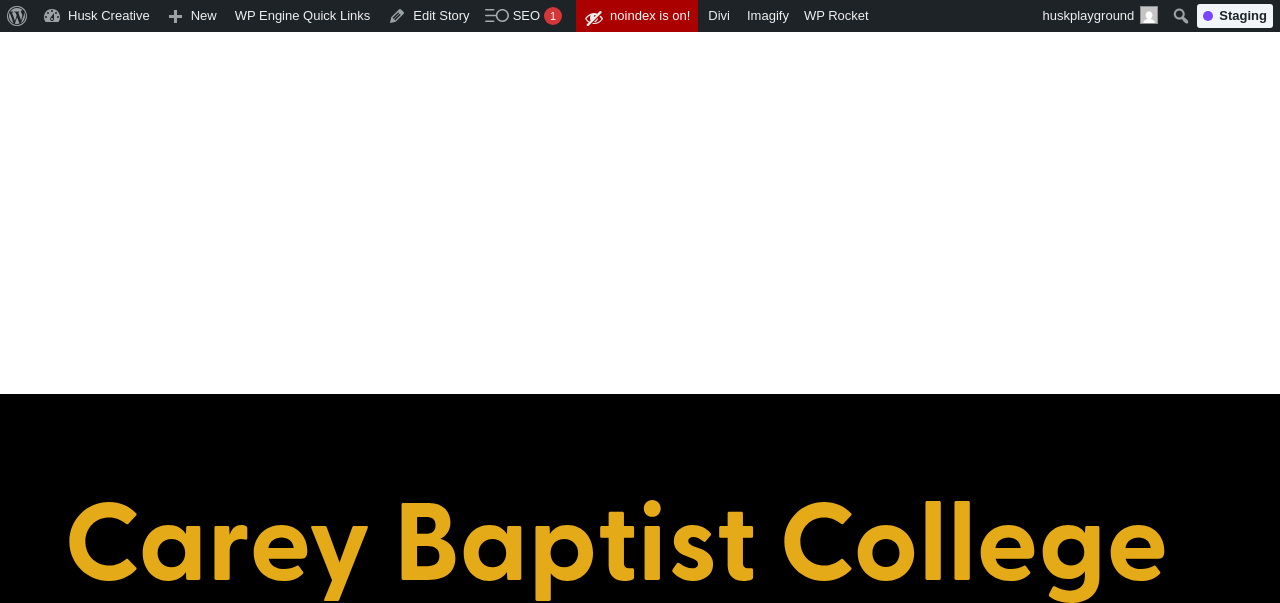 scroll, scrollTop: 0, scrollLeft: 0, axis: both 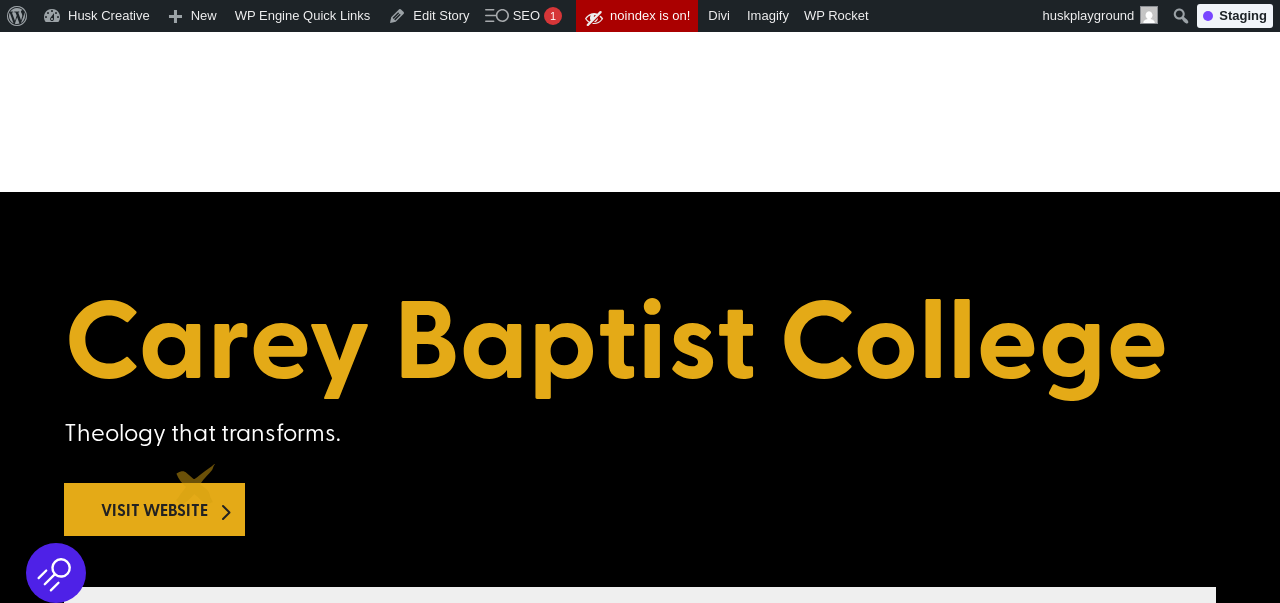 click on "Visit Website" at bounding box center [154, 509] 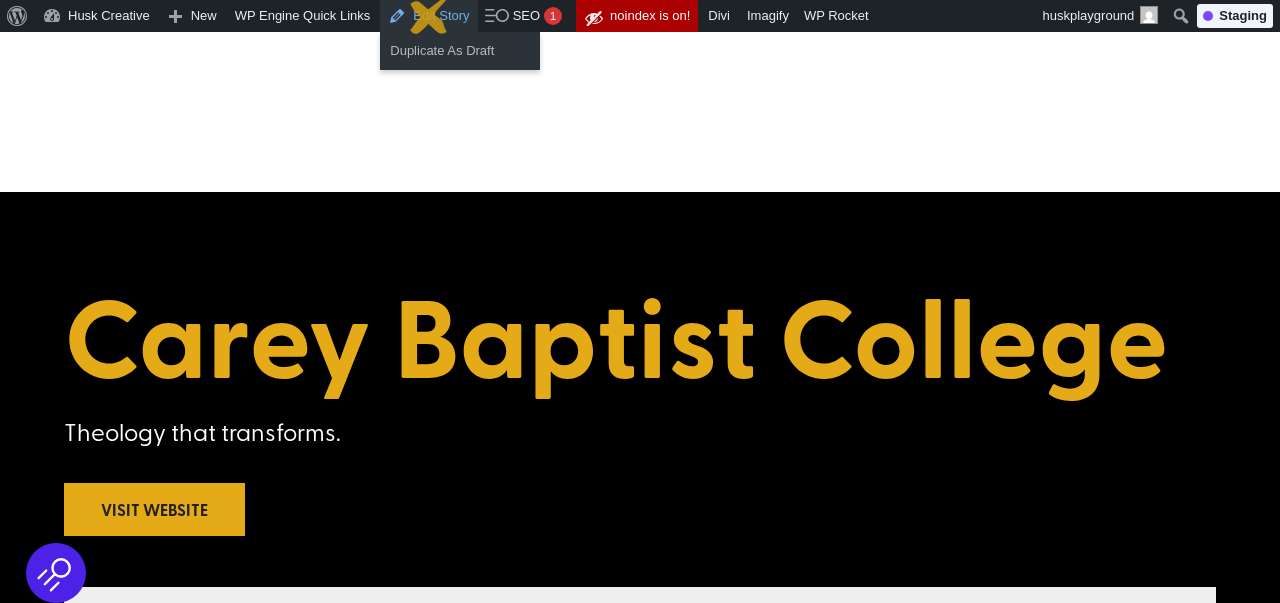 click on "Edit Story" at bounding box center (428, 16) 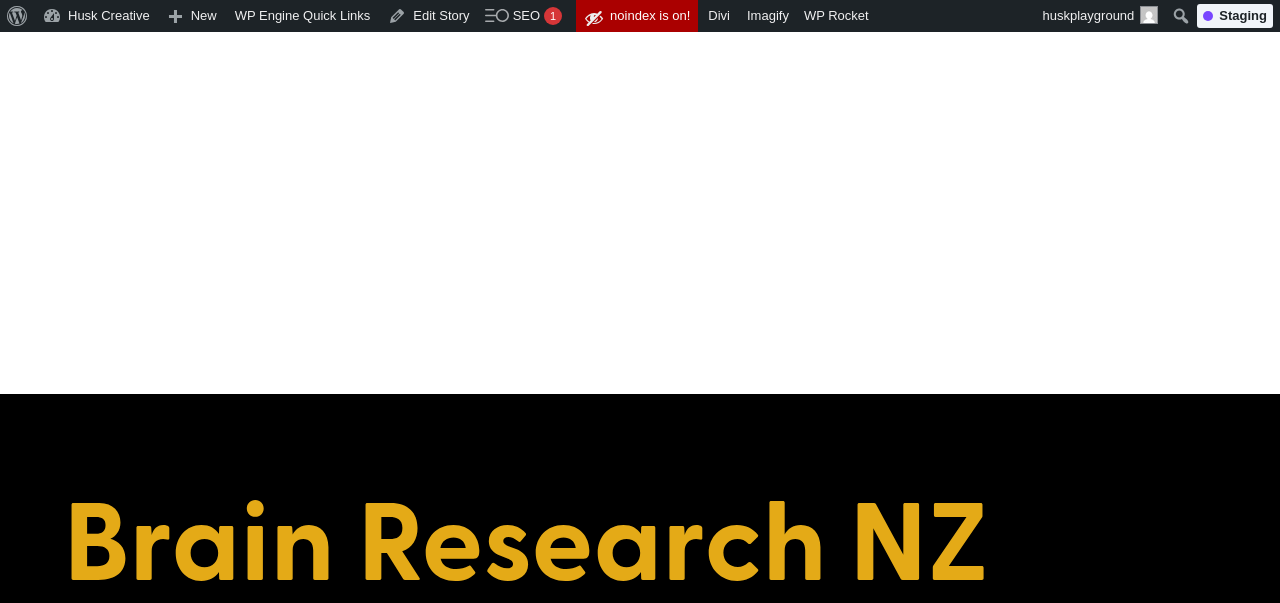 scroll, scrollTop: 0, scrollLeft: 0, axis: both 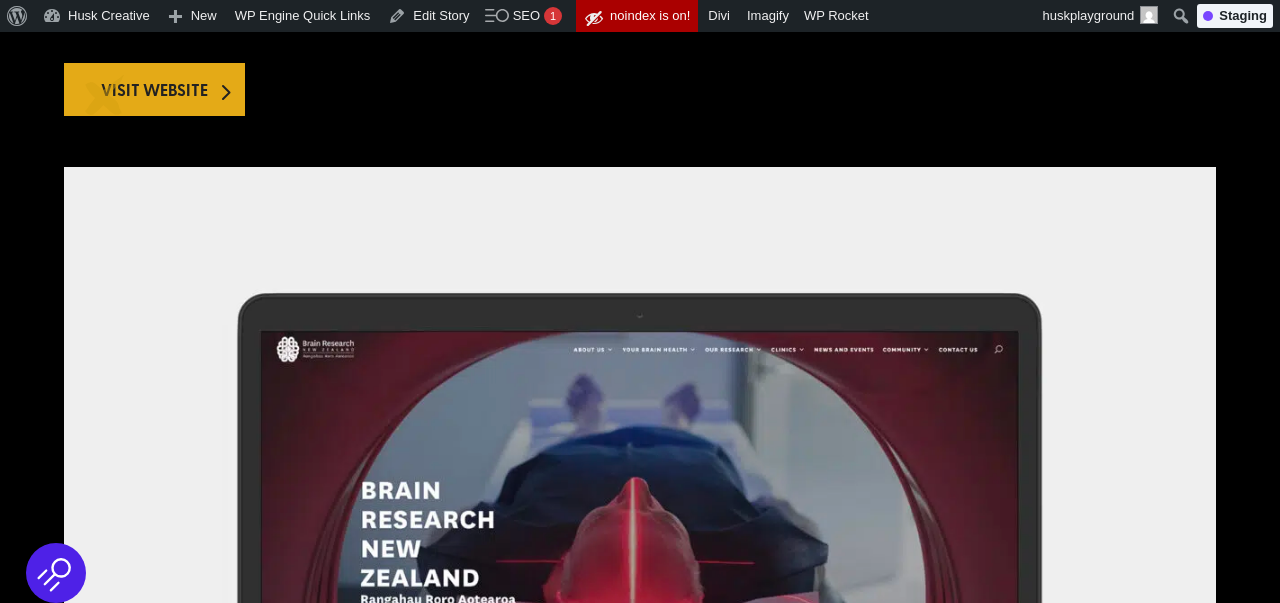 click on "Visit Website" at bounding box center [154, 89] 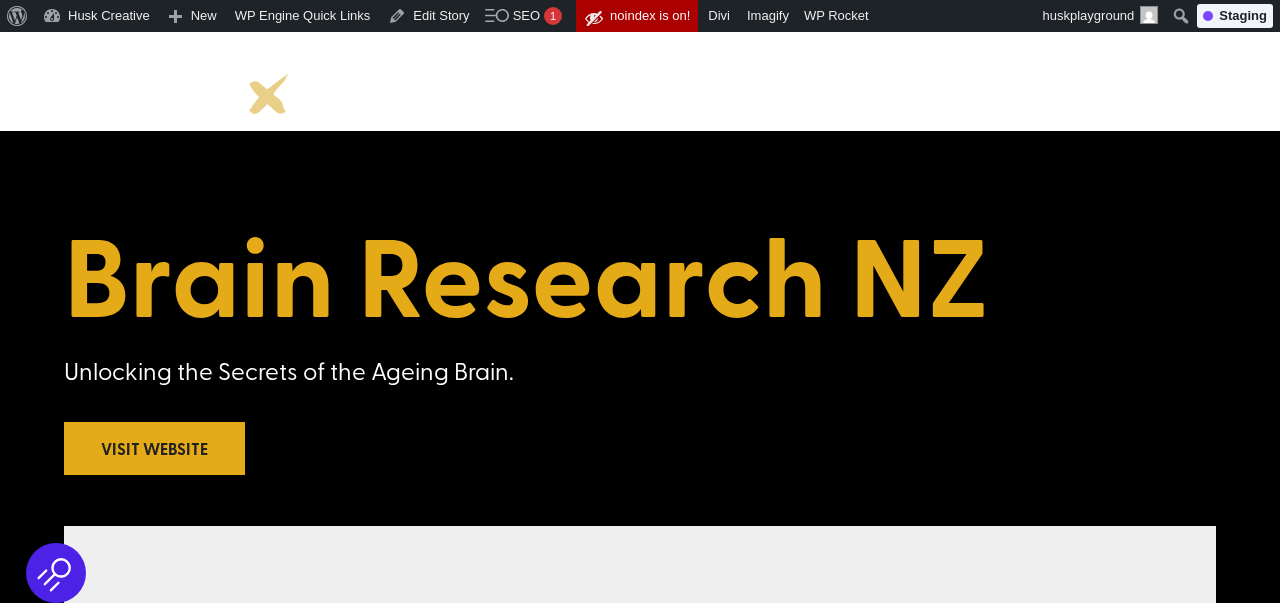scroll, scrollTop: 0, scrollLeft: 0, axis: both 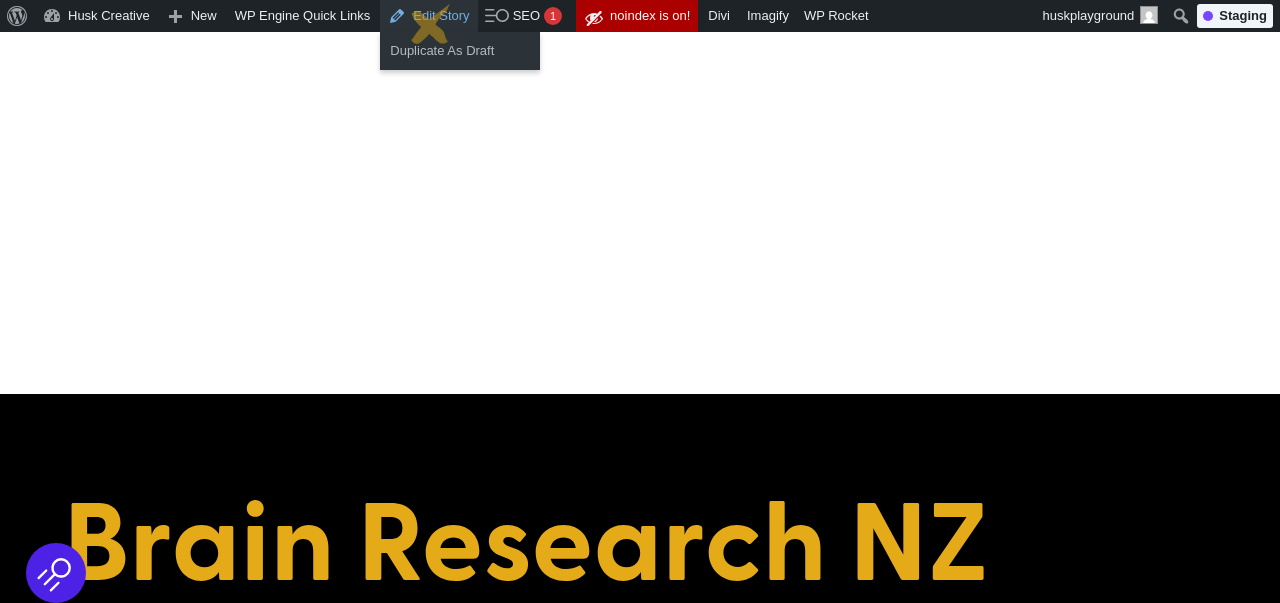 click on "Edit Story" at bounding box center (428, 16) 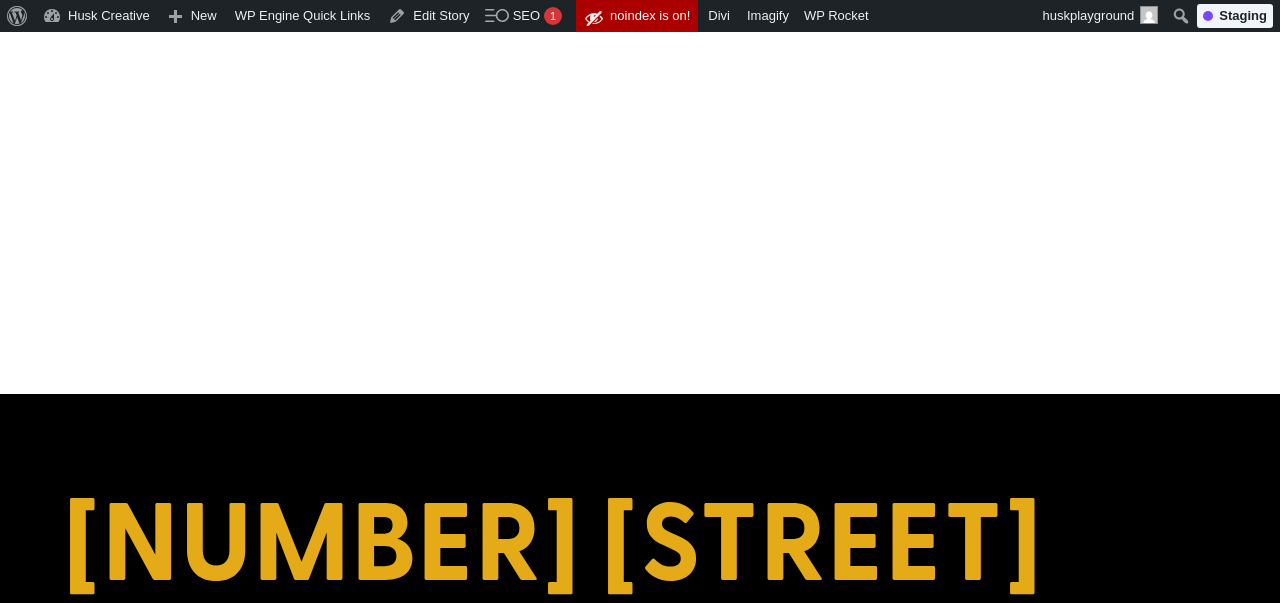 scroll, scrollTop: 0, scrollLeft: 0, axis: both 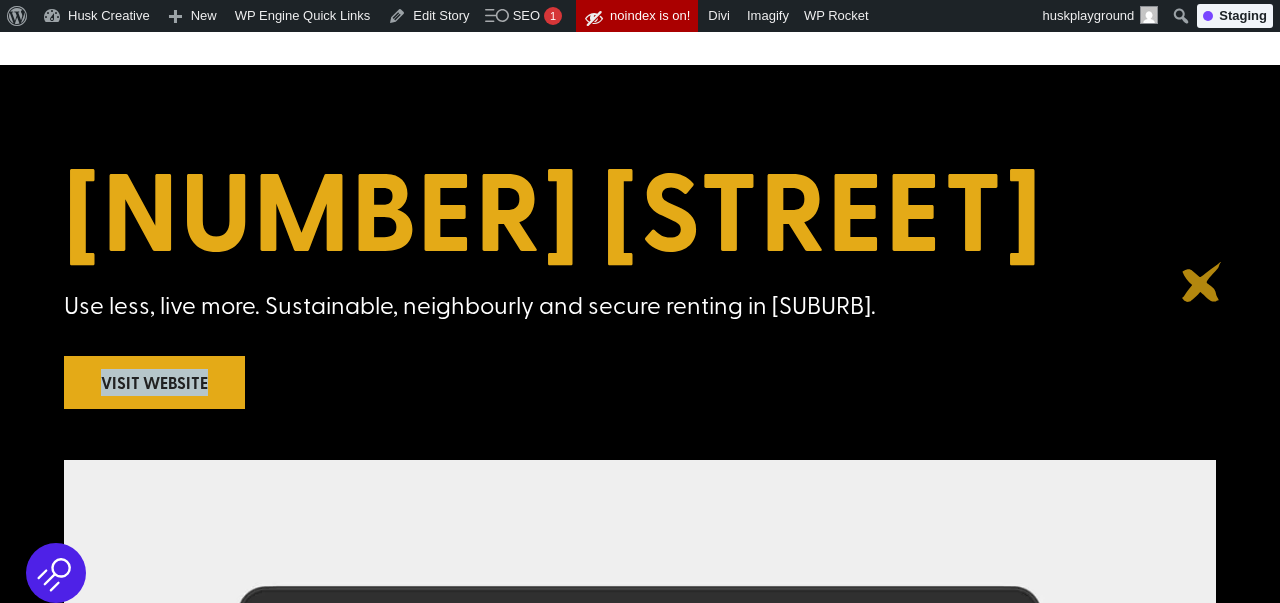drag, startPoint x: 76, startPoint y: 209, endPoint x: 1204, endPoint y: 282, distance: 1130.3596 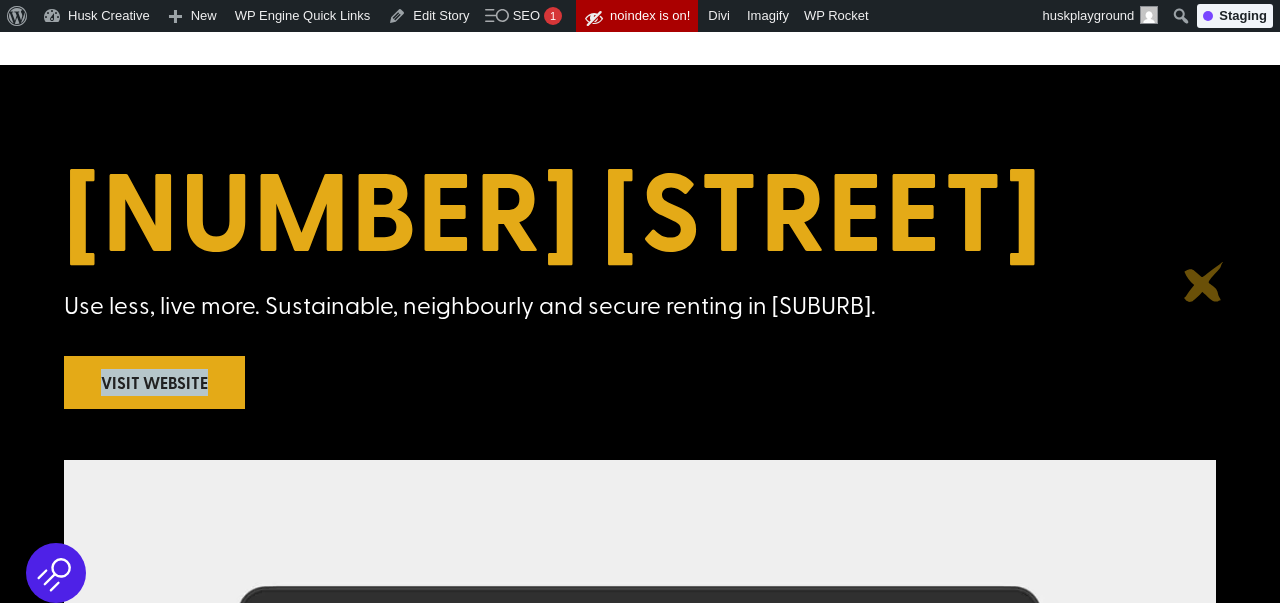 copy on "26 Aroha Apartments" 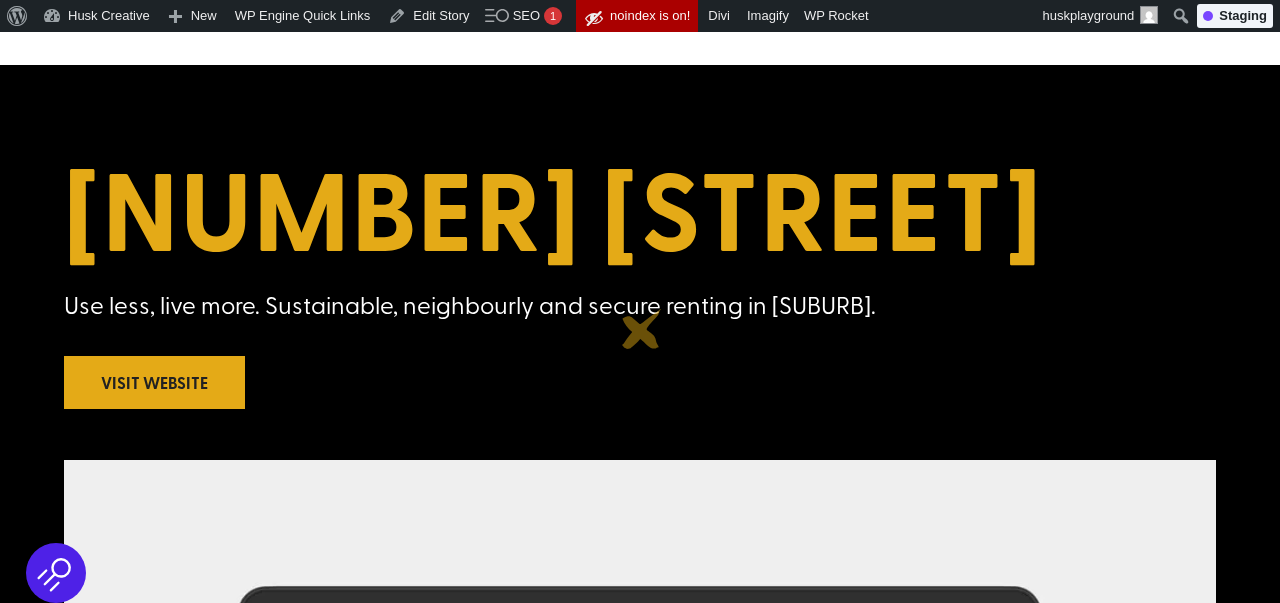 click on "26 Aroha Apartments
Use less, live more. Sustainable, neighbourly and secure renting in Morningside.
Visit Website" at bounding box center (640, 276) 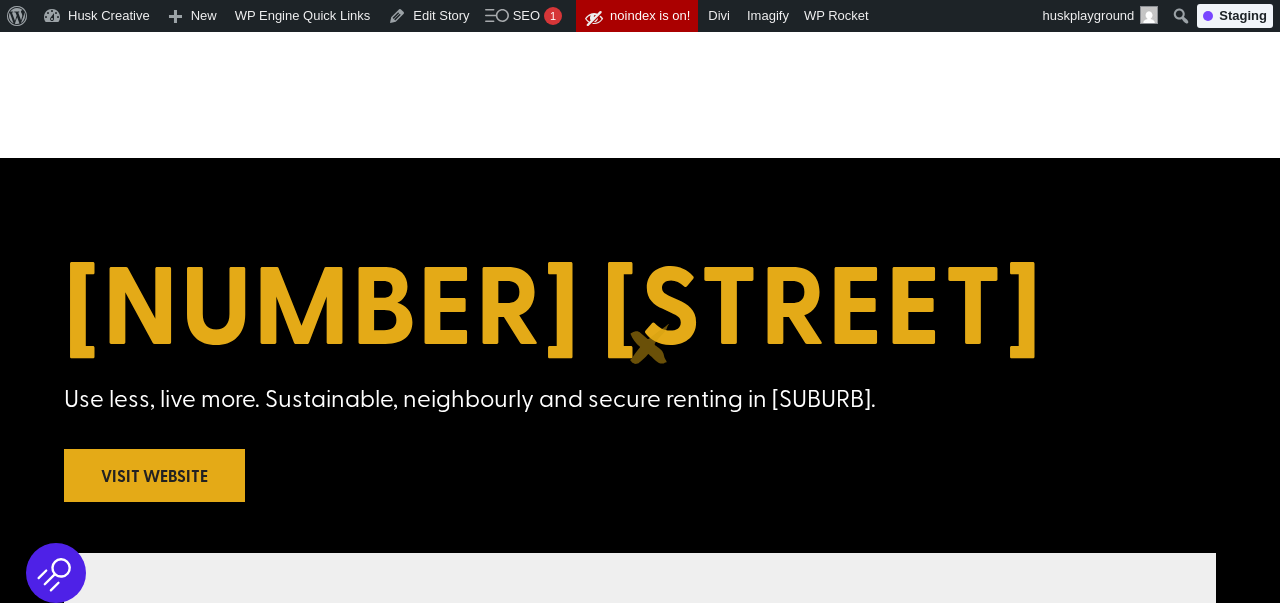 scroll, scrollTop: 0, scrollLeft: 0, axis: both 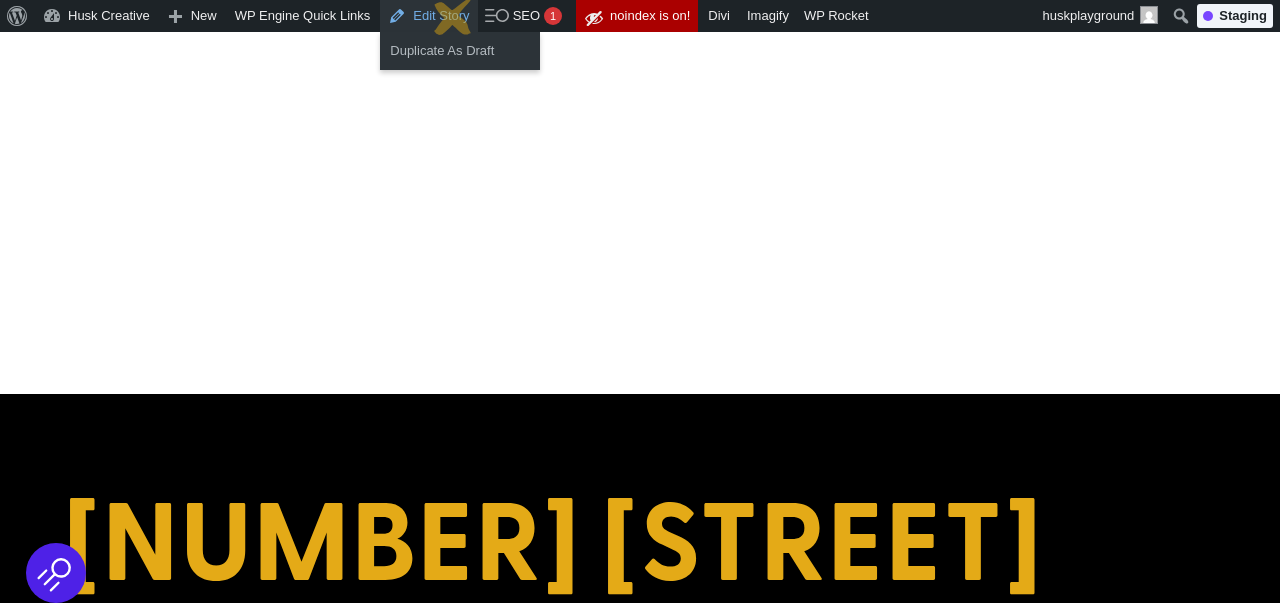 click on "Edit Story" at bounding box center [428, 16] 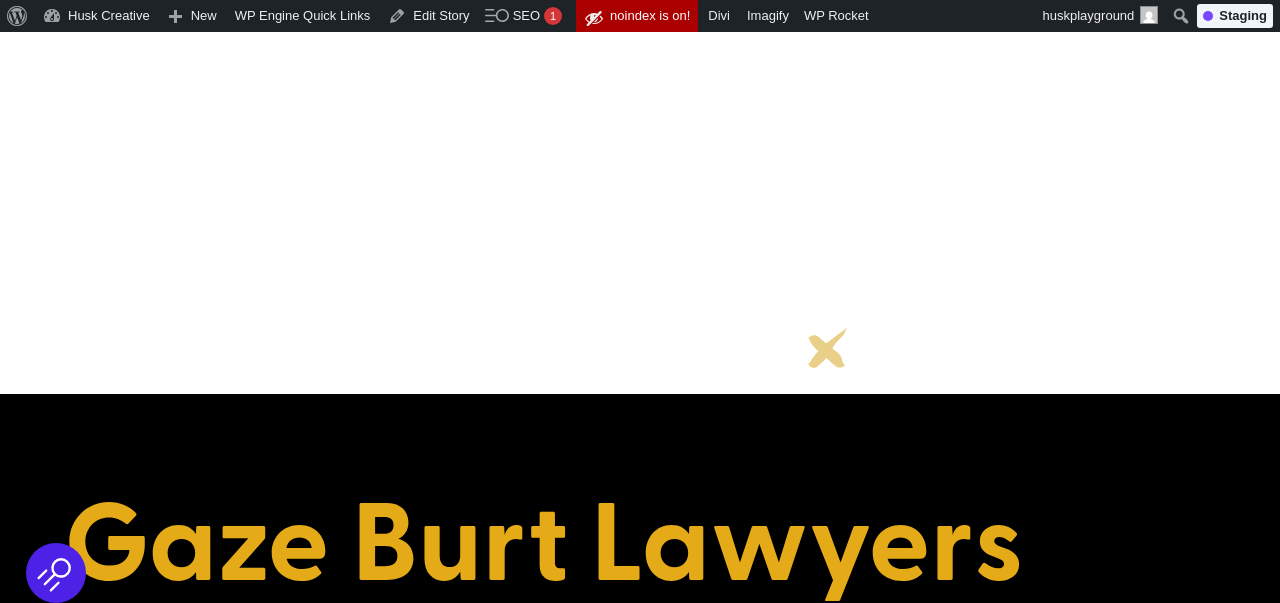 scroll, scrollTop: 137, scrollLeft: 0, axis: vertical 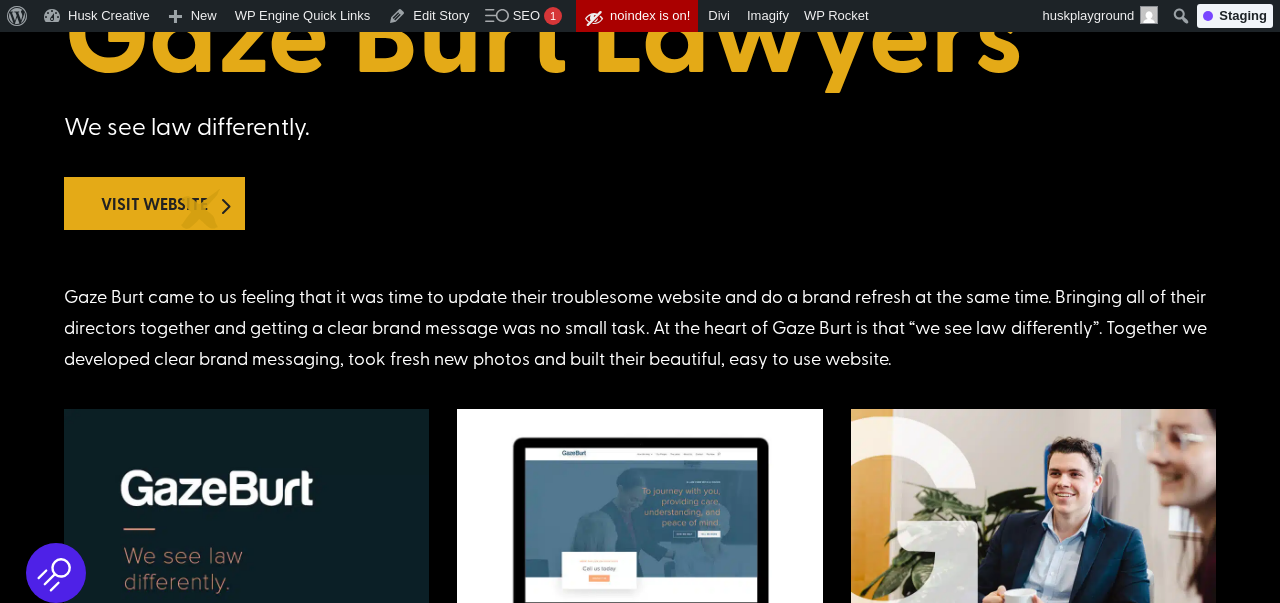 click on "Visit Website" at bounding box center (154, 203) 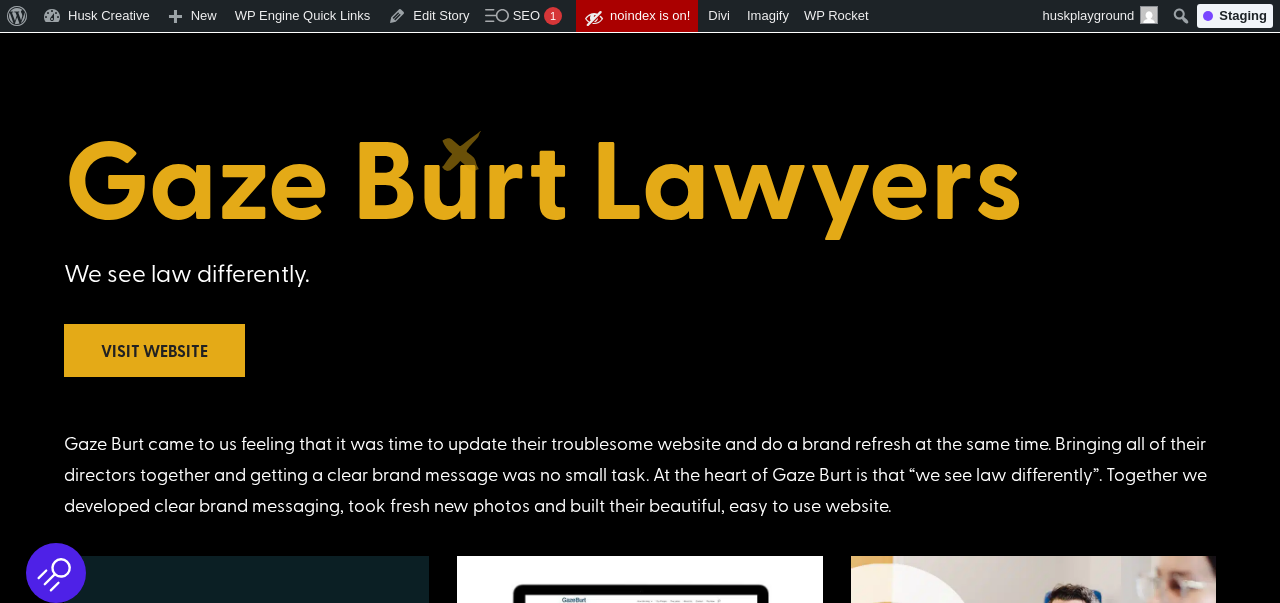 scroll, scrollTop: 207, scrollLeft: 0, axis: vertical 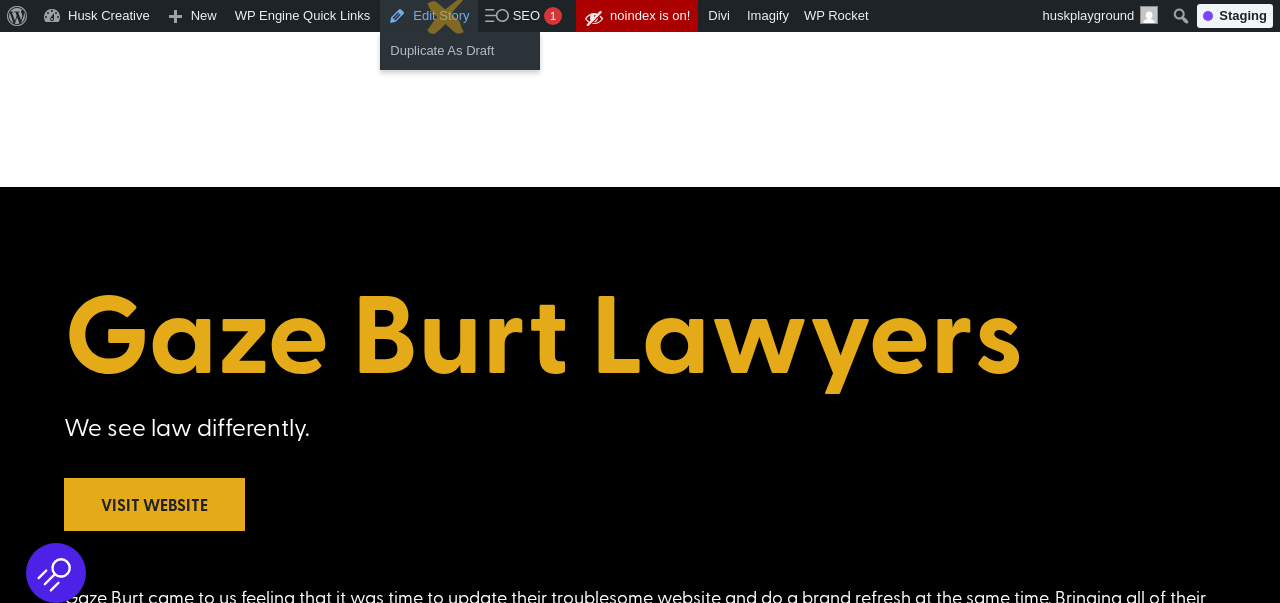 click on "Edit Story" at bounding box center (428, 16) 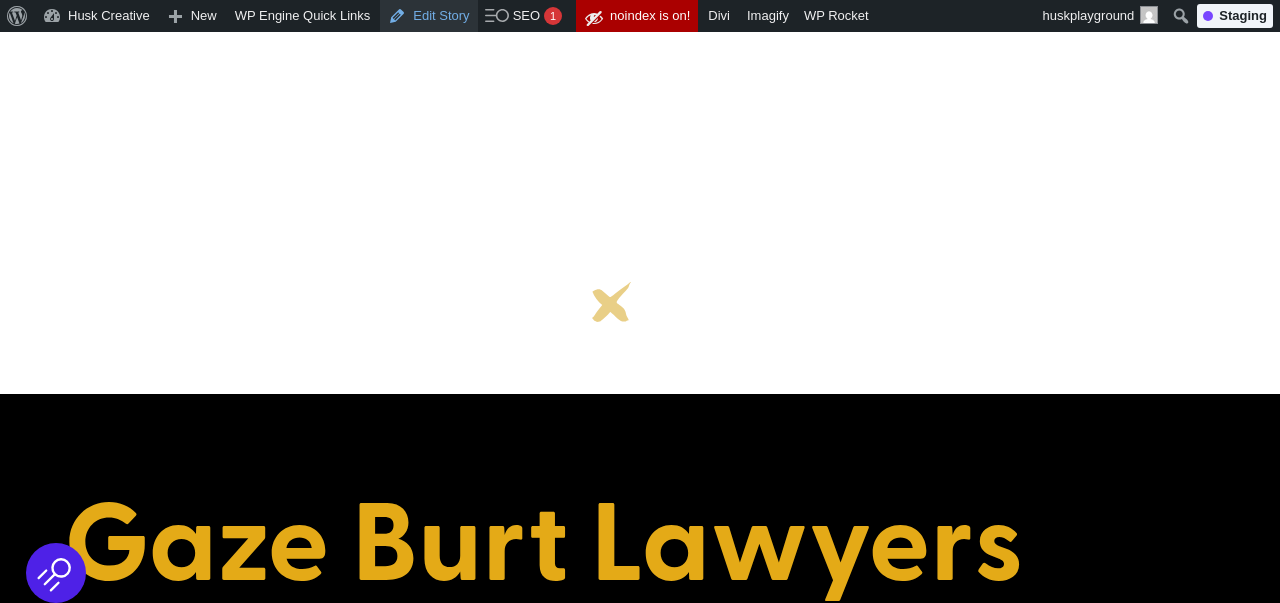 scroll, scrollTop: 148, scrollLeft: 0, axis: vertical 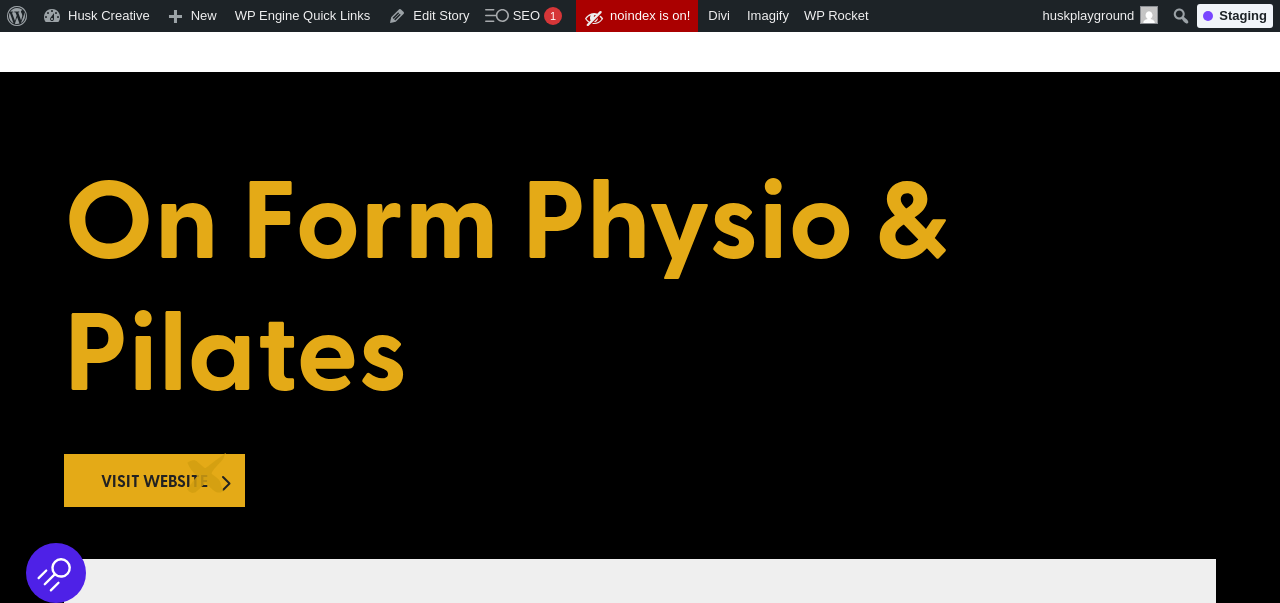 click on "Visit Website" at bounding box center (154, 480) 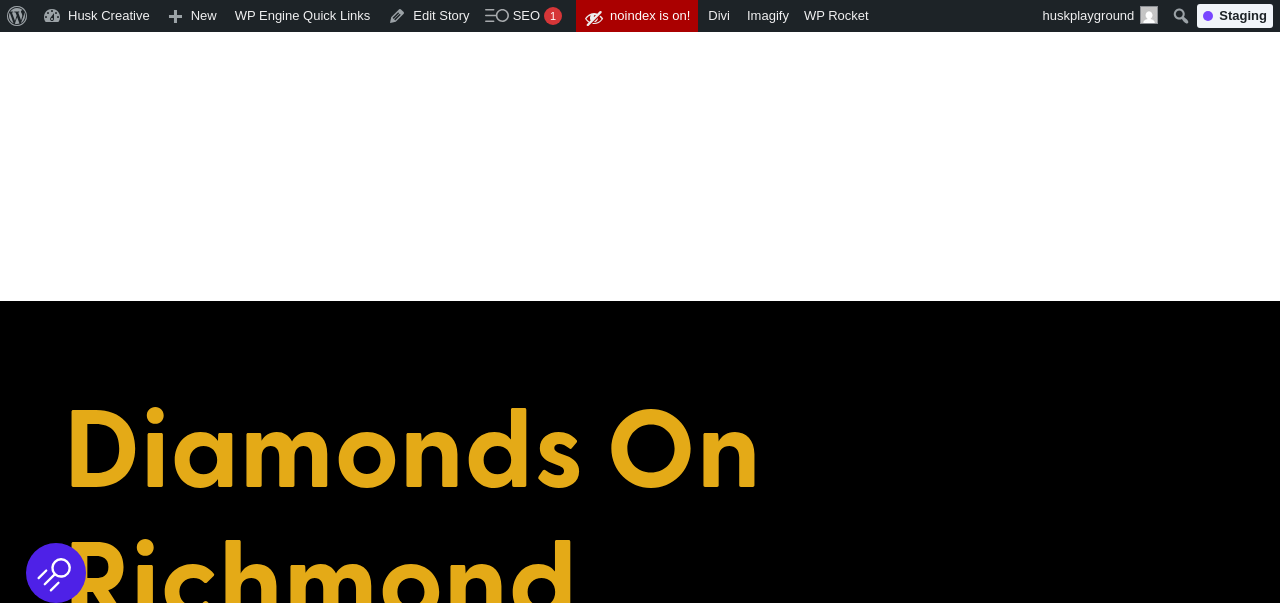 scroll, scrollTop: 362, scrollLeft: 0, axis: vertical 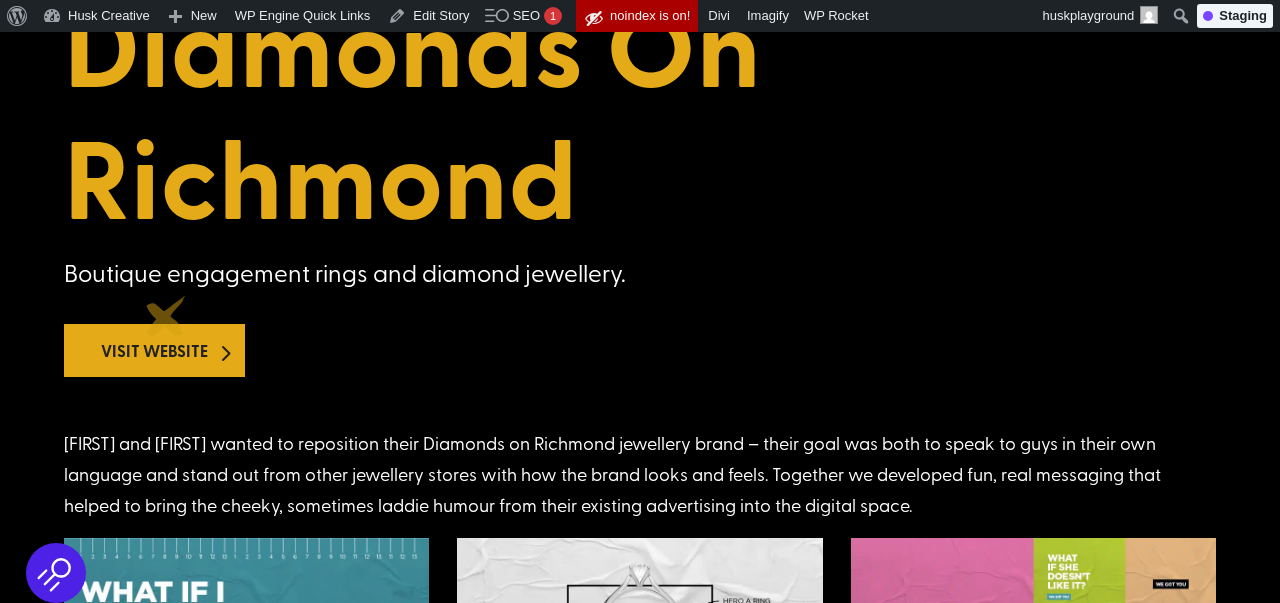 click on "Visit Website" at bounding box center (154, 350) 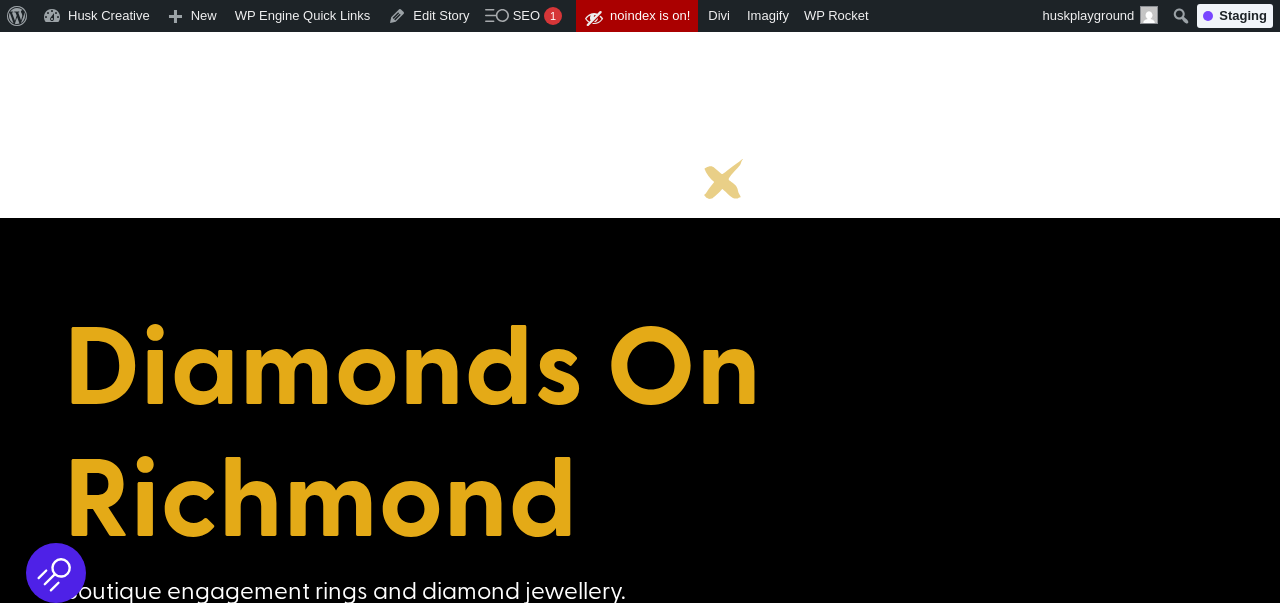 scroll, scrollTop: 0, scrollLeft: 0, axis: both 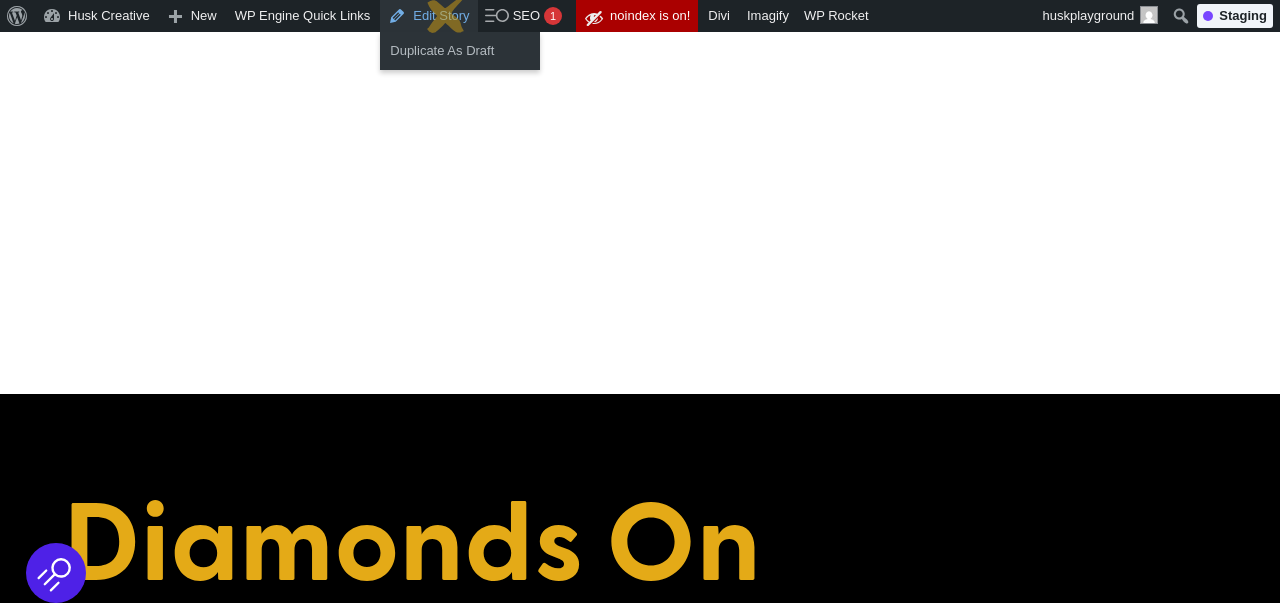 click on "Edit Story" at bounding box center (428, 16) 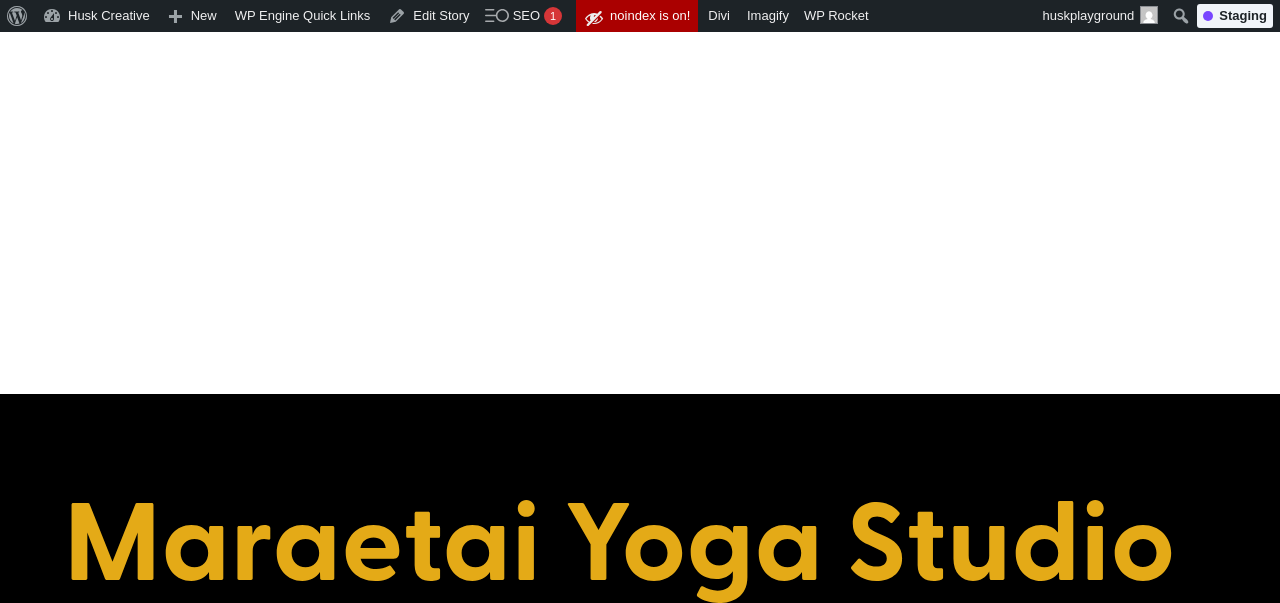 scroll, scrollTop: 0, scrollLeft: 0, axis: both 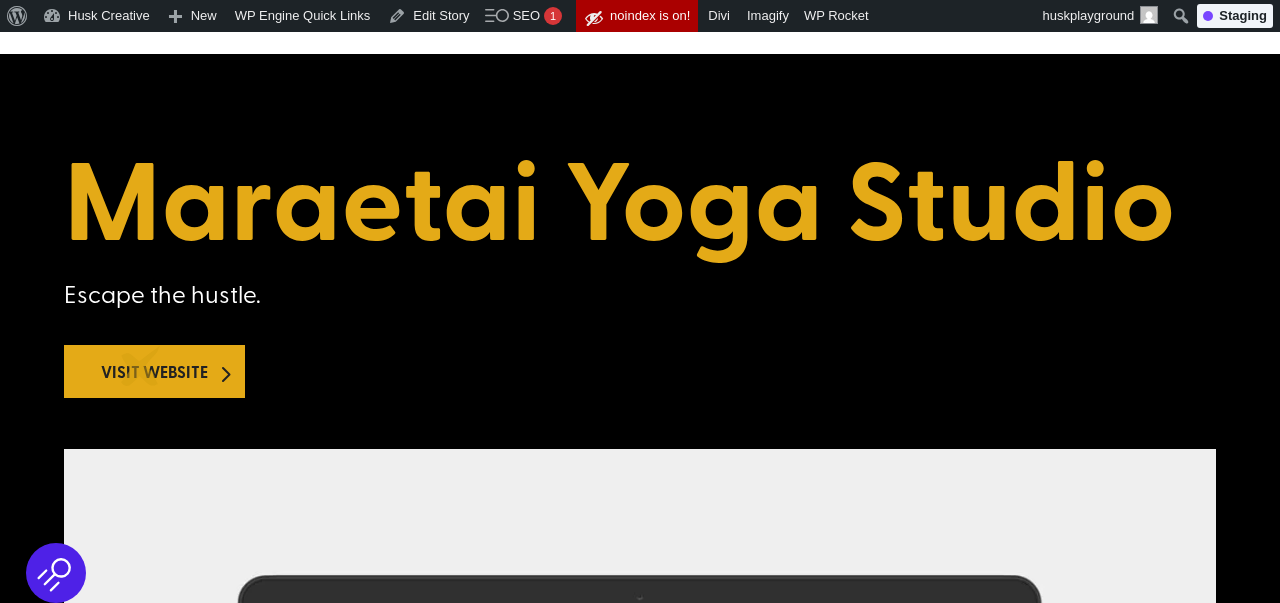 click on "Visit Website" at bounding box center (154, 371) 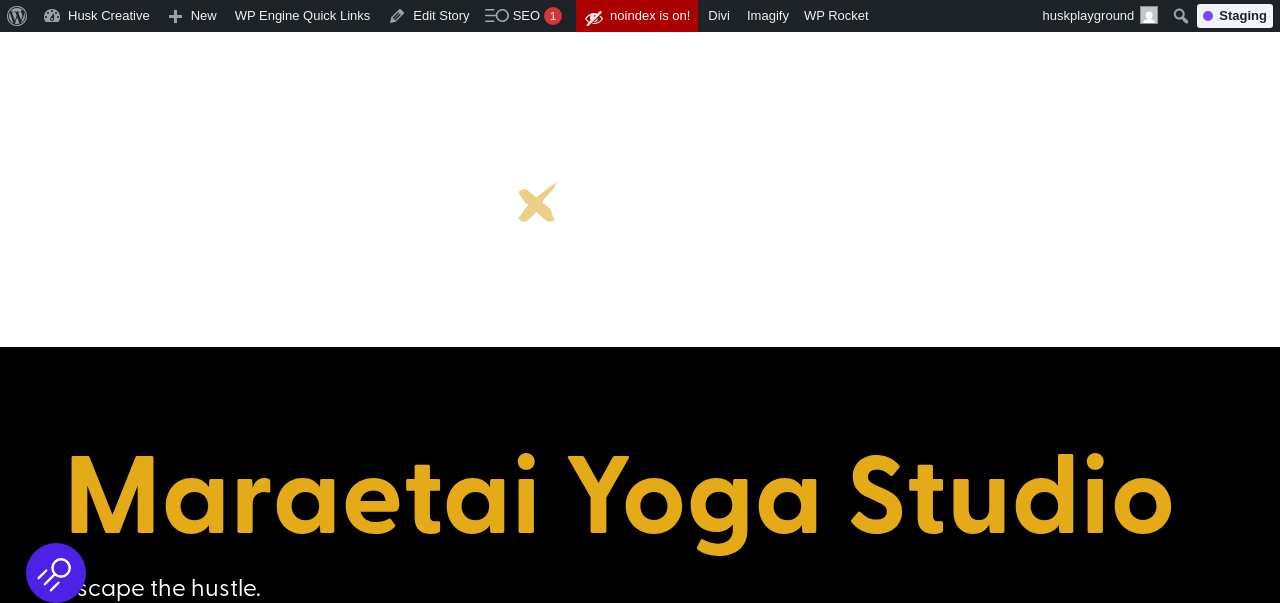 scroll, scrollTop: 0, scrollLeft: 0, axis: both 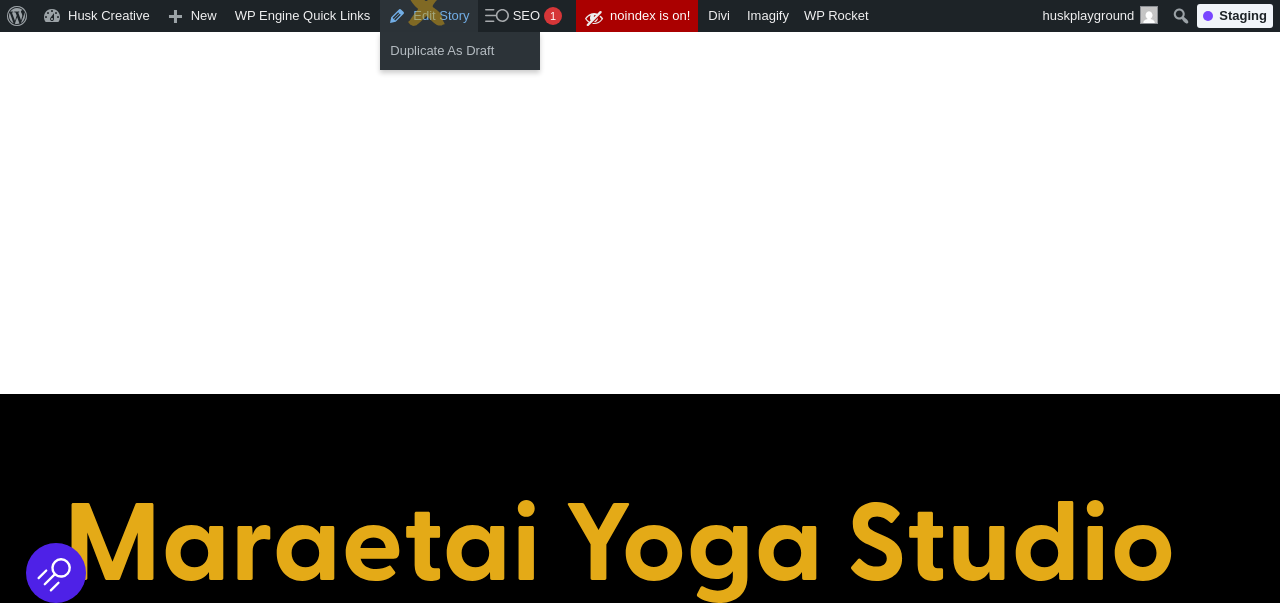 click on "Edit Story" at bounding box center (428, 16) 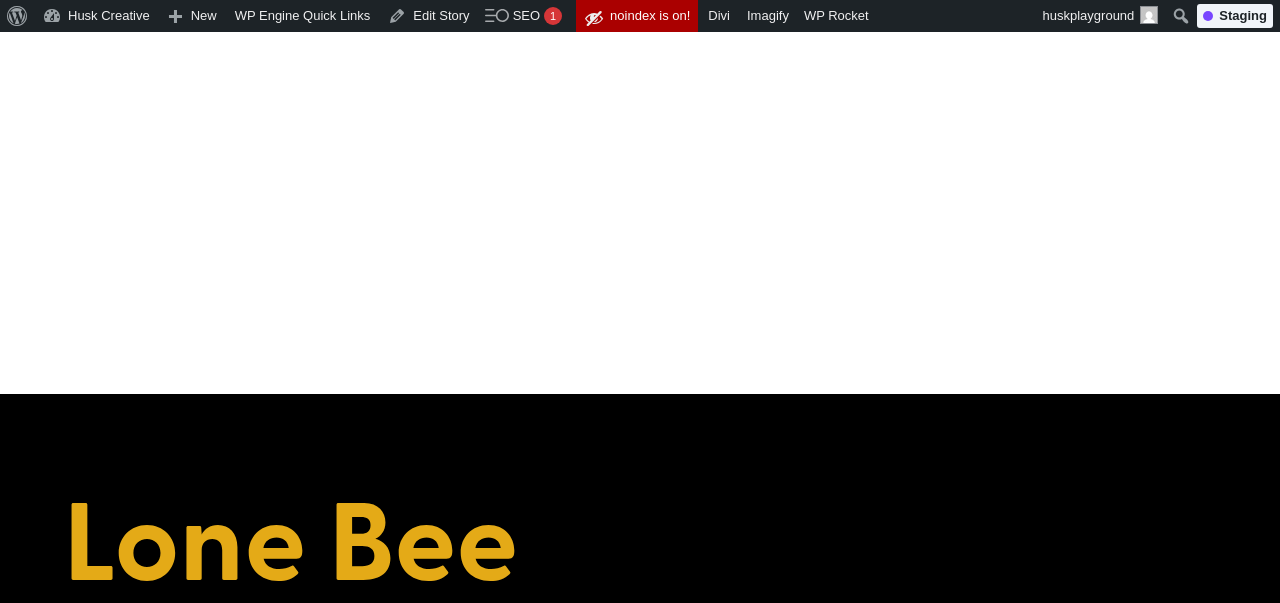 scroll, scrollTop: 0, scrollLeft: 0, axis: both 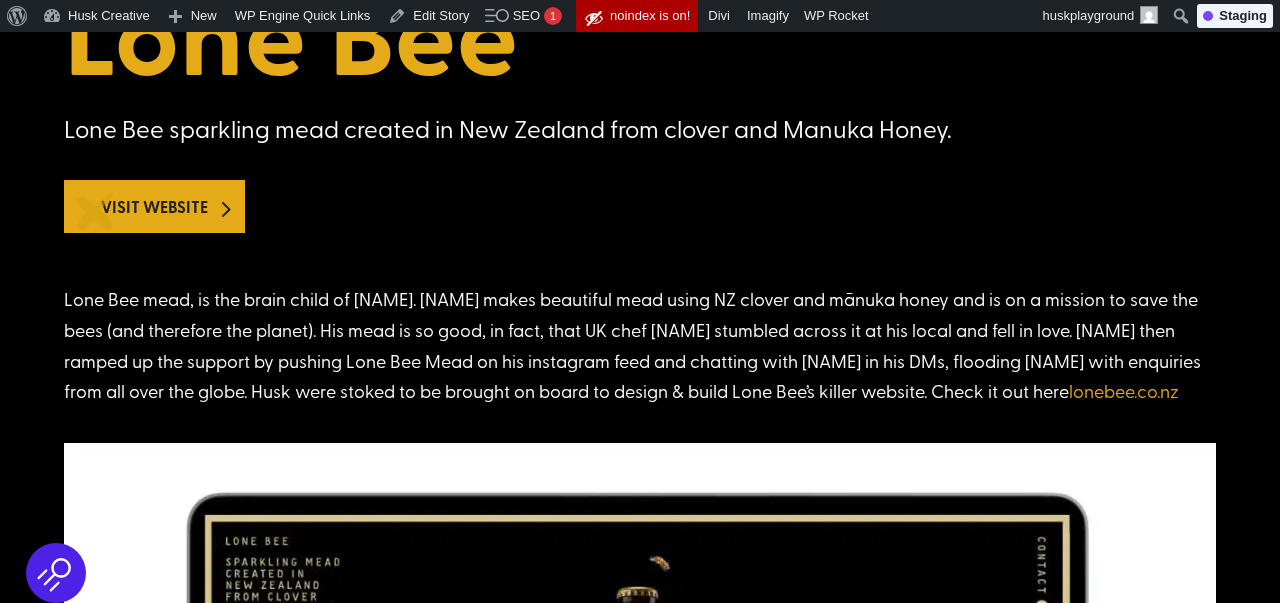 click on "Visit Website" at bounding box center (154, 206) 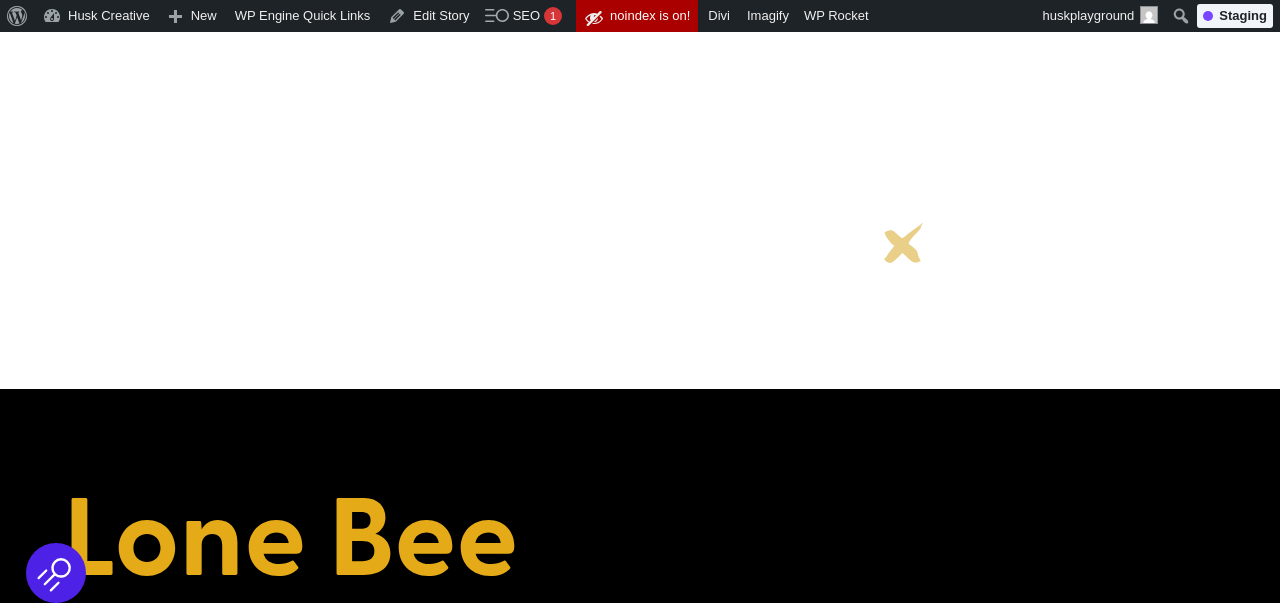 scroll, scrollTop: 0, scrollLeft: 0, axis: both 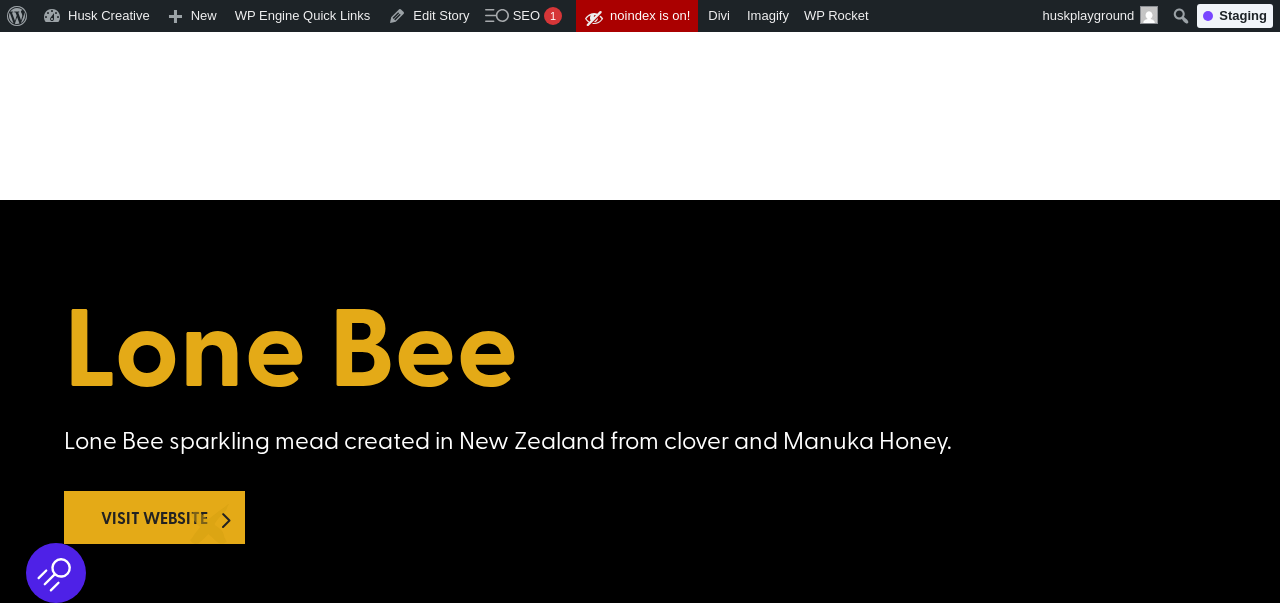 click on "Visit Website" at bounding box center (154, 517) 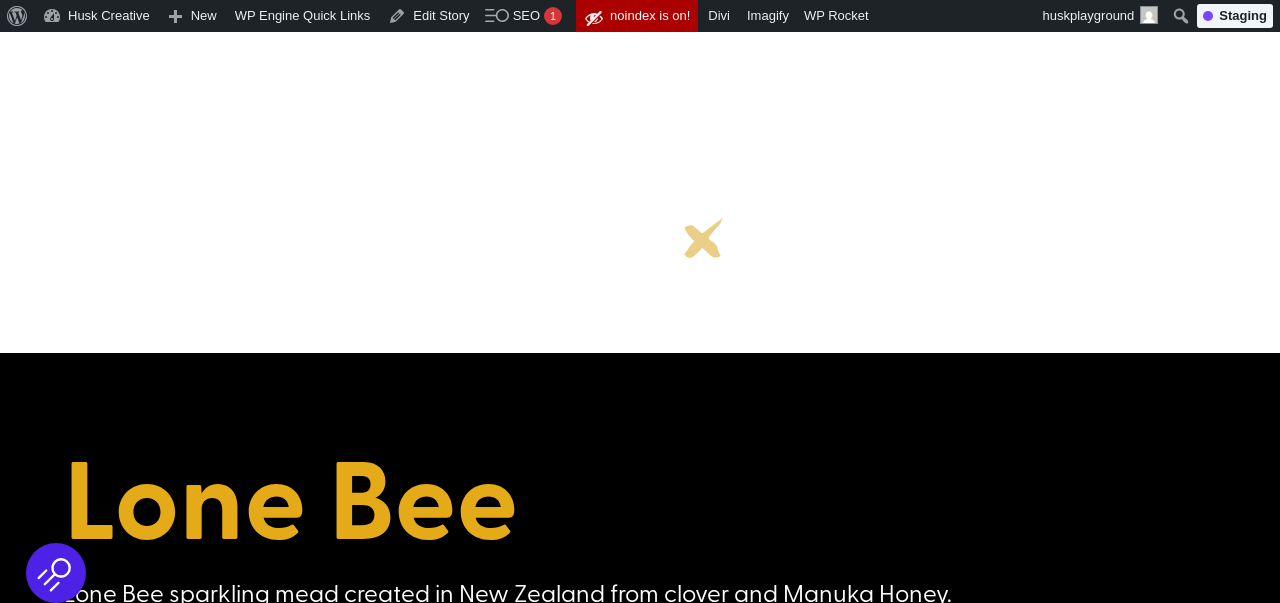 scroll, scrollTop: 0, scrollLeft: 0, axis: both 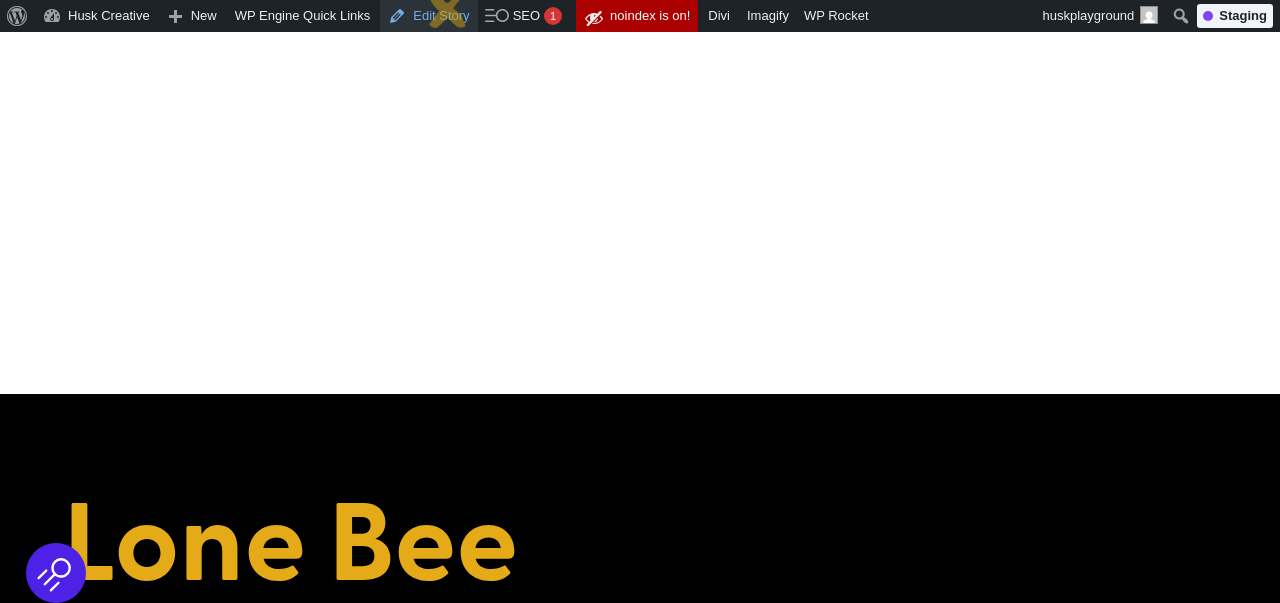 click on "Edit Story" at bounding box center [428, 16] 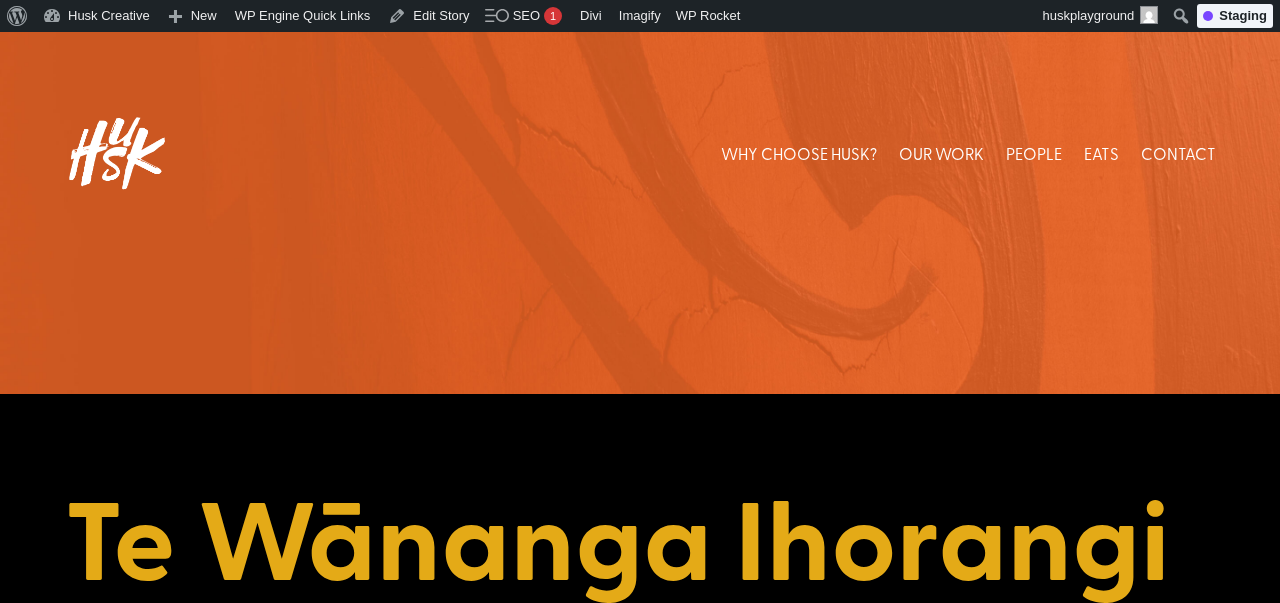 scroll, scrollTop: 0, scrollLeft: 0, axis: both 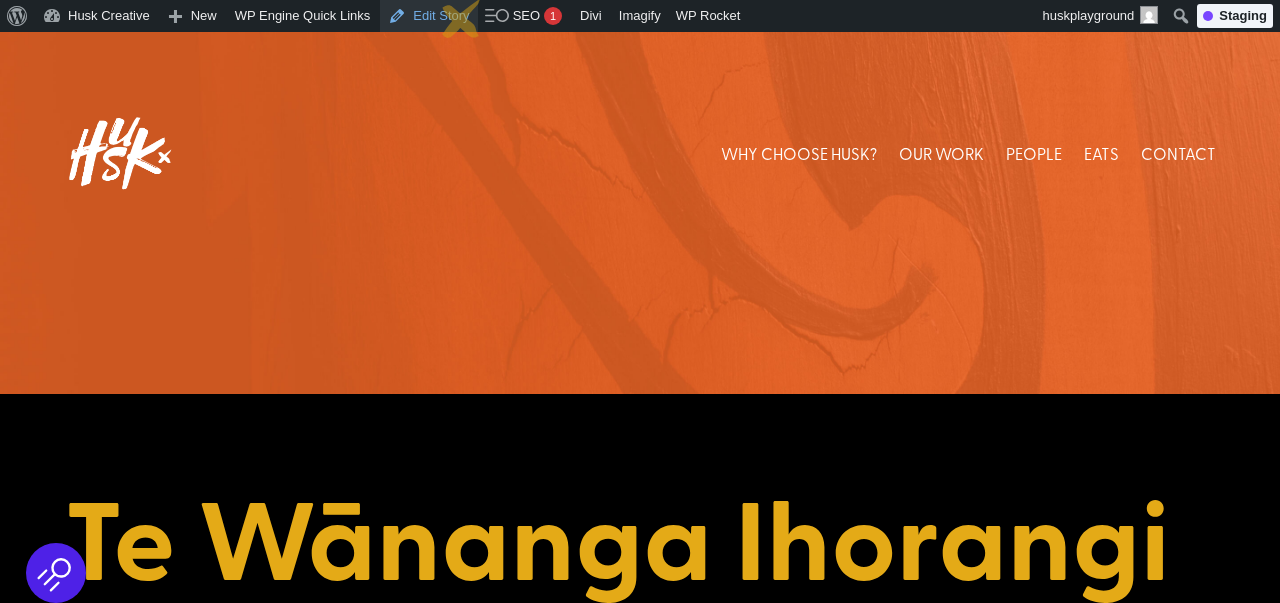 click on "Edit Story" at bounding box center (428, 16) 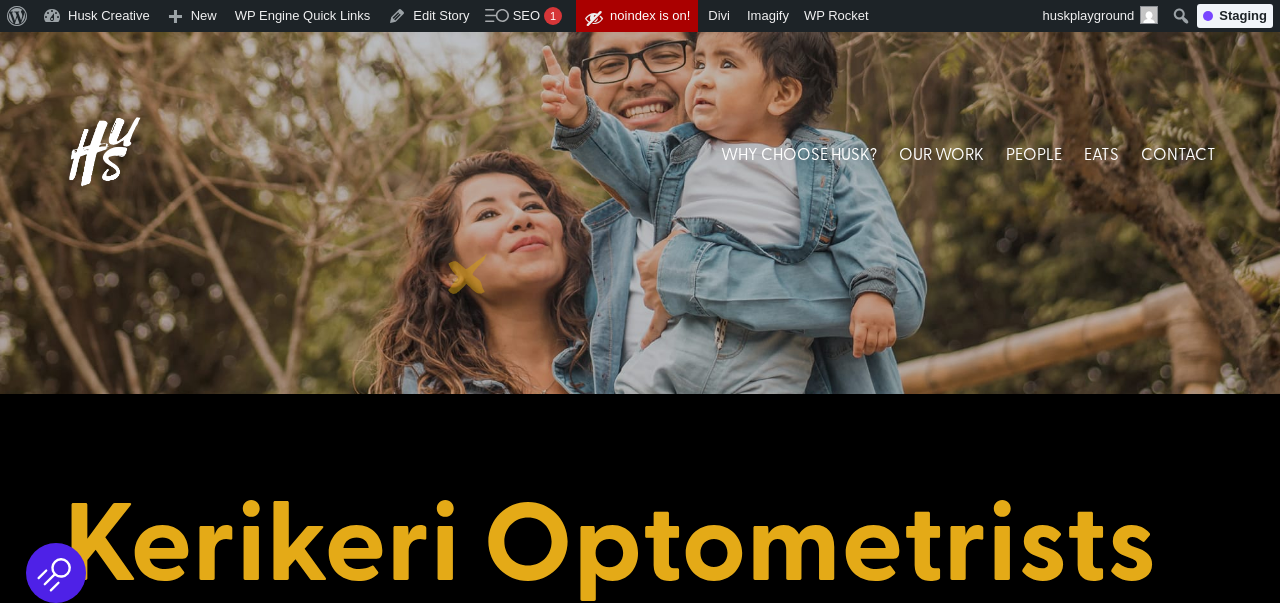 scroll, scrollTop: 0, scrollLeft: 0, axis: both 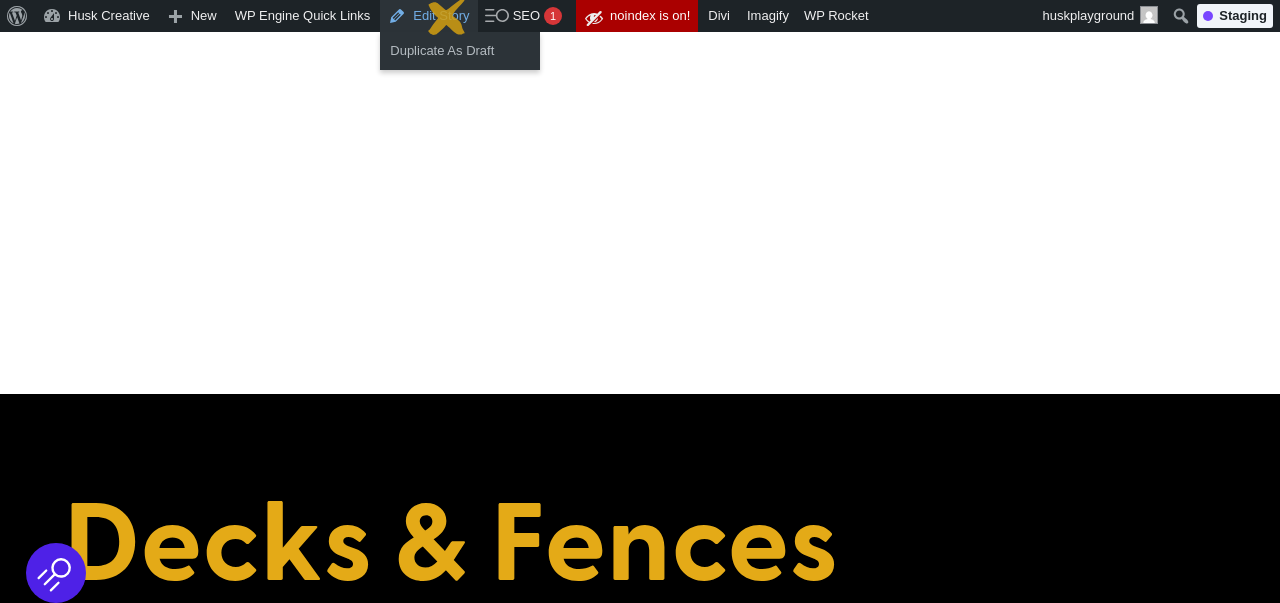click on "Edit Story" at bounding box center (428, 16) 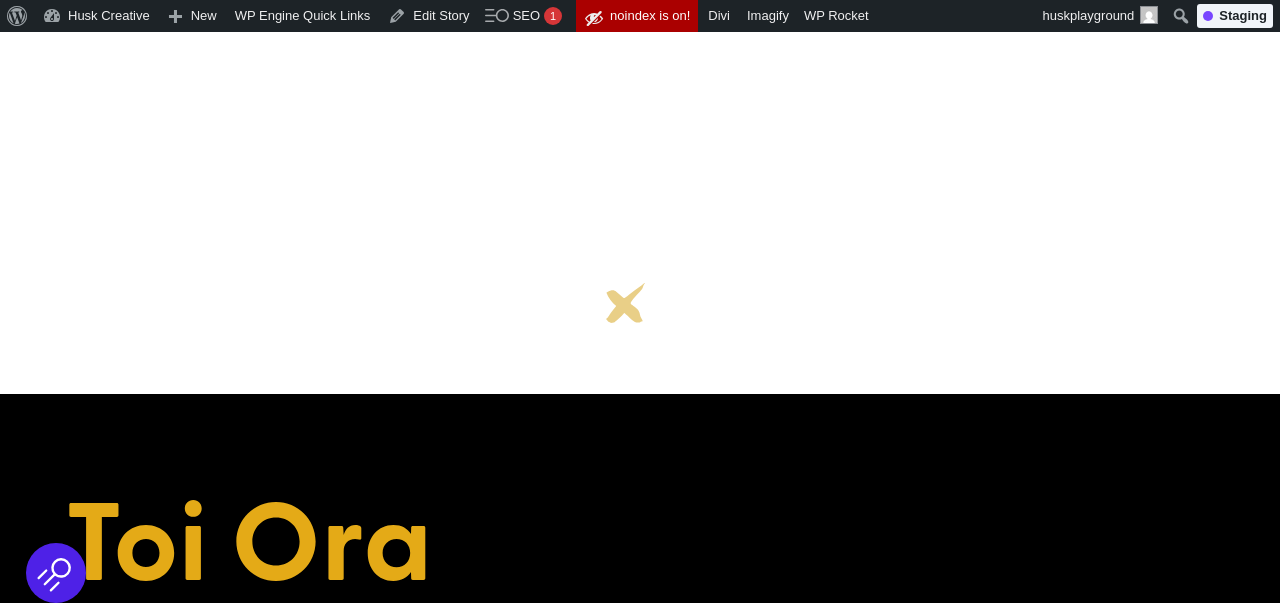 scroll, scrollTop: 33, scrollLeft: 0, axis: vertical 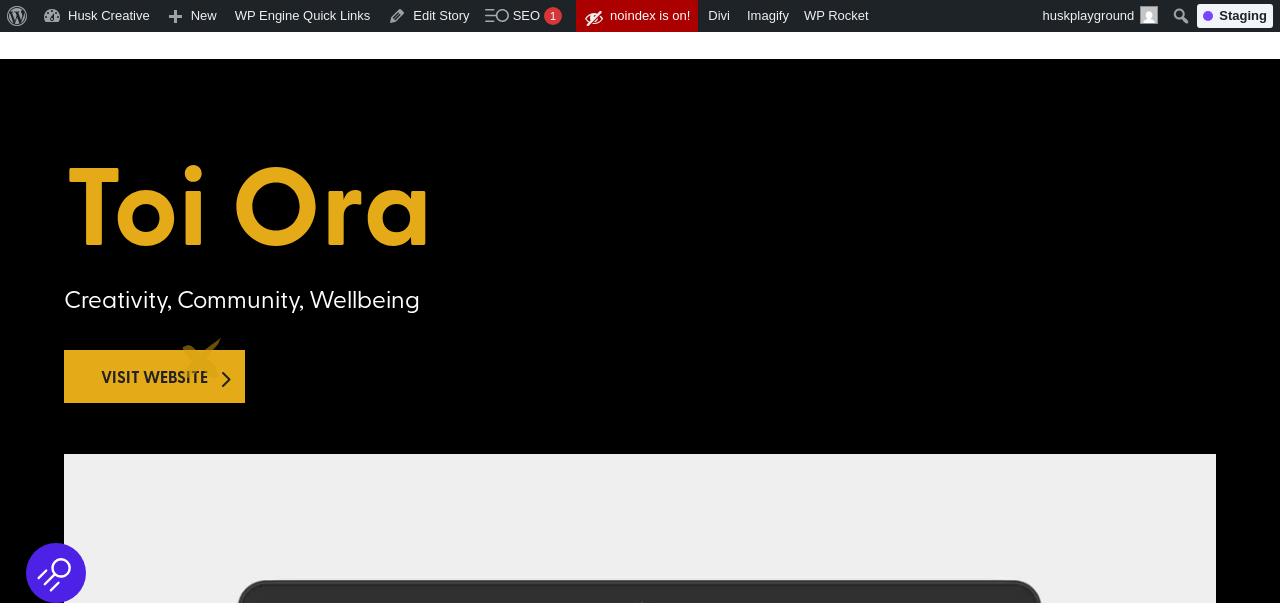 click on "Visit Website" at bounding box center (154, 376) 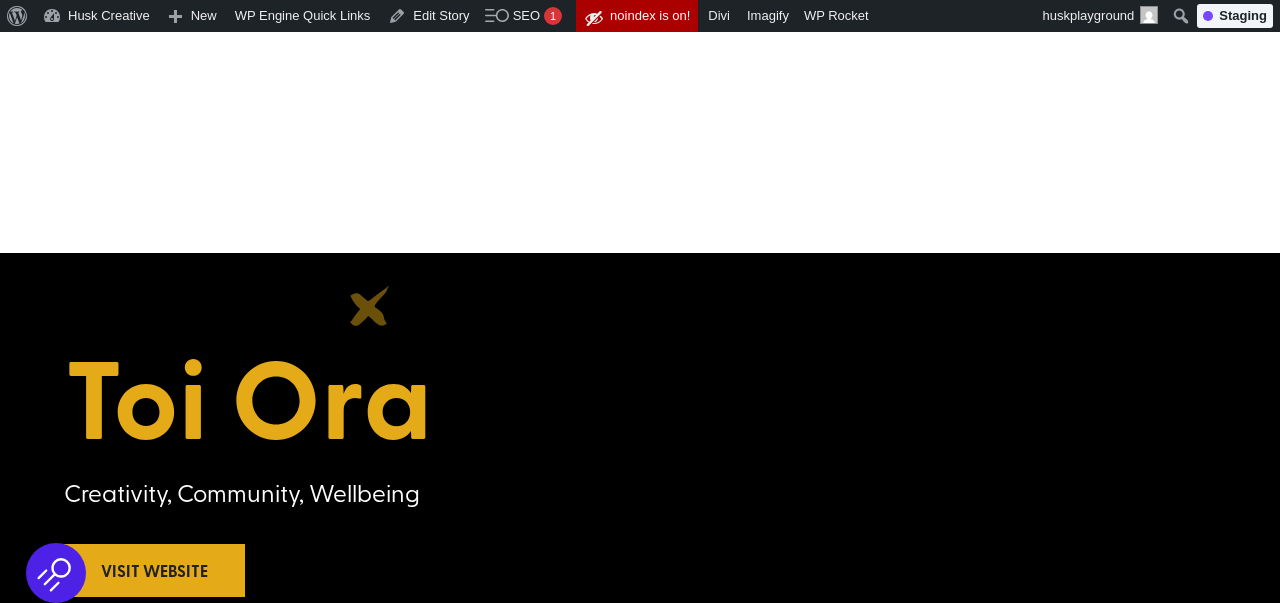 scroll, scrollTop: 0, scrollLeft: 0, axis: both 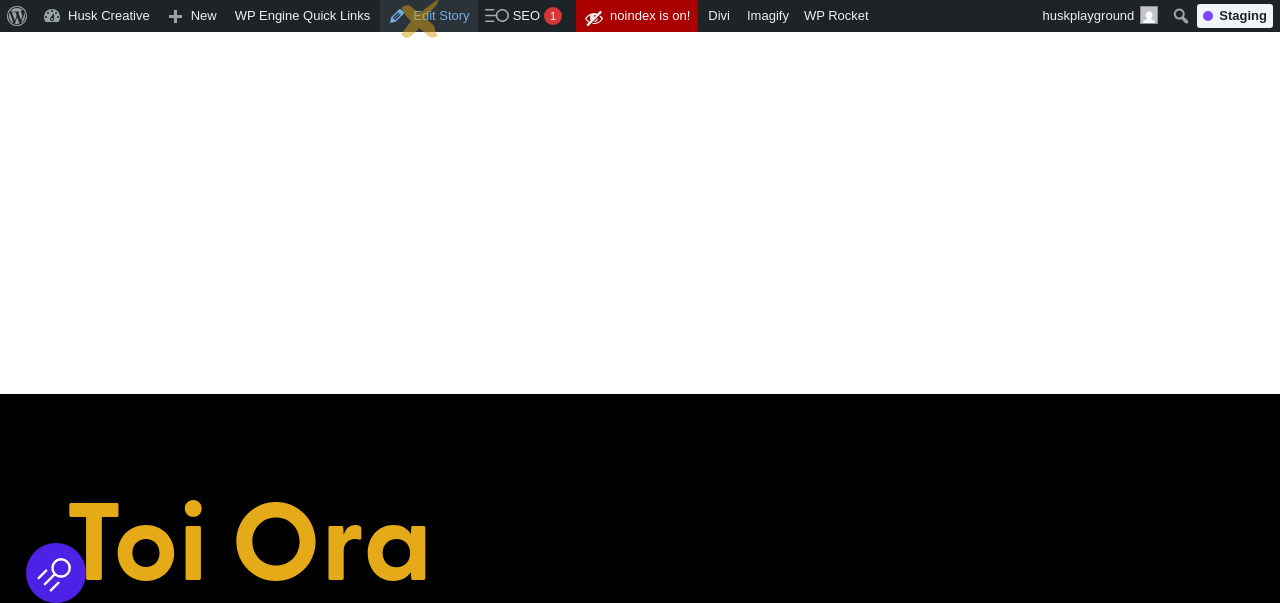 click on "Edit Story" at bounding box center [428, 16] 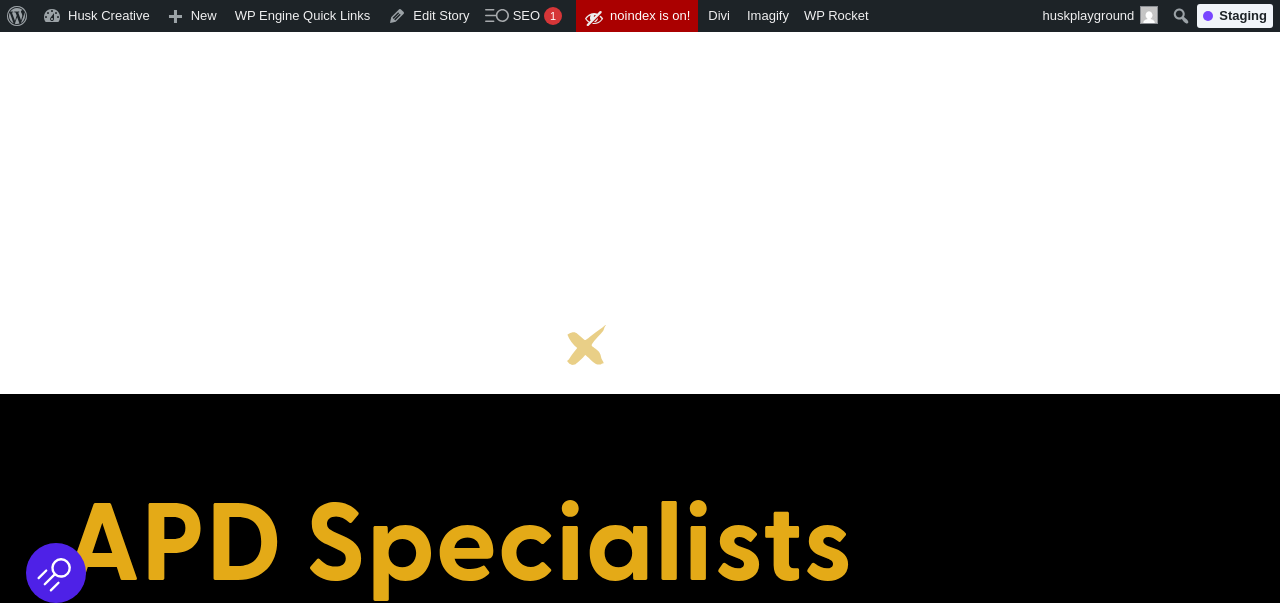 scroll, scrollTop: 590, scrollLeft: 0, axis: vertical 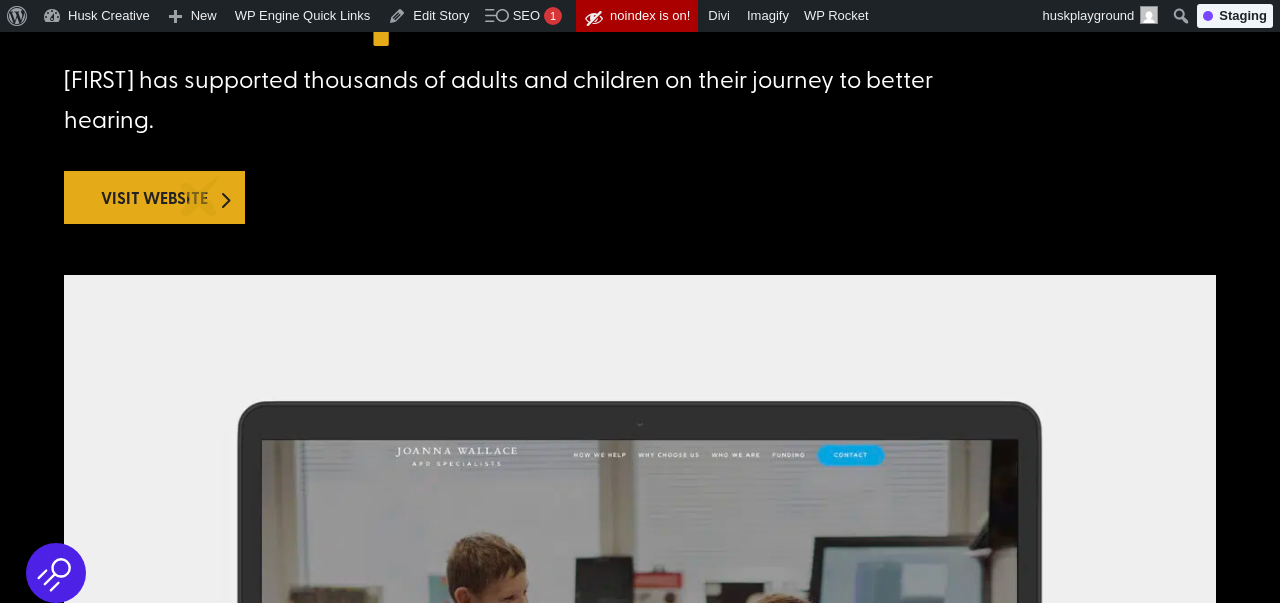 click on "Visit Website" at bounding box center (154, 197) 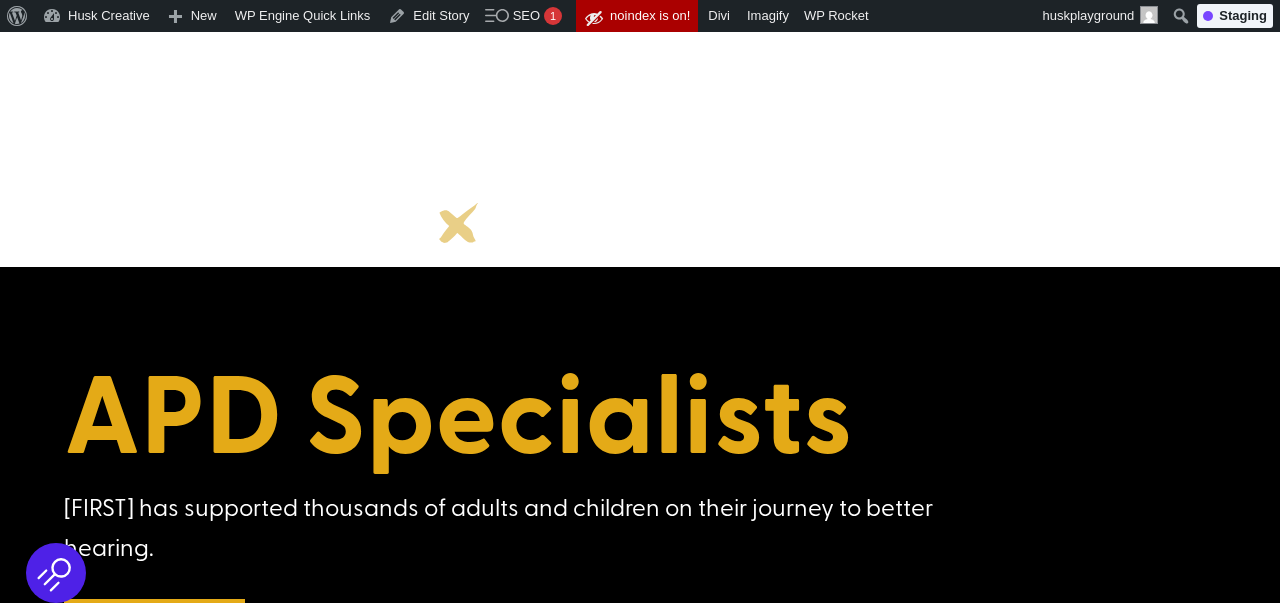 scroll, scrollTop: 119, scrollLeft: 0, axis: vertical 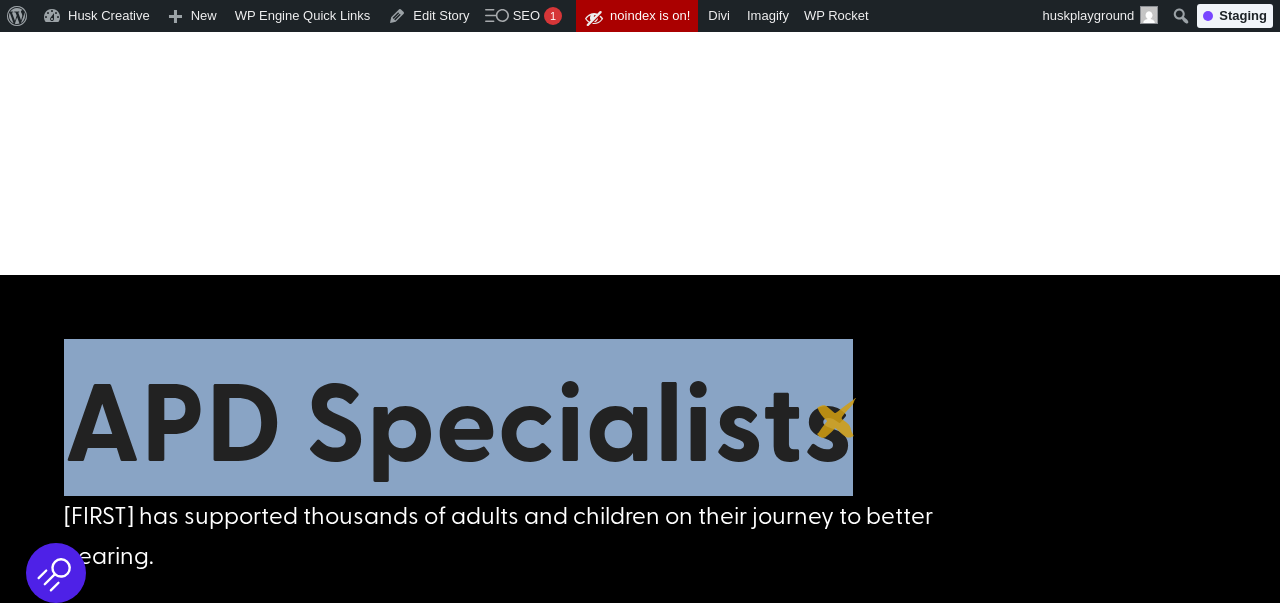 drag, startPoint x: 61, startPoint y: 409, endPoint x: 876, endPoint y: 419, distance: 815.06134 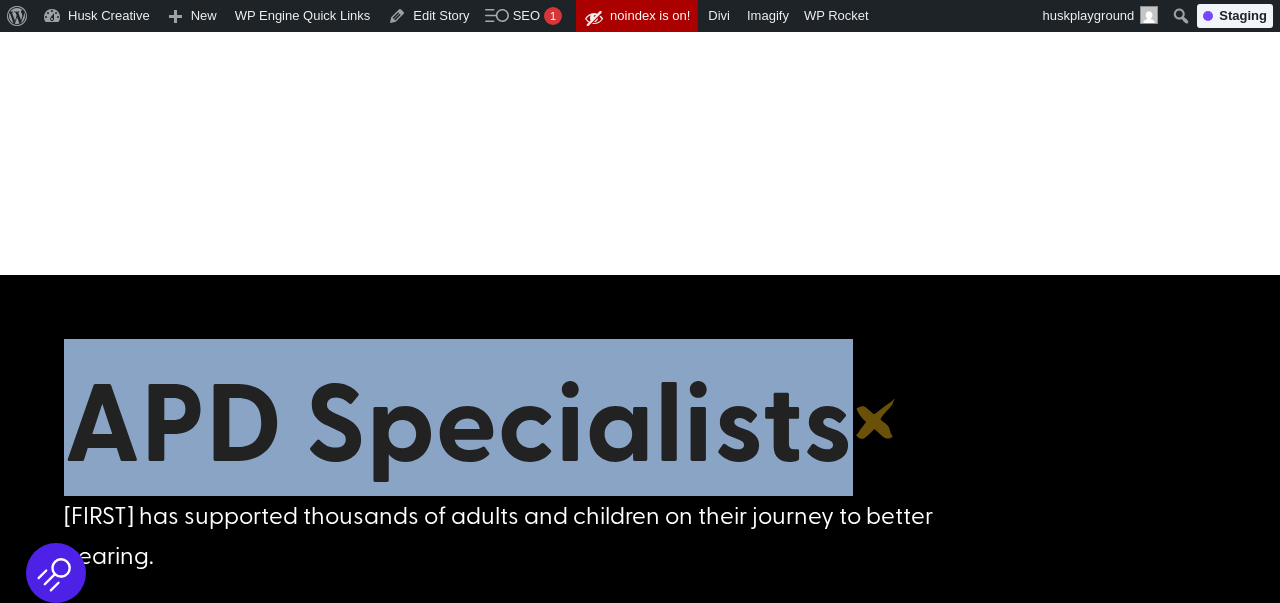 copy on "APD Specialists" 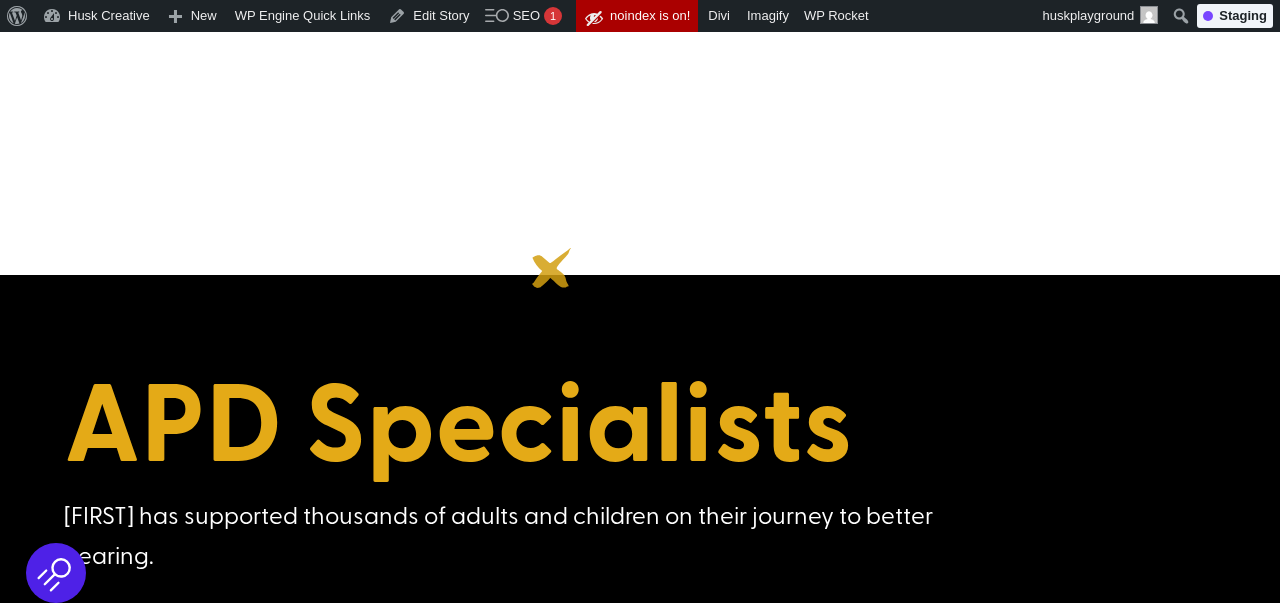 click at bounding box center [640, 94] 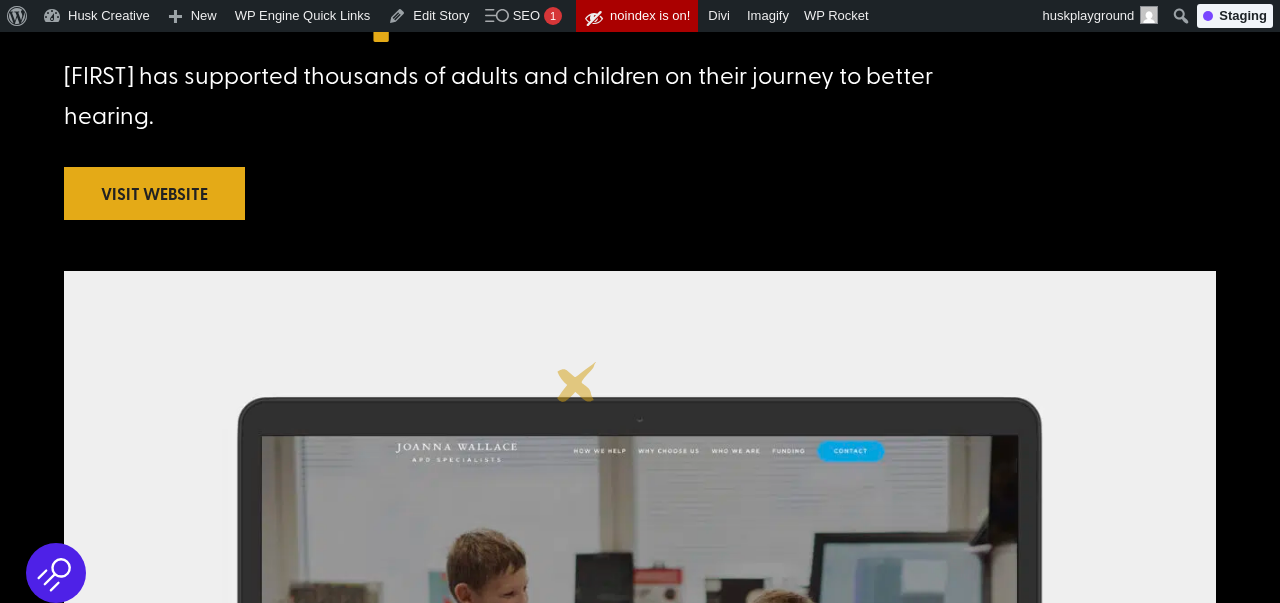 scroll, scrollTop: 0, scrollLeft: 0, axis: both 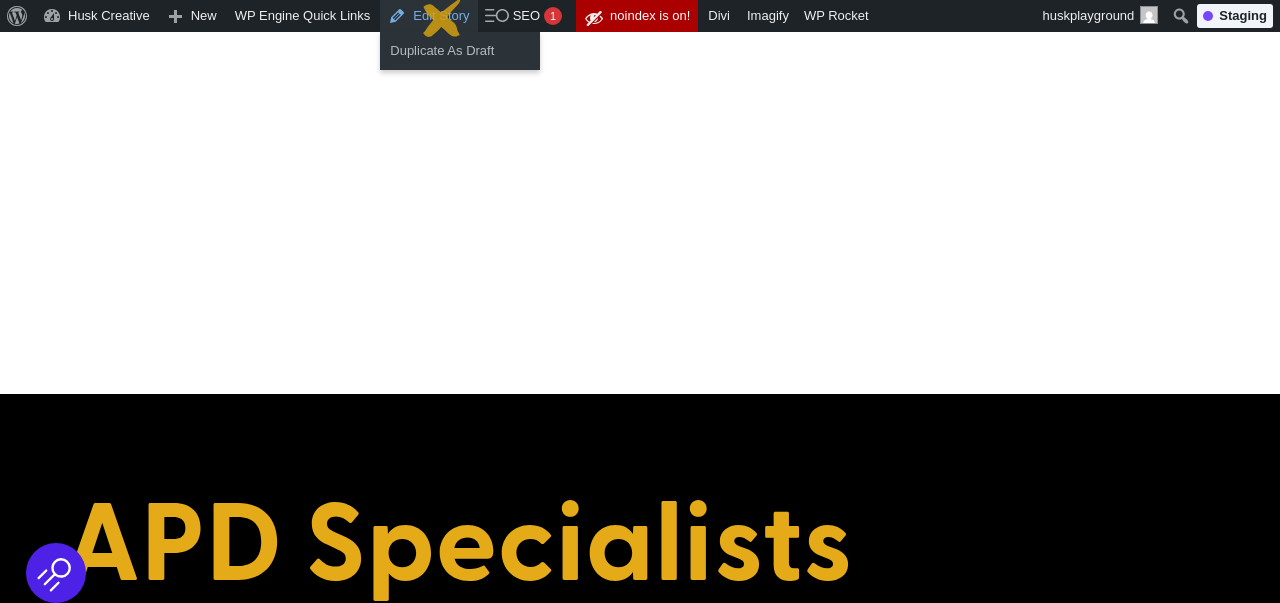 click on "Edit Story" at bounding box center [428, 16] 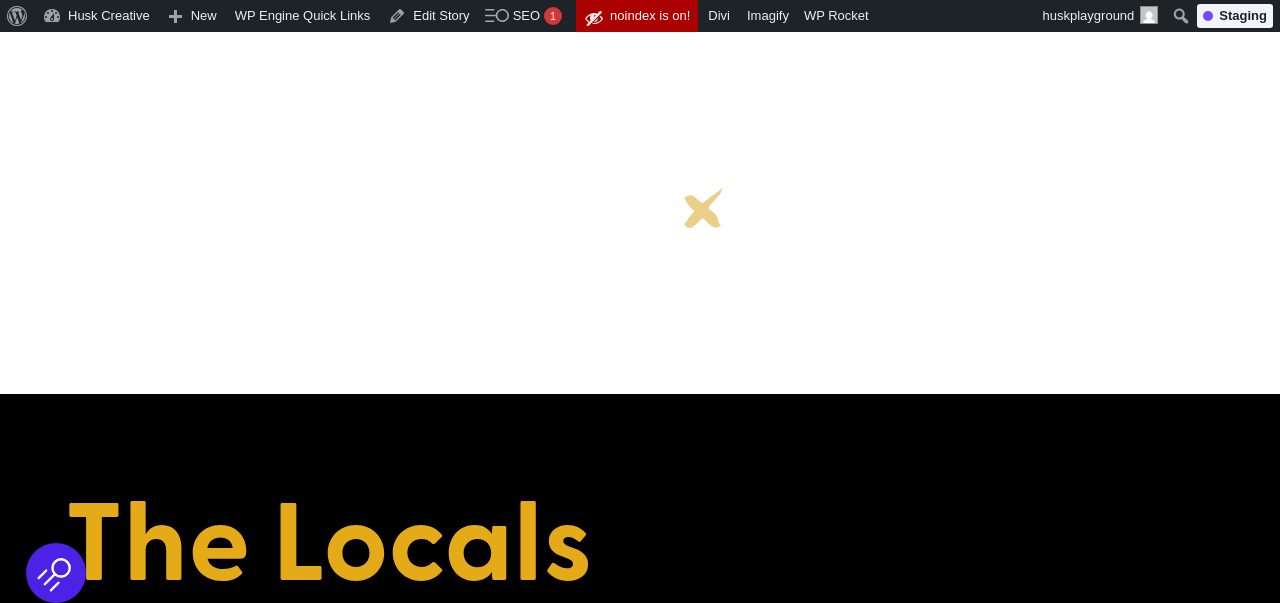 scroll, scrollTop: 269, scrollLeft: 0, axis: vertical 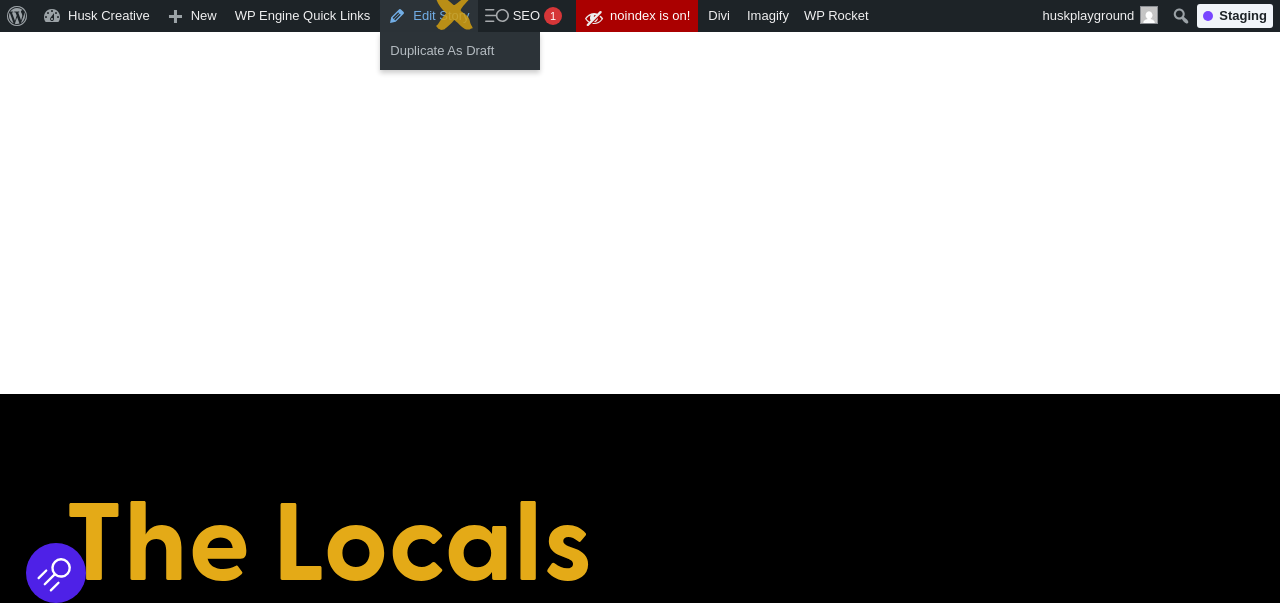 click on "Edit Story" at bounding box center [428, 16] 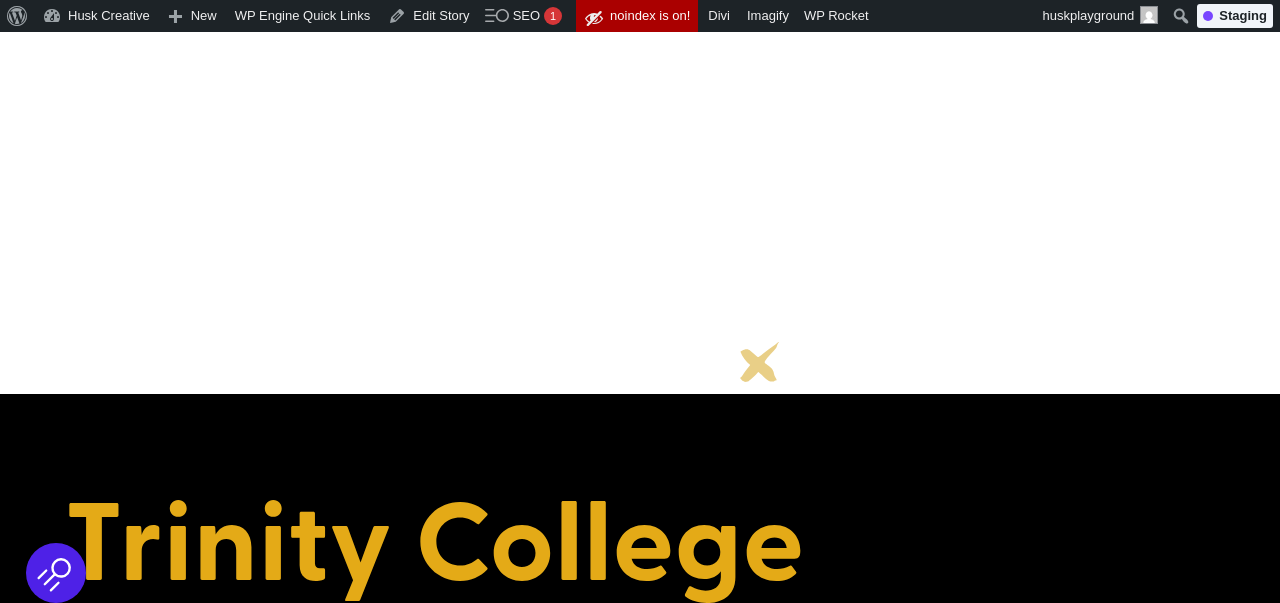 scroll, scrollTop: 112, scrollLeft: 0, axis: vertical 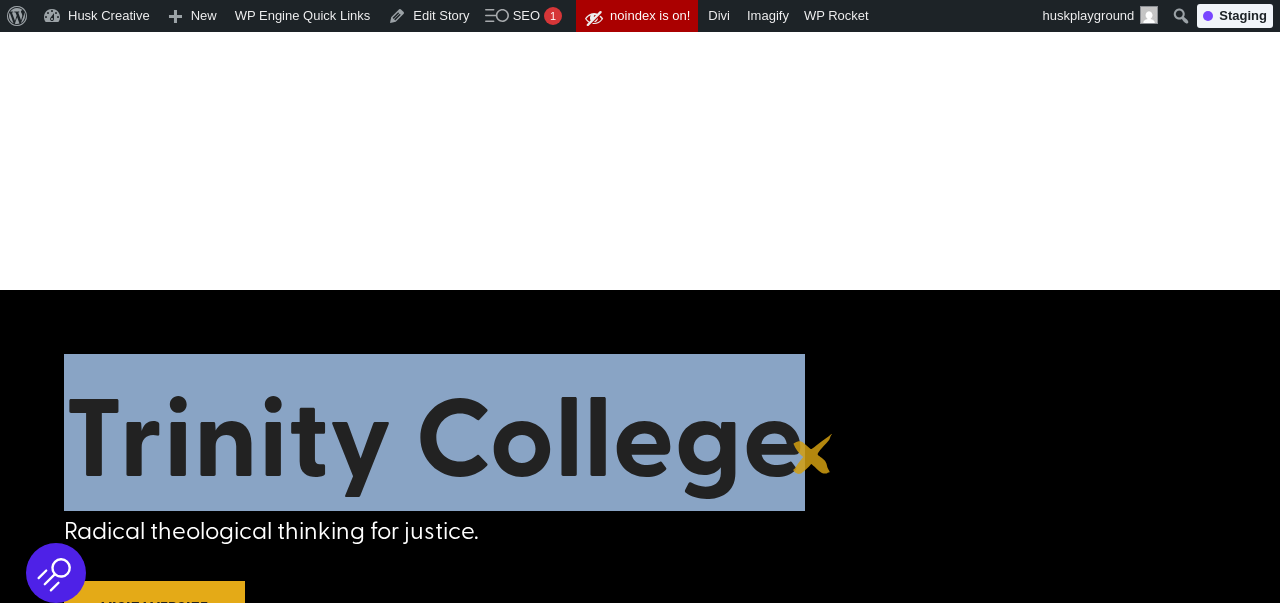 drag, startPoint x: 71, startPoint y: 437, endPoint x: 827, endPoint y: 450, distance: 756.11176 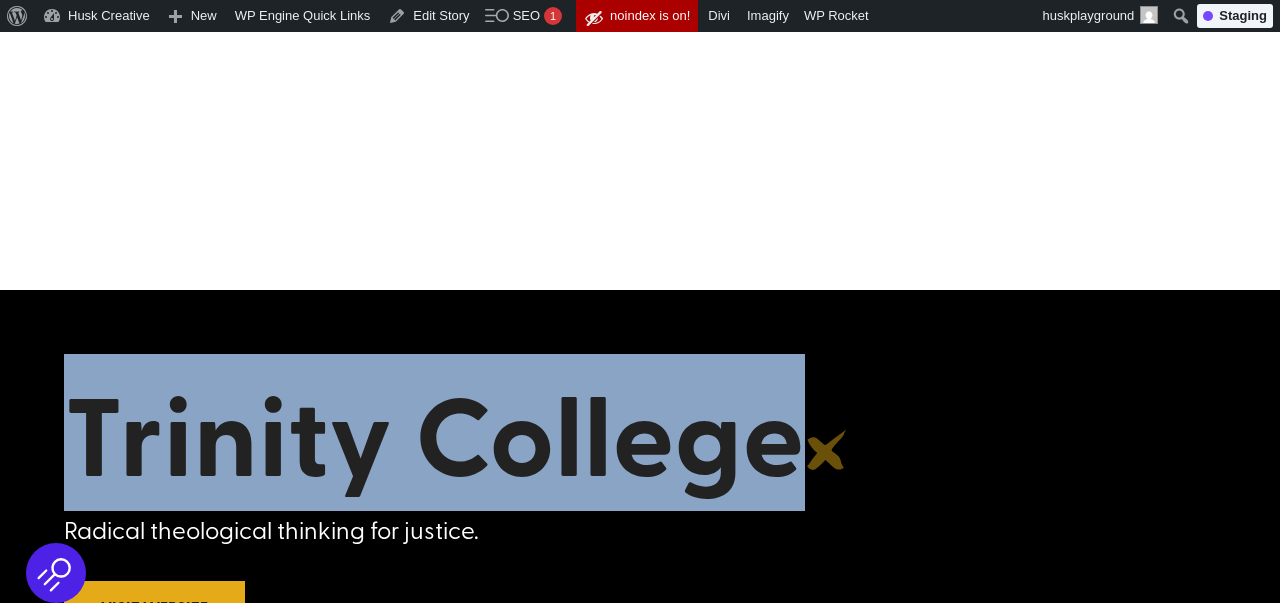 copy on "Trinity College" 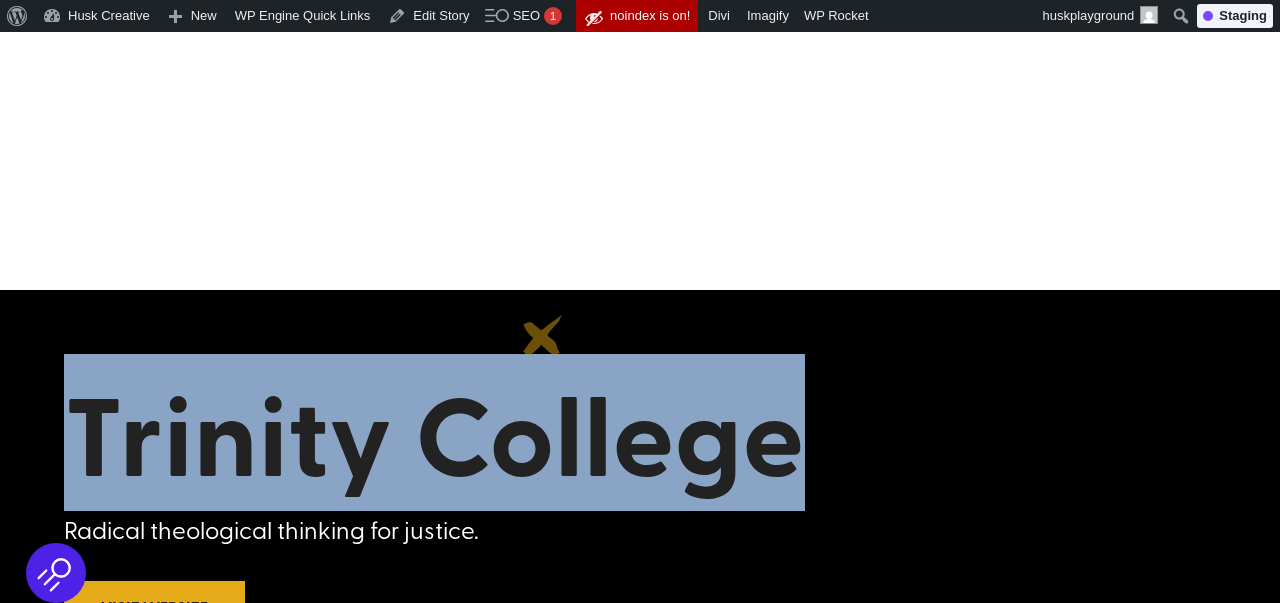 click on "[INSTITUTION]
Radical theological thinking for justice.
Visit Website
Like what you see?
We’d love to help bring your ideas to life! Whether it’s a sleek new website, a standout logo, or a full brand refresh, we’re all in.
Let’s grab a coffee (virtual or in-person), and chat about how we can make your brand shine.
Let’s make some noise
More Work
Te Wānanga Ihorangi Little ‘Lato No Posts found" at bounding box center [640, 1499] 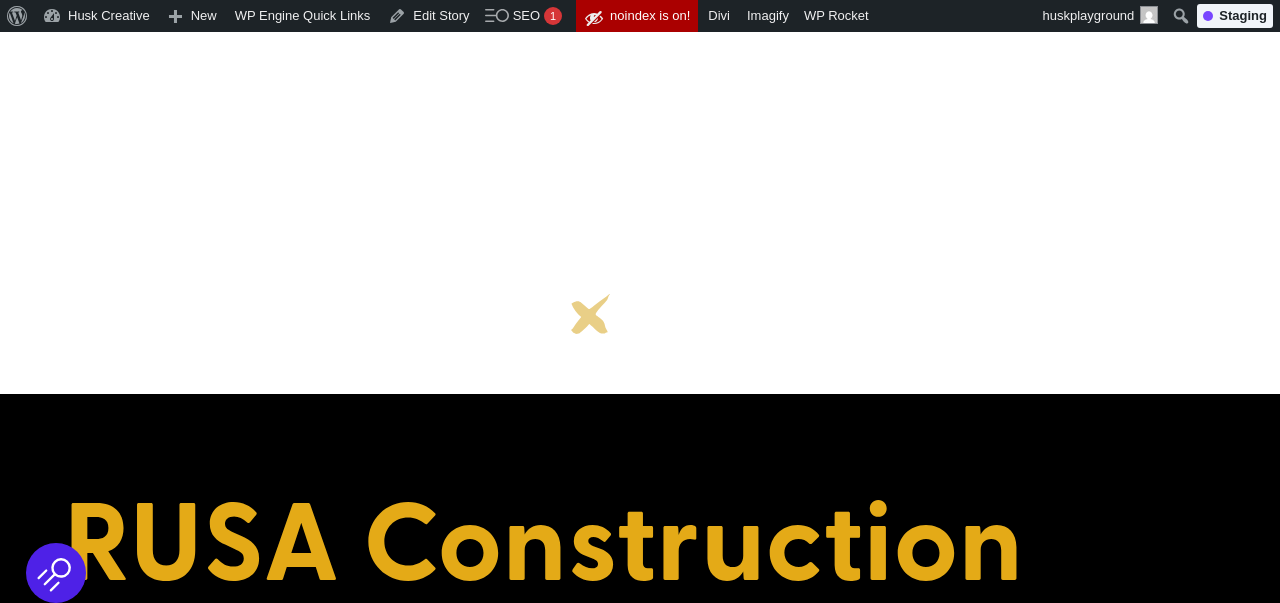 scroll, scrollTop: 106, scrollLeft: 0, axis: vertical 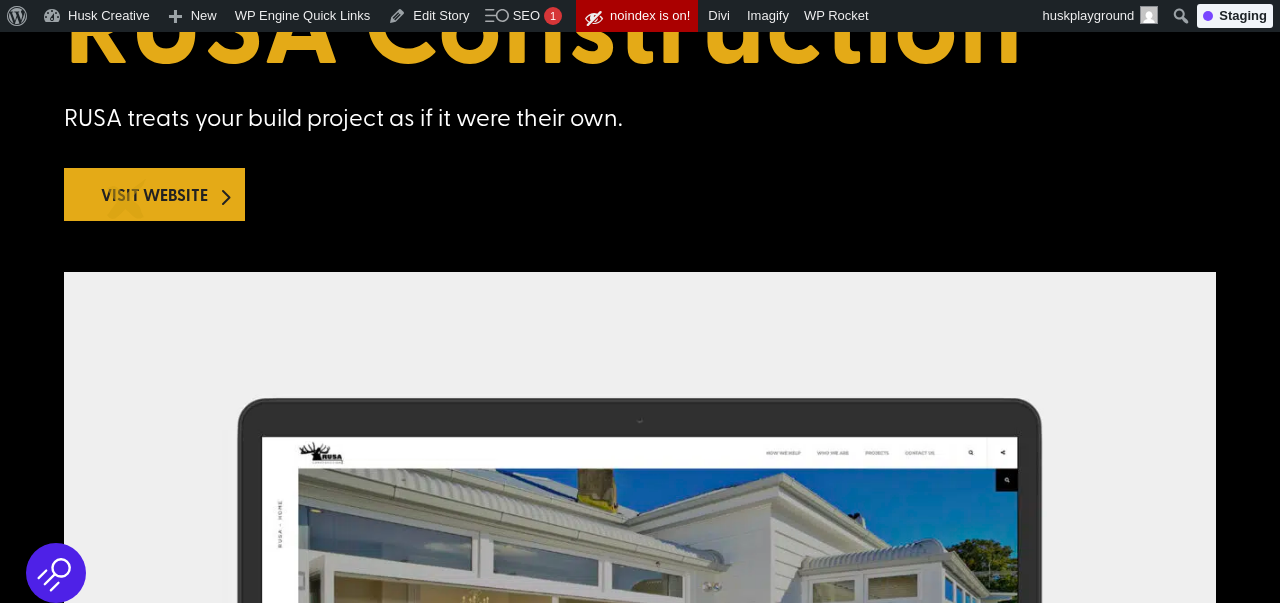 click on "Visit Website" at bounding box center [154, 194] 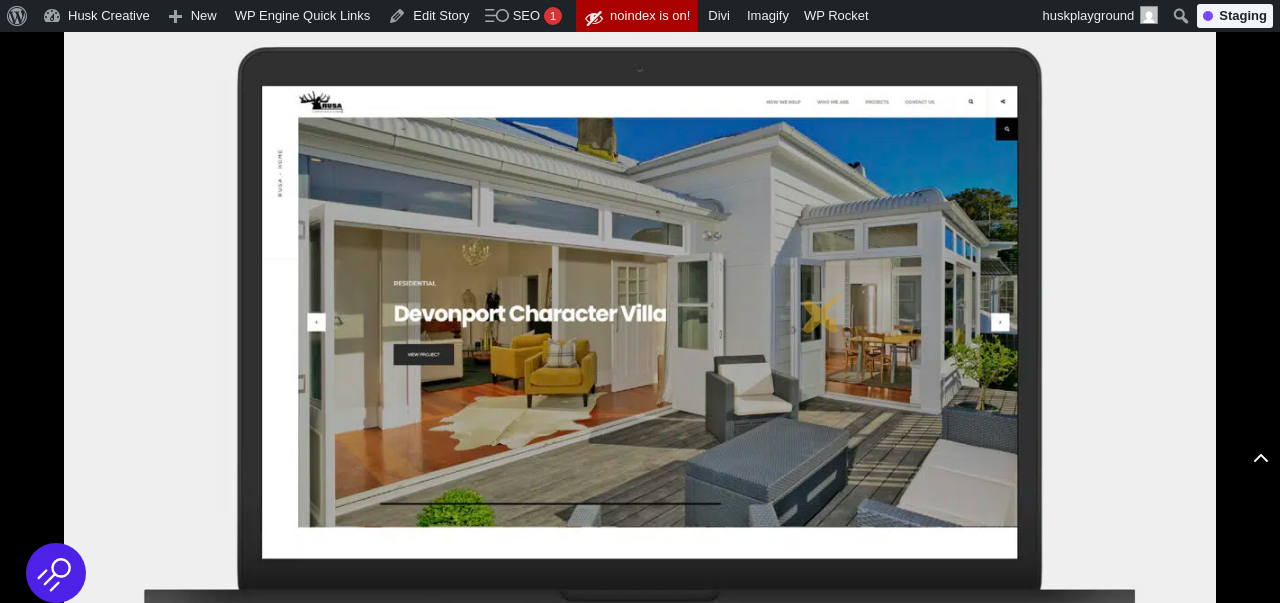 scroll, scrollTop: 898, scrollLeft: 0, axis: vertical 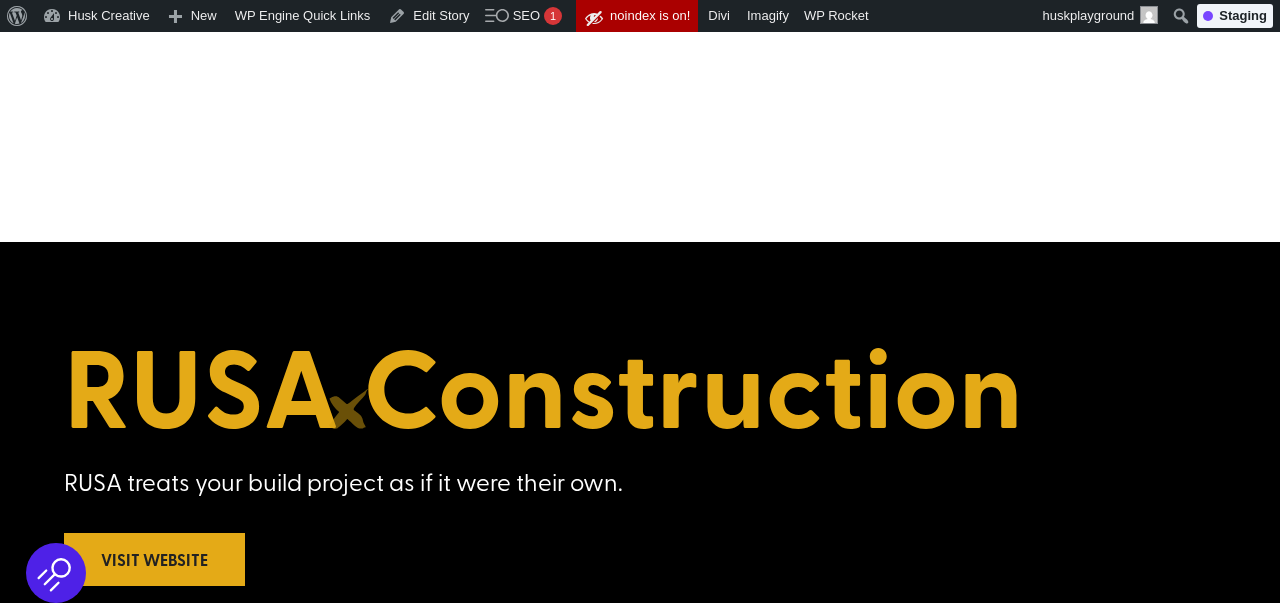 click on "RUSA Construction" at bounding box center (640, 390) 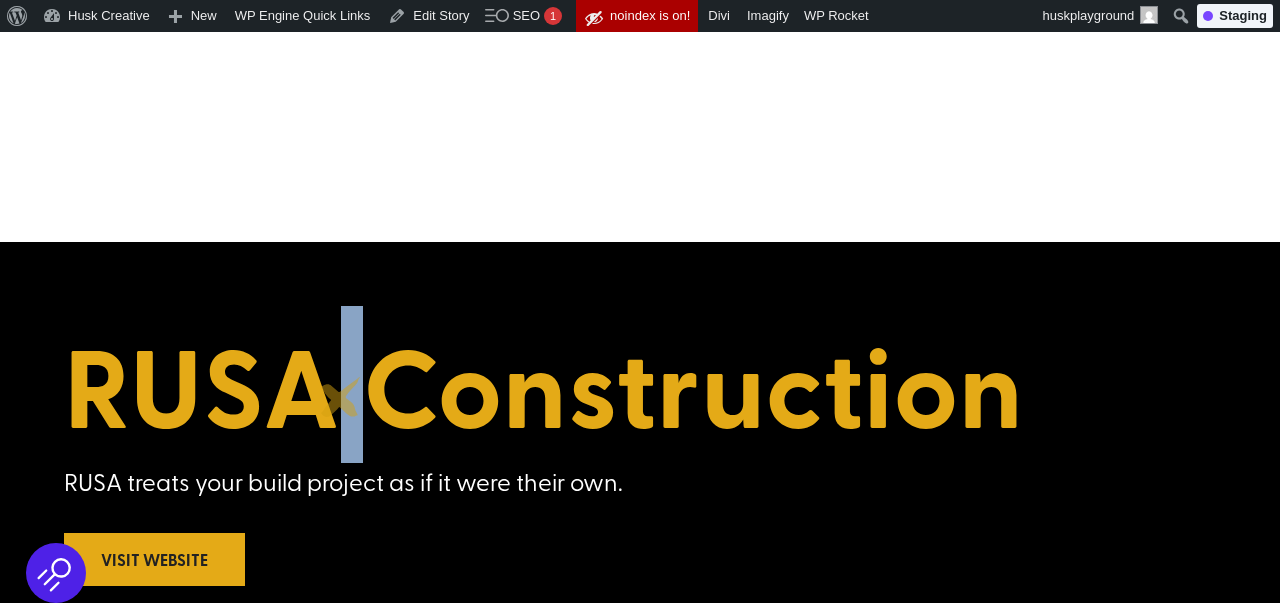 click on "RUSA Construction" at bounding box center [640, 390] 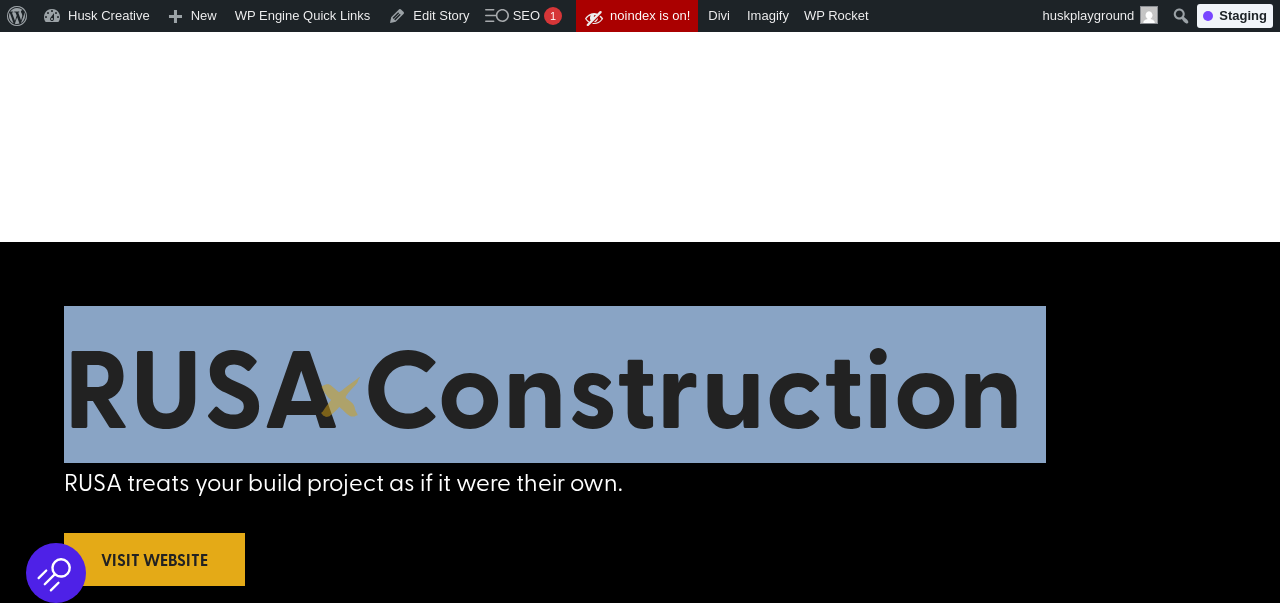 click on "RUSA Construction" at bounding box center (640, 390) 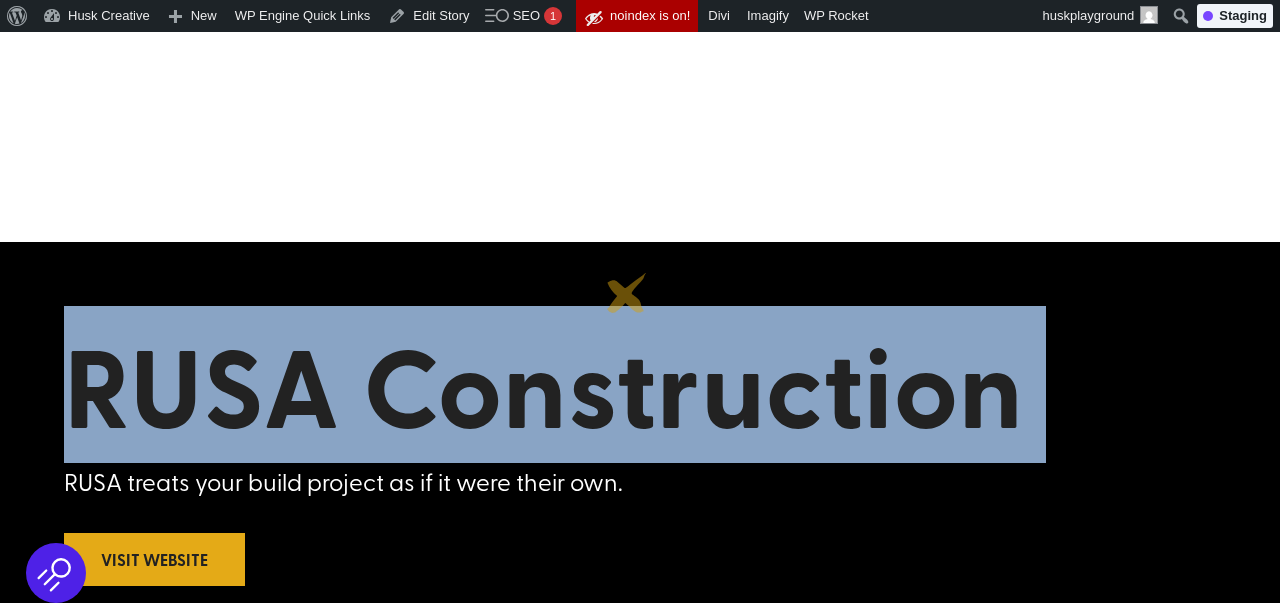 click on "RUSA Construction
RUSA treats your build project as if it were their own.
Visit Website" at bounding box center [640, 452] 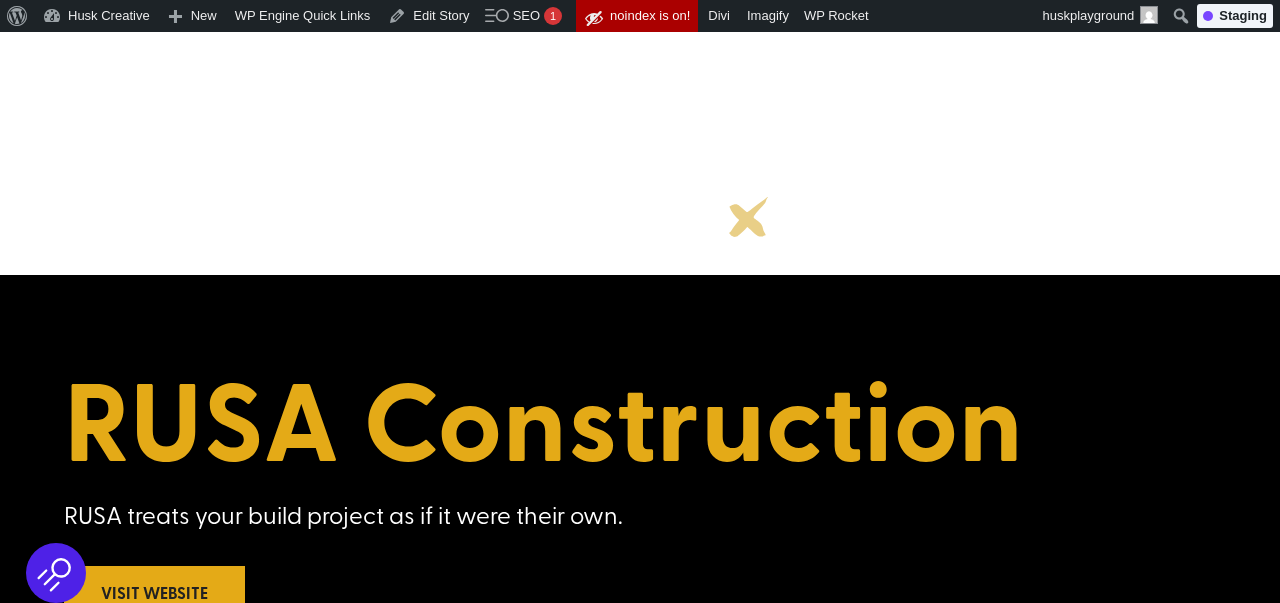 scroll, scrollTop: 0, scrollLeft: 0, axis: both 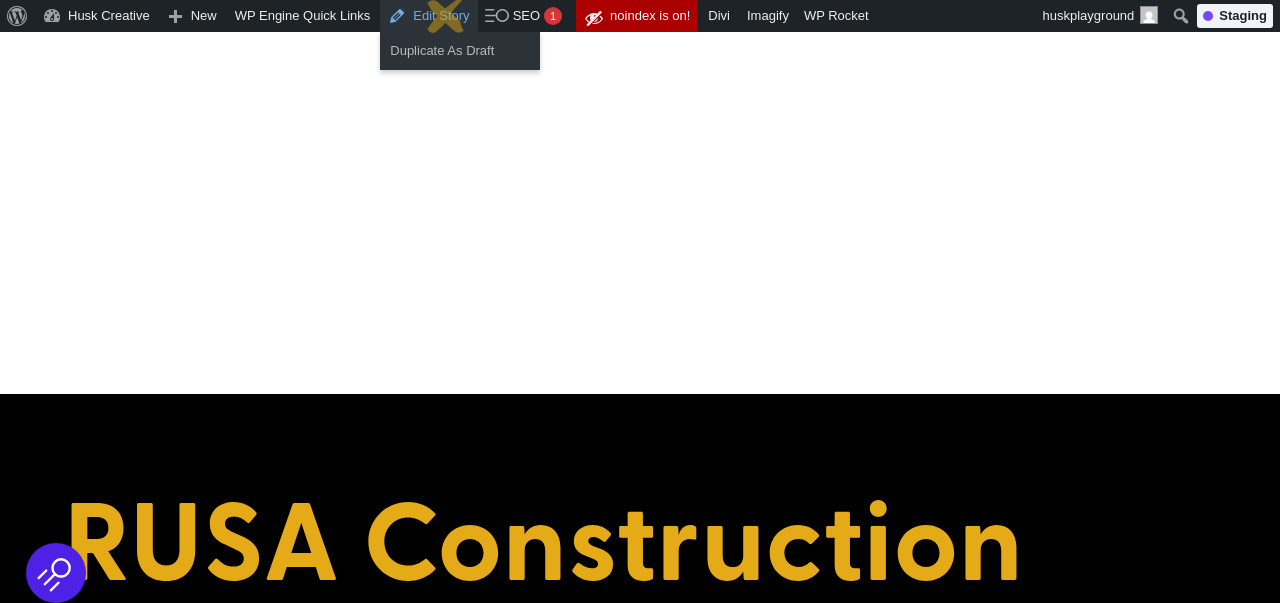 click on "Edit Story" at bounding box center (428, 16) 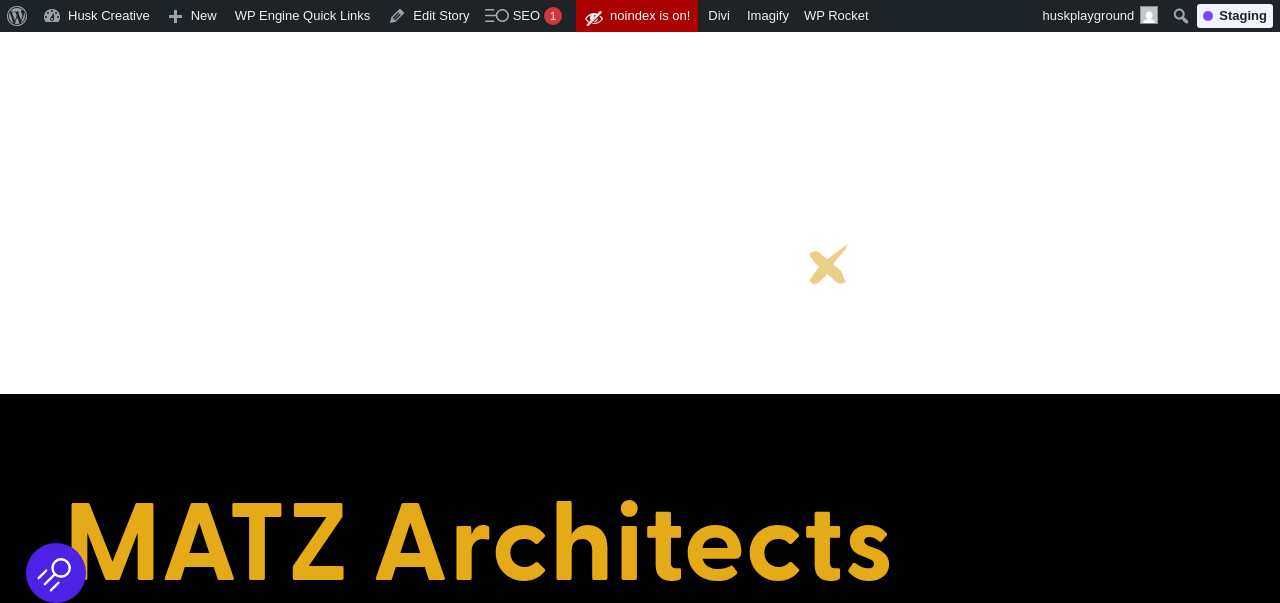 scroll, scrollTop: 0, scrollLeft: 0, axis: both 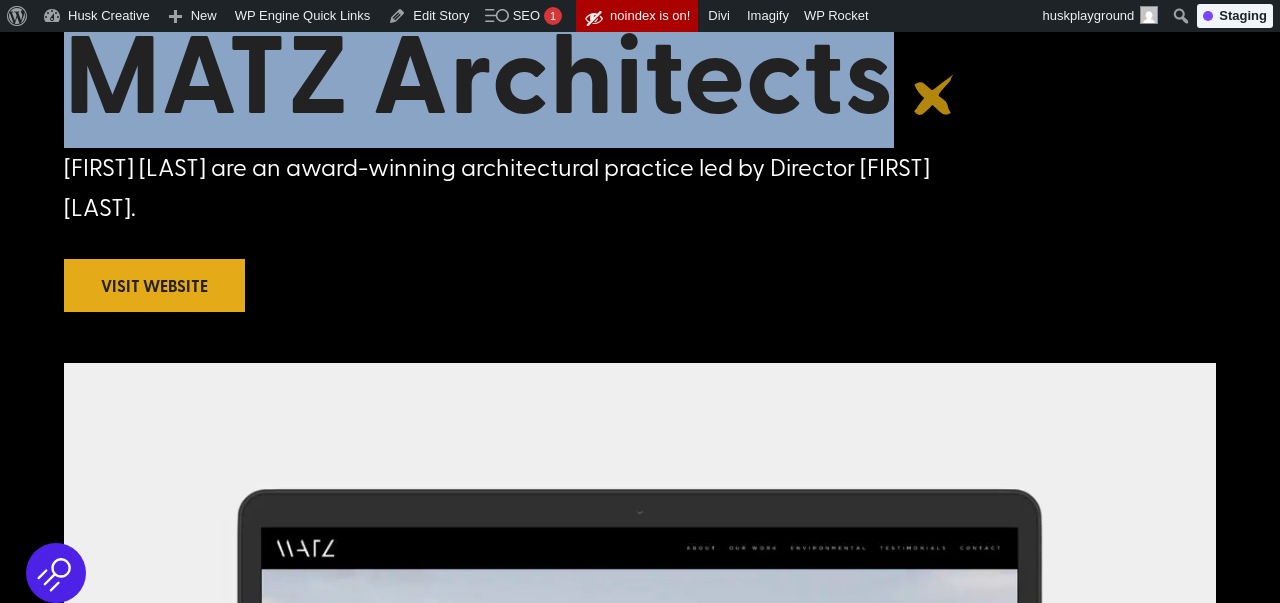 drag, startPoint x: 76, startPoint y: 82, endPoint x: 934, endPoint y: 95, distance: 858.09845 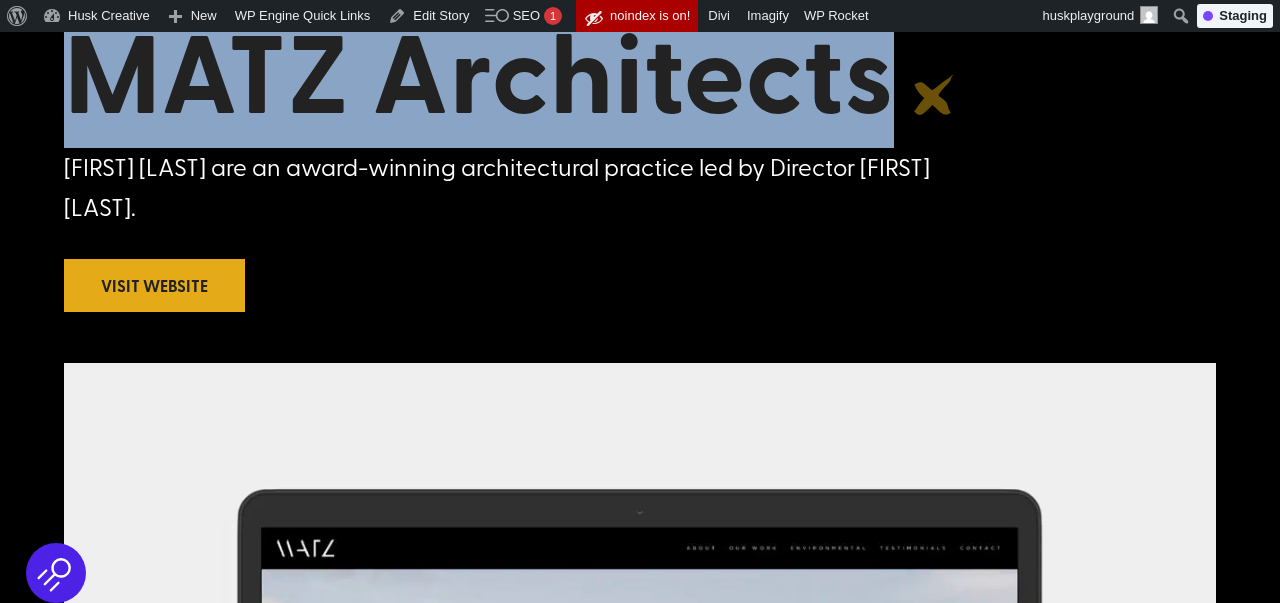 copy on "MATZ Architects" 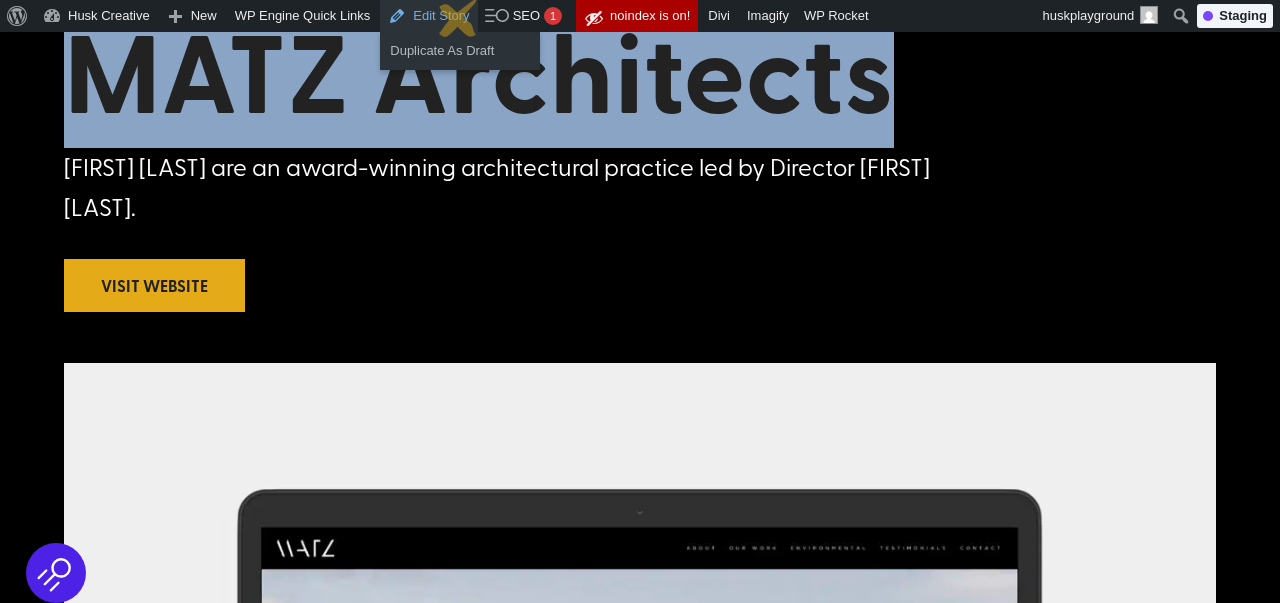 click on "Edit Story" at bounding box center [428, 16] 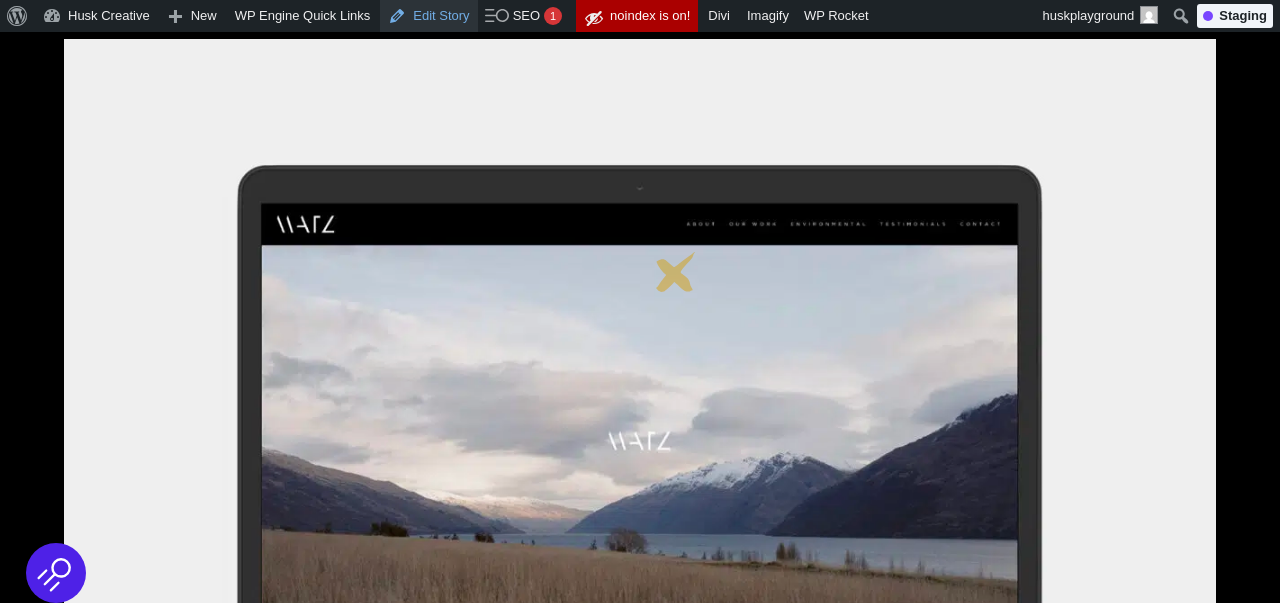 scroll, scrollTop: 896, scrollLeft: 0, axis: vertical 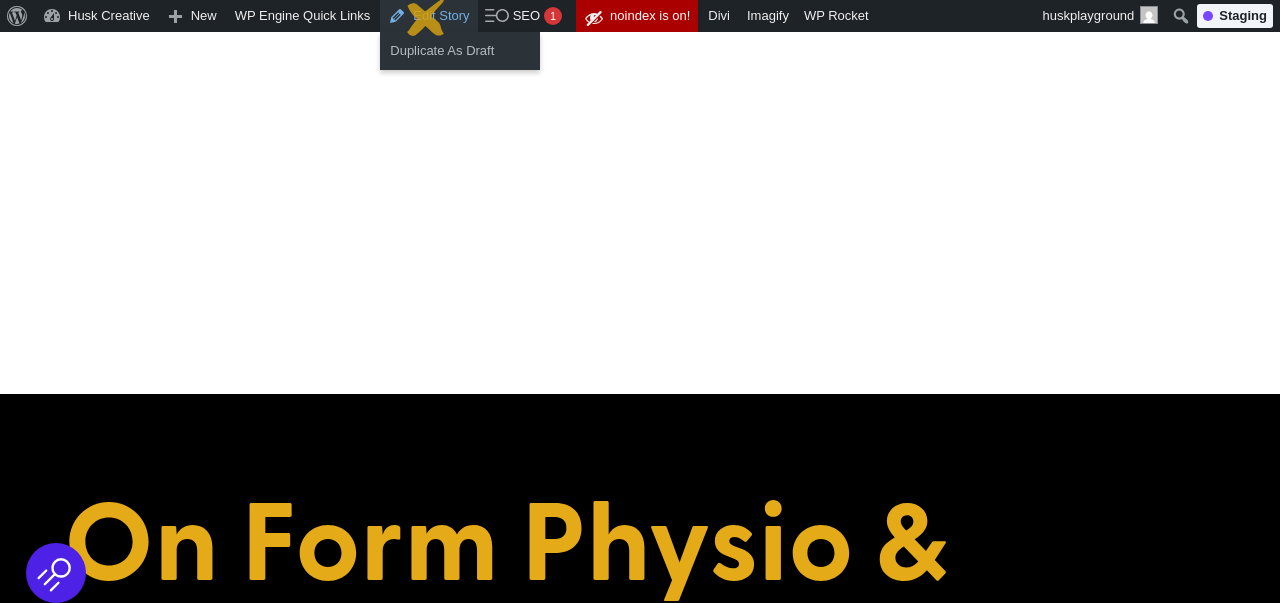 click on "Edit Story" at bounding box center (428, 16) 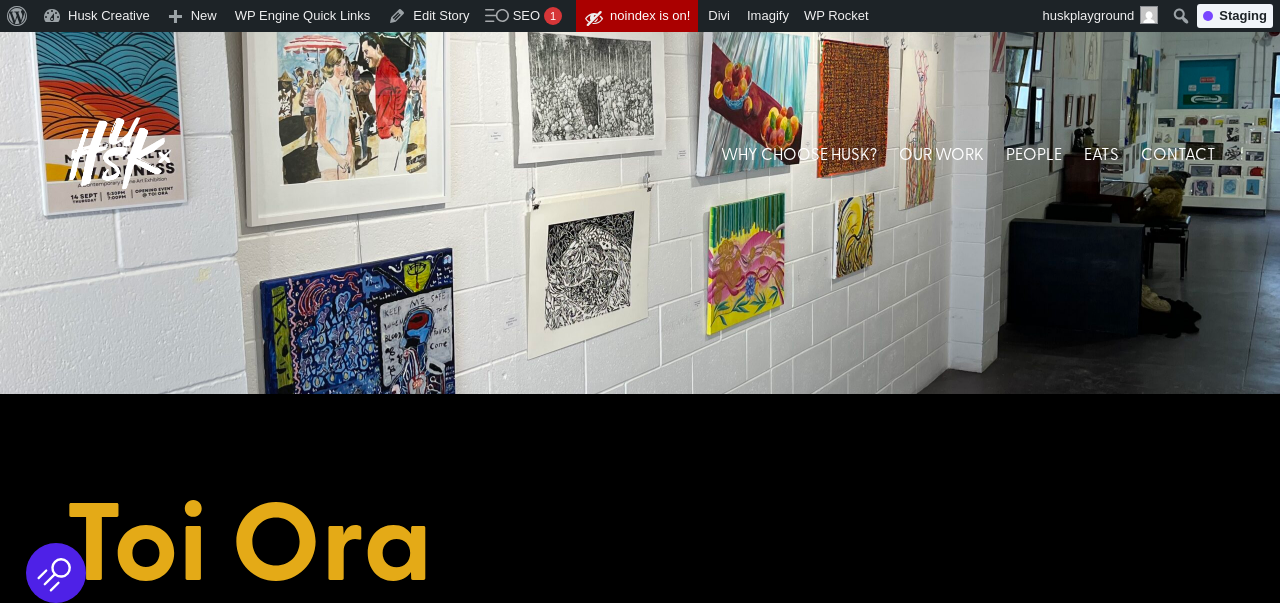scroll, scrollTop: 34, scrollLeft: 0, axis: vertical 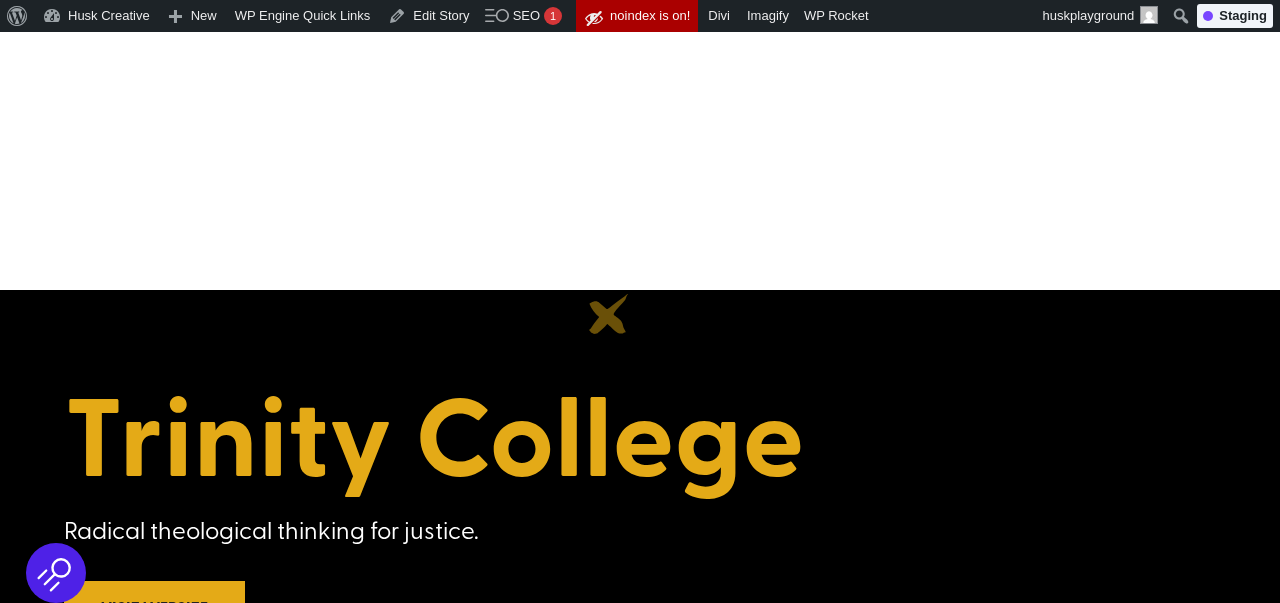 click on "[INSTITUTION]
Radical theological thinking for justice.
Visit Website
Like what you see?
We’d love to help bring your ideas to life! Whether it’s a sleek new website, a standout logo, or a full brand refresh, we’re all in.
Let’s grab a coffee (virtual or in-person), and chat about how we can make your brand shine.
Let’s make some noise
More Work
Te Wānanga Ihorangi Little ‘Lato No Posts found" at bounding box center (640, 1499) 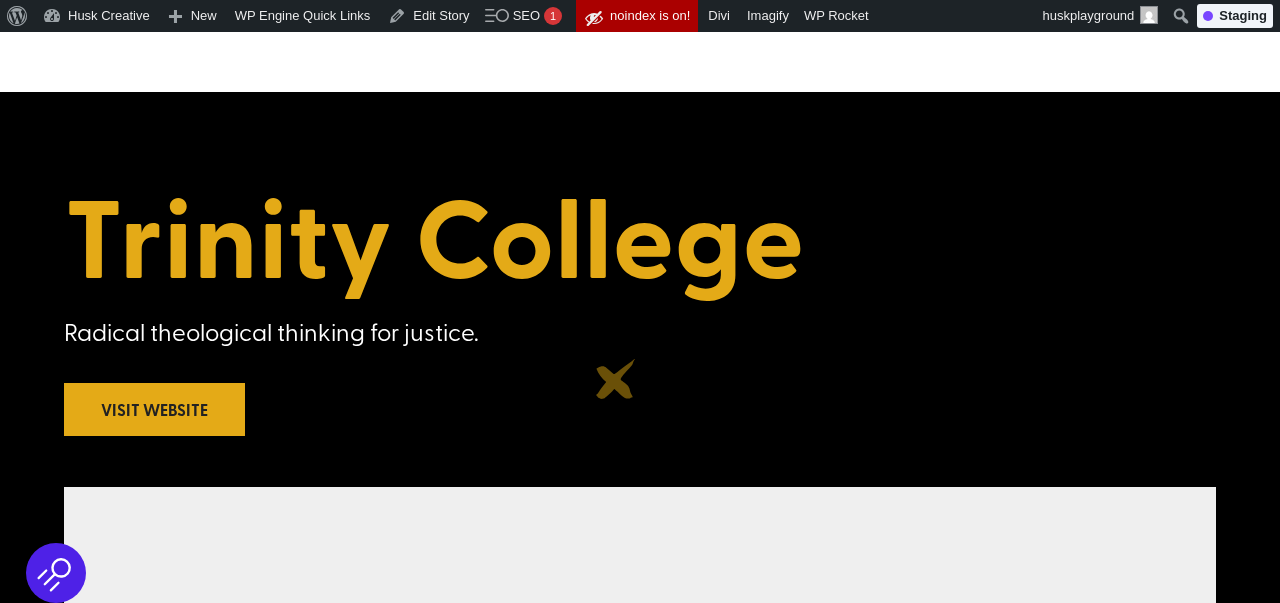 scroll, scrollTop: 0, scrollLeft: 0, axis: both 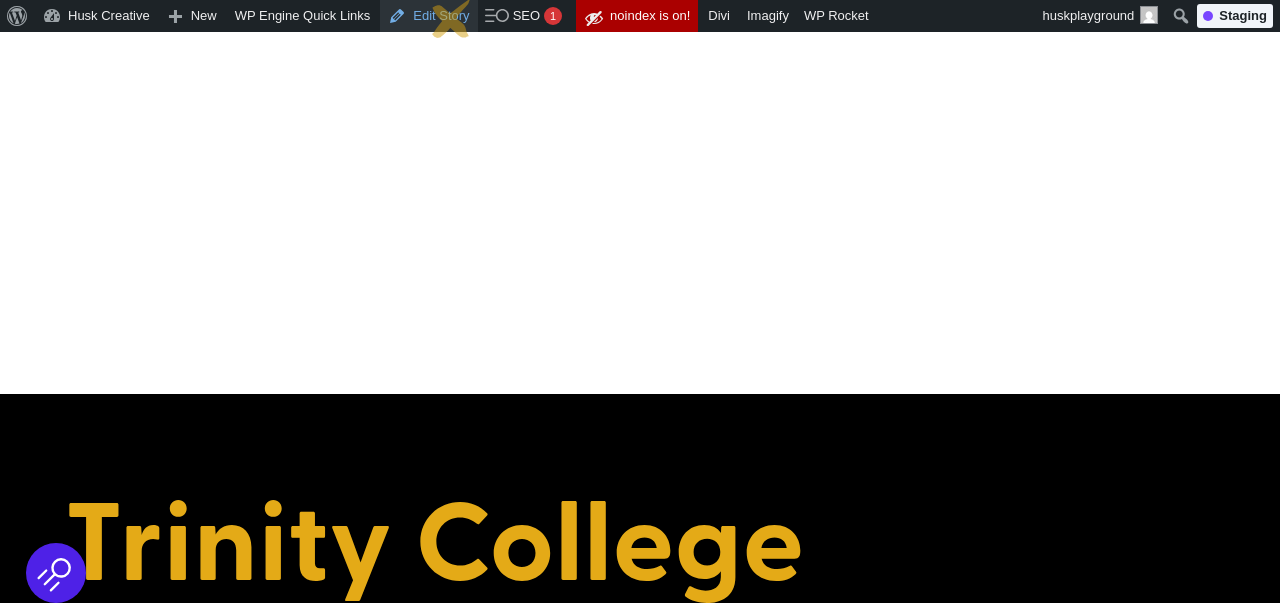 click on "Edit Story" at bounding box center [428, 16] 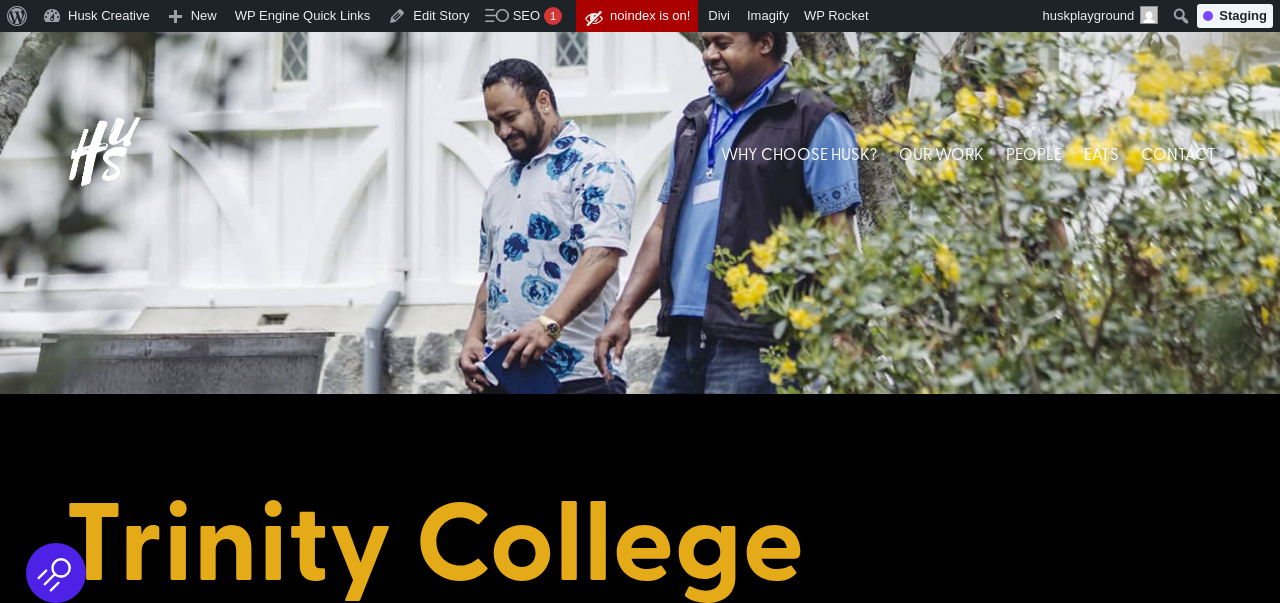scroll, scrollTop: 39, scrollLeft: 0, axis: vertical 